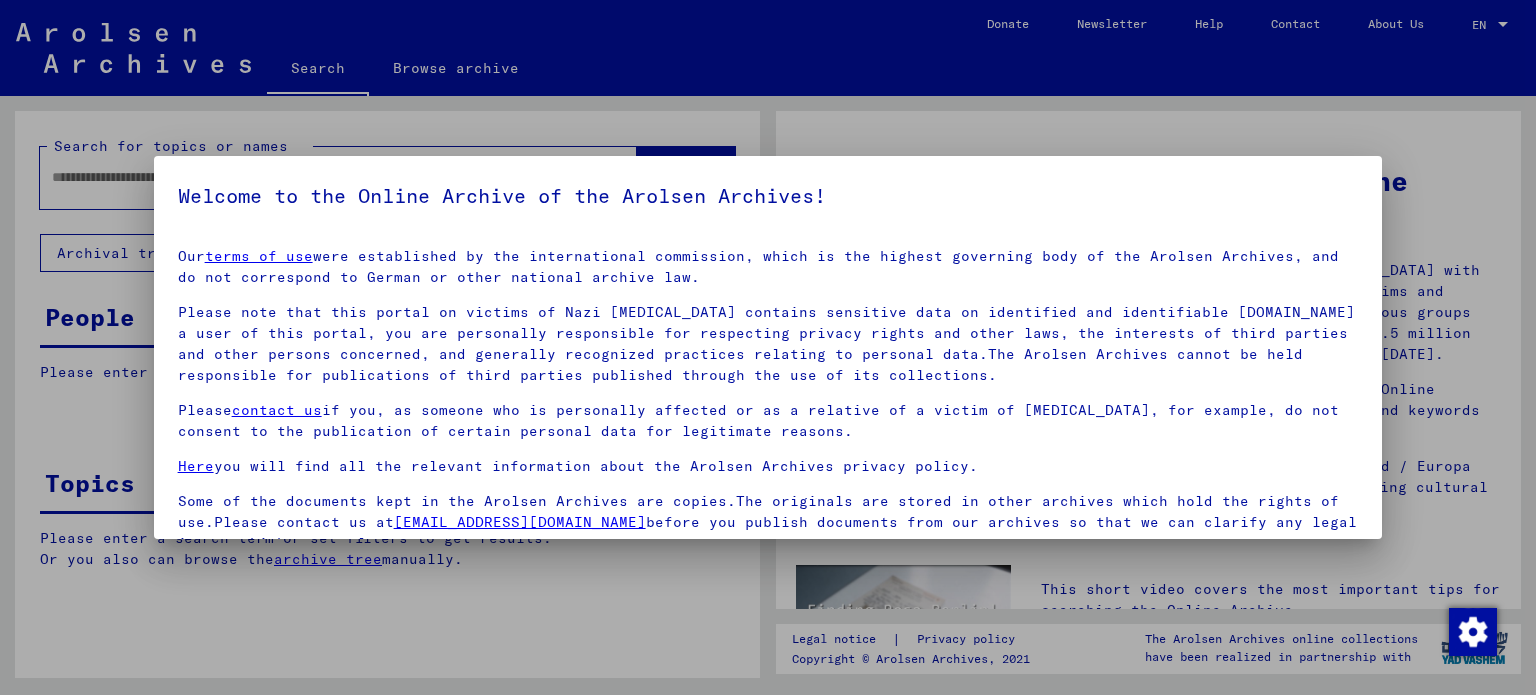 scroll, scrollTop: 0, scrollLeft: 0, axis: both 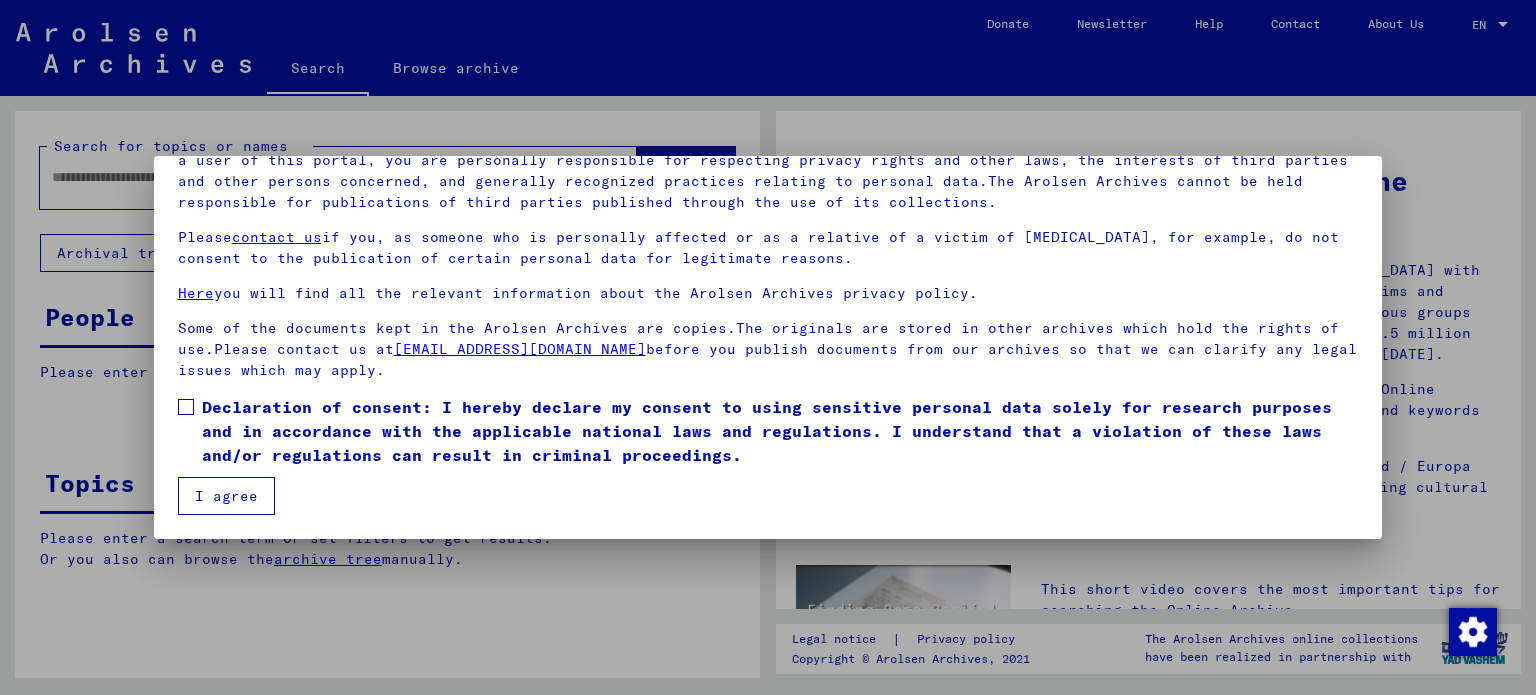 click at bounding box center (186, 407) 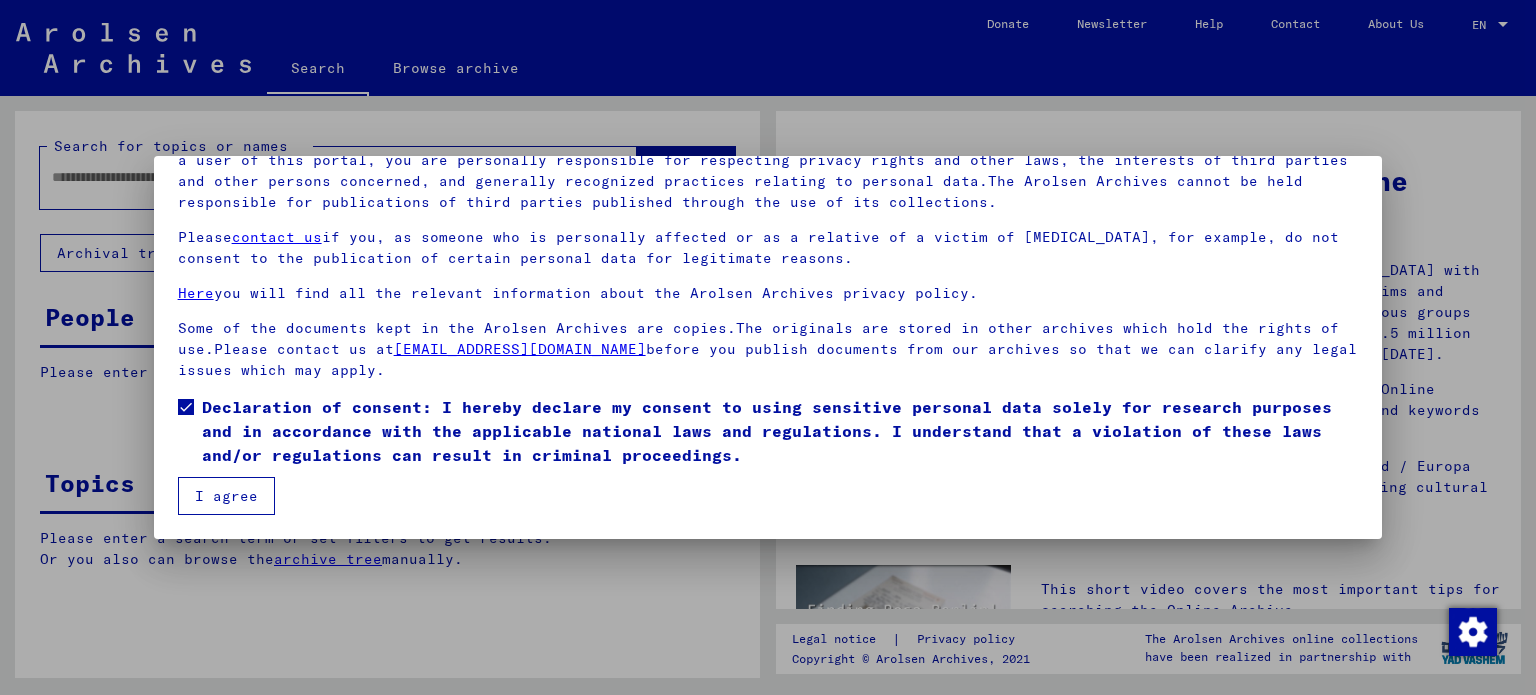 click on "I agree" at bounding box center (226, 496) 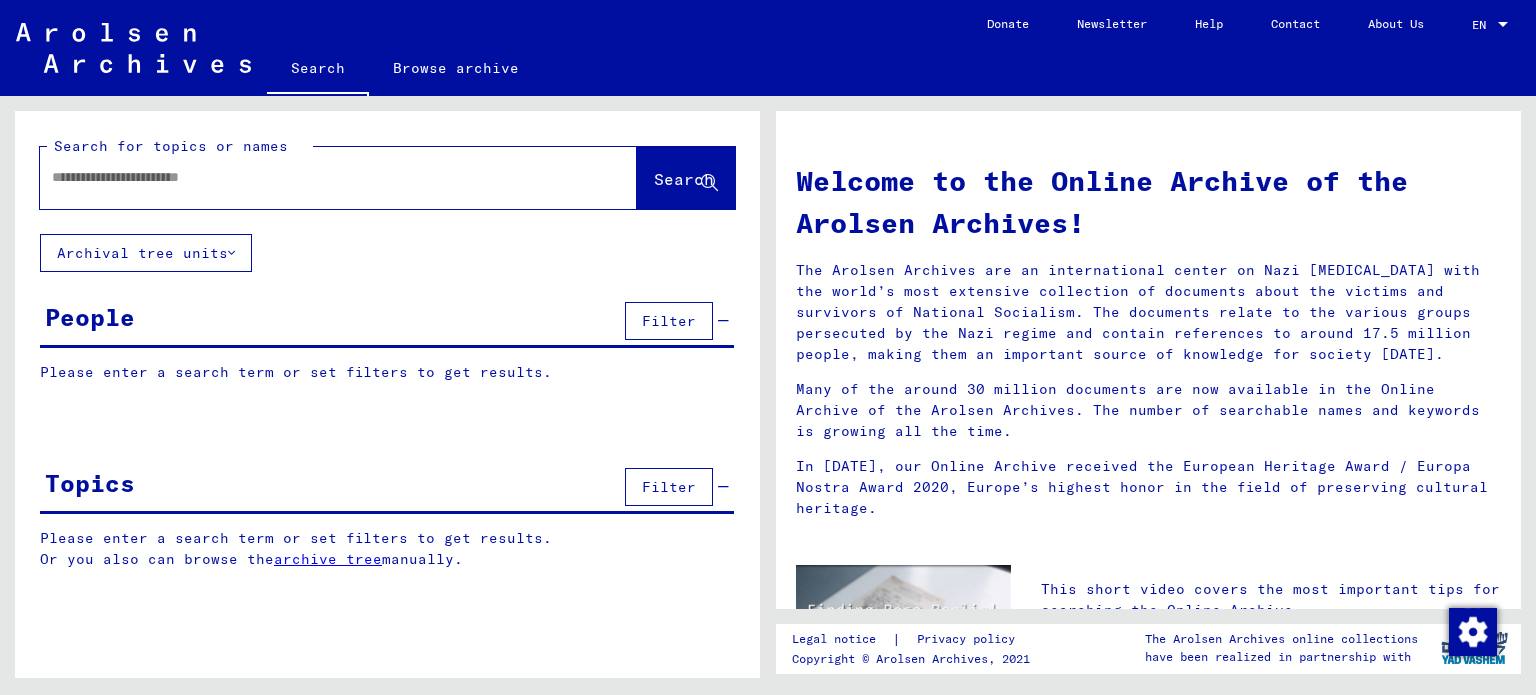 click at bounding box center (314, 177) 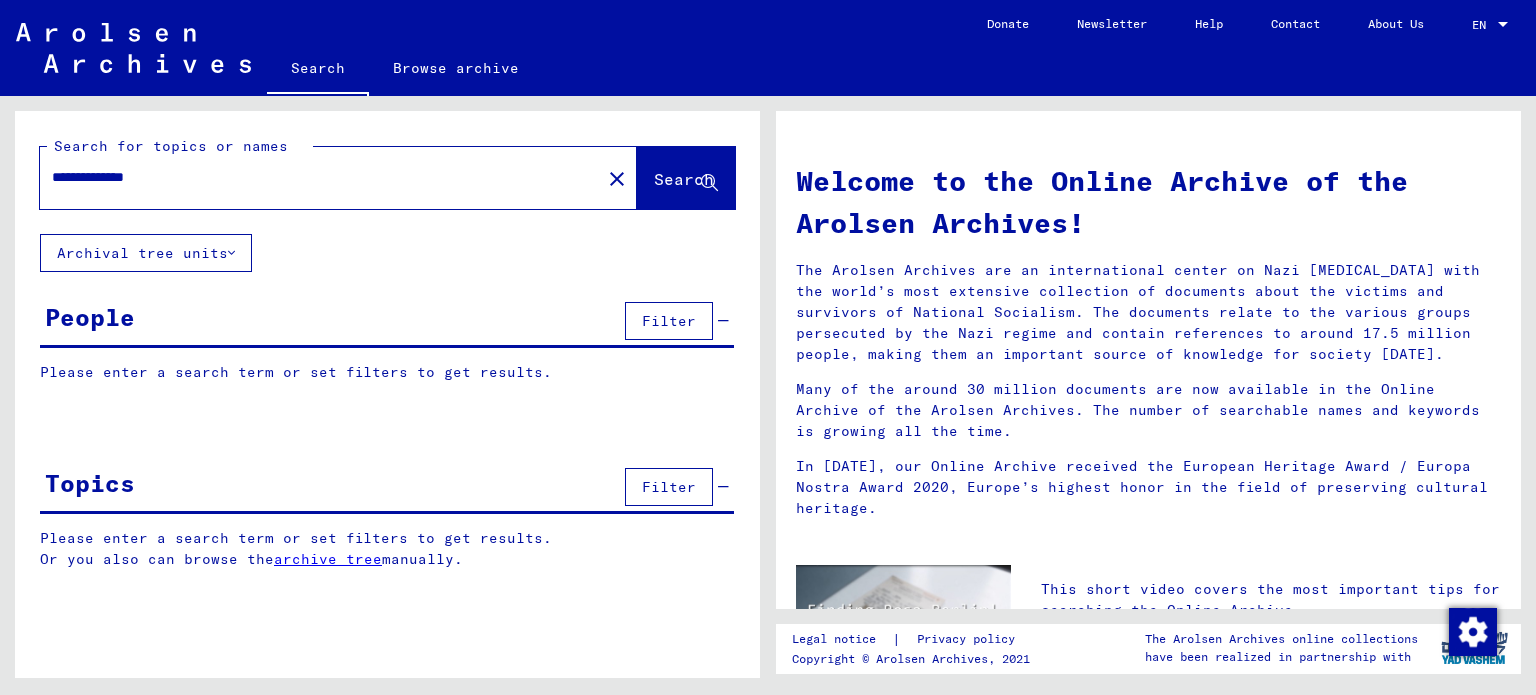 type on "**********" 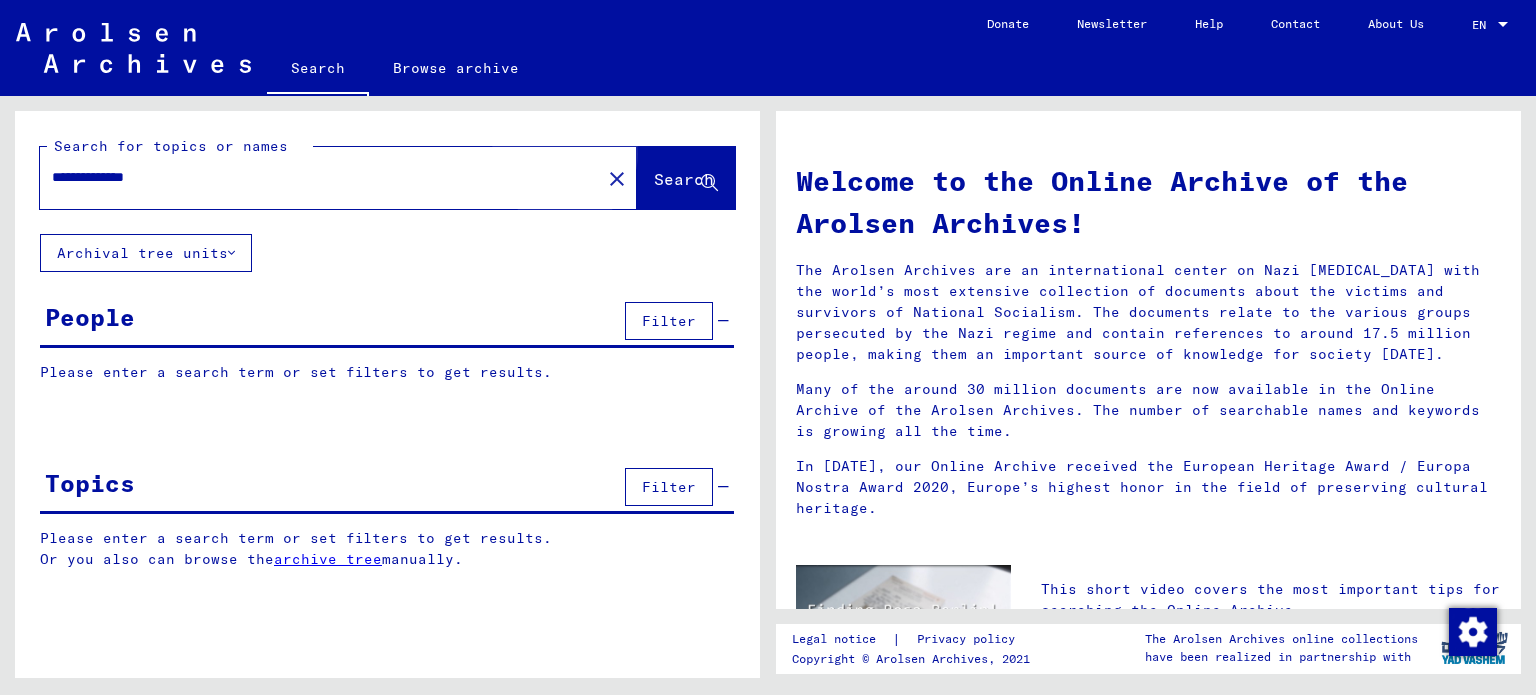 click on "Search" 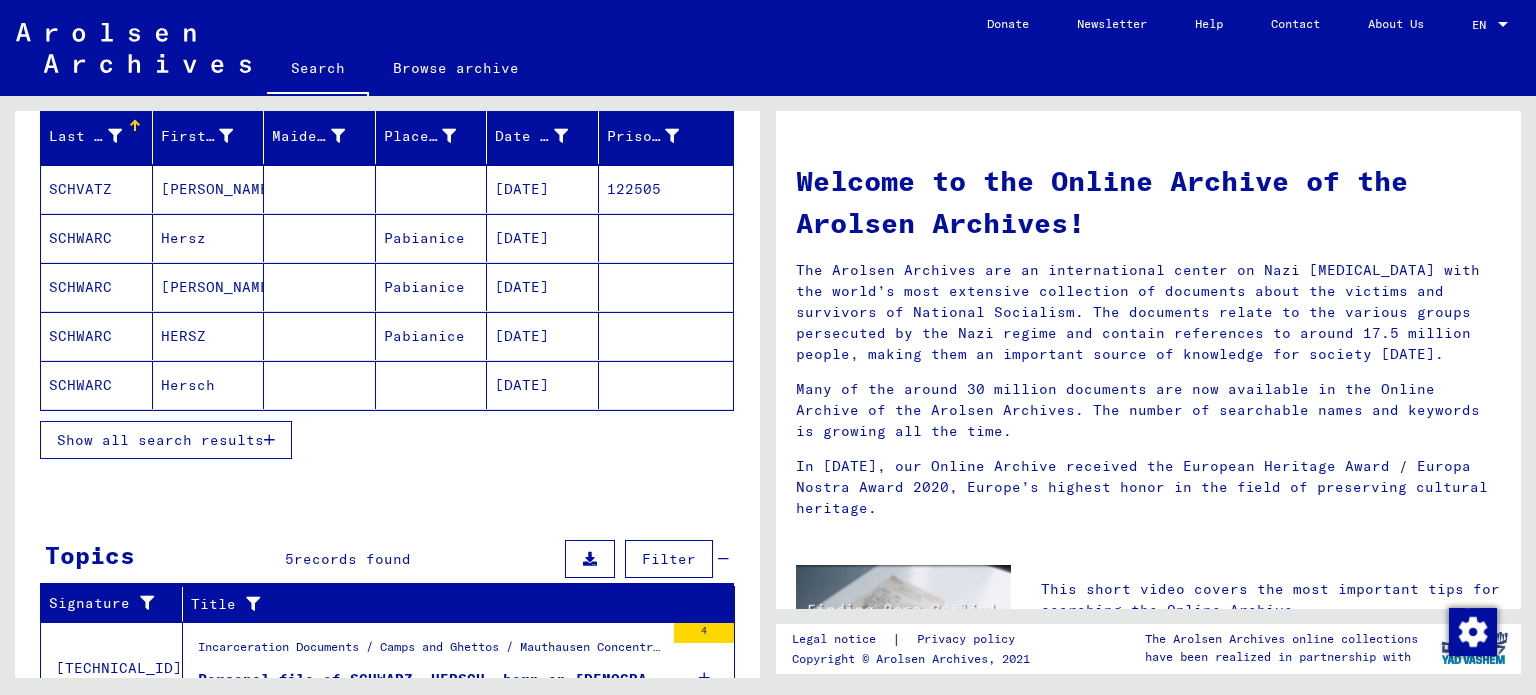 scroll, scrollTop: 300, scrollLeft: 0, axis: vertical 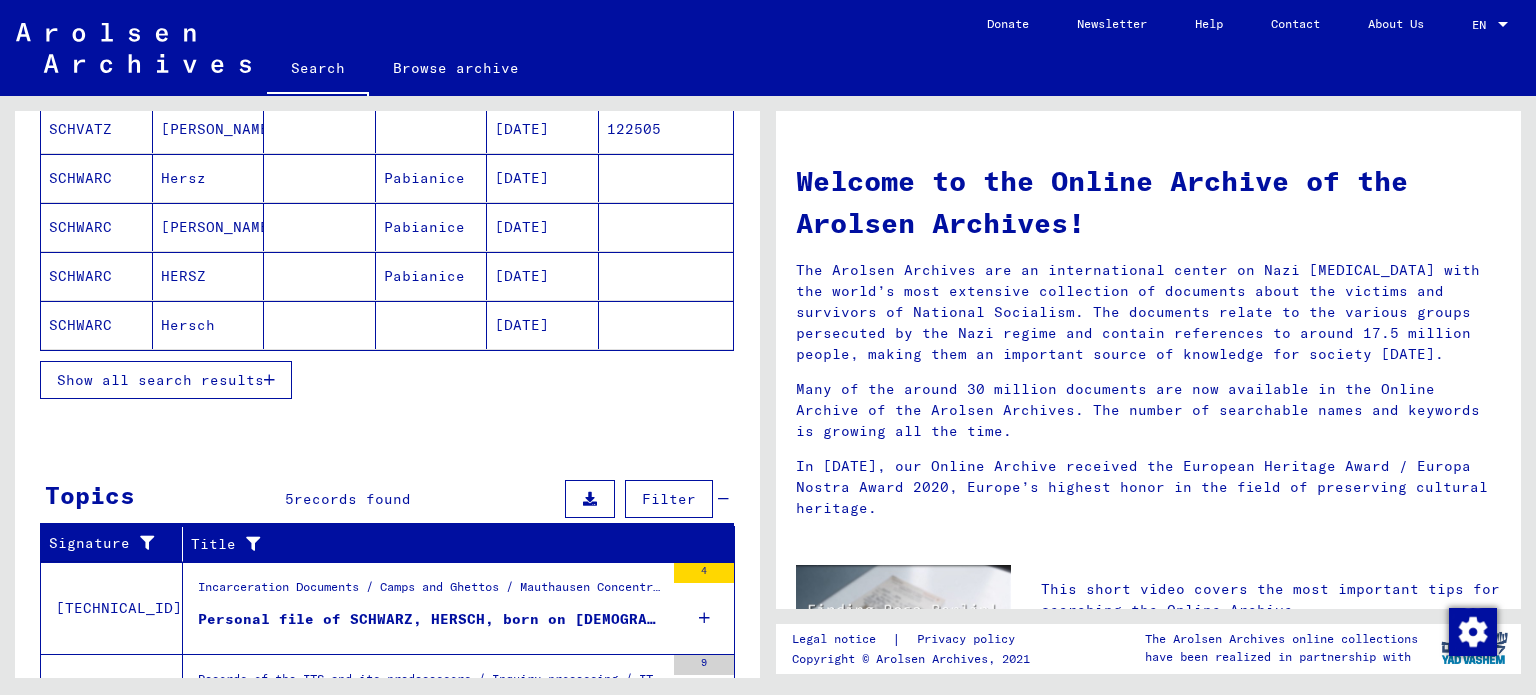 click on "Show all search results" at bounding box center [160, 380] 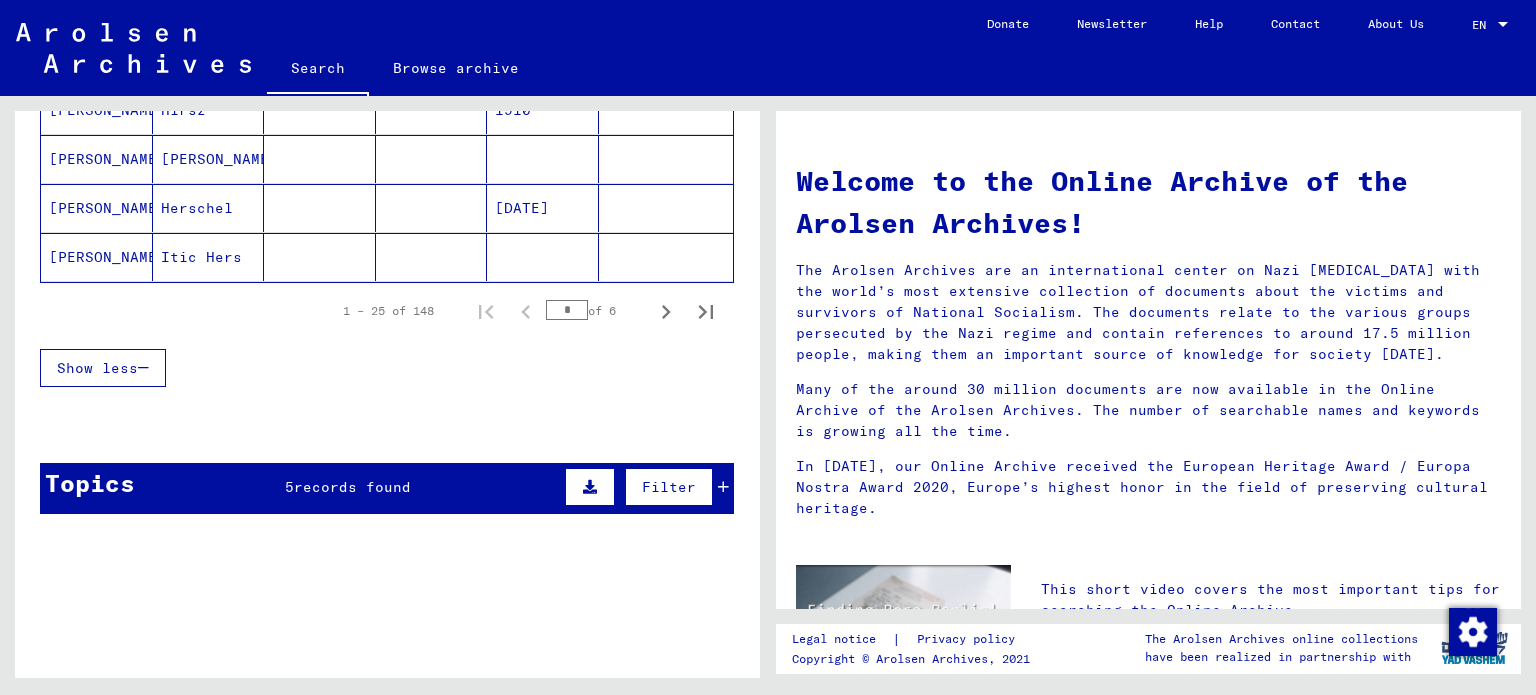 scroll, scrollTop: 1500, scrollLeft: 0, axis: vertical 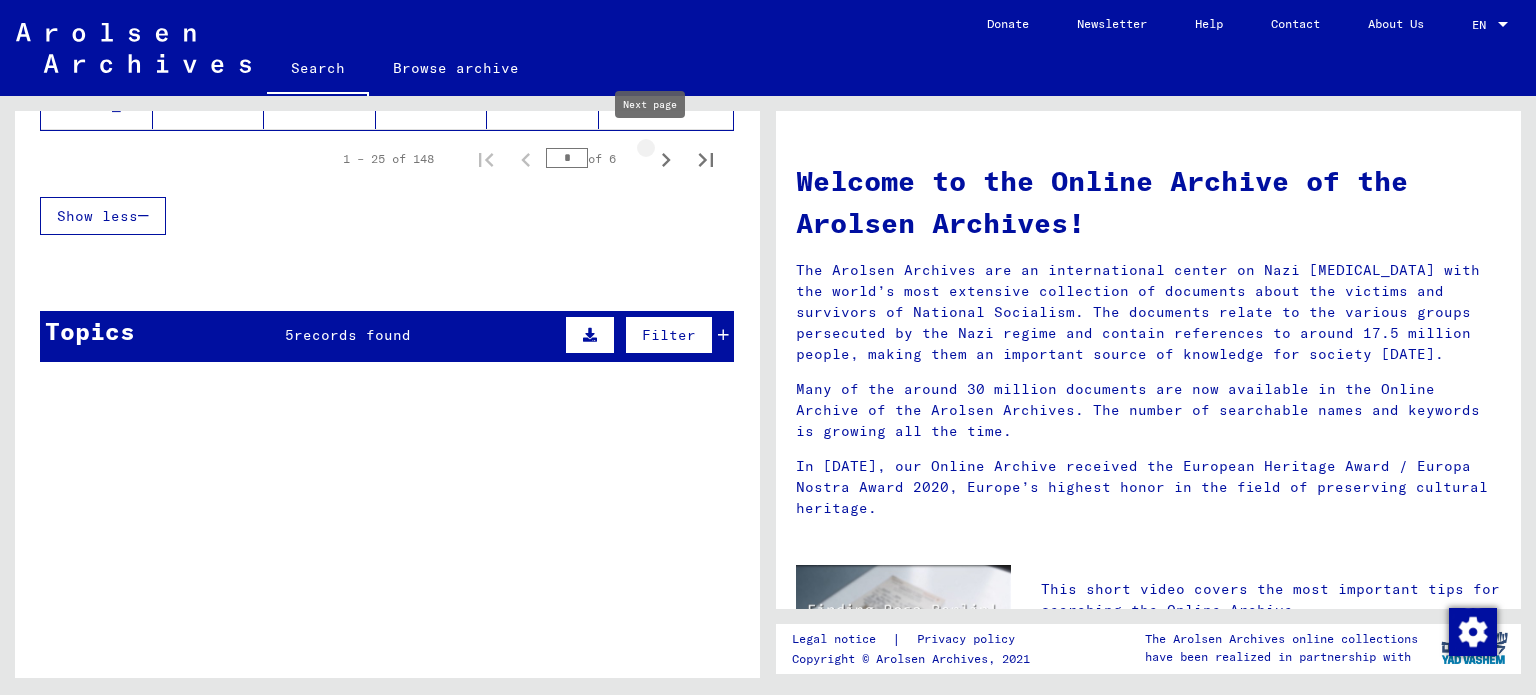 click 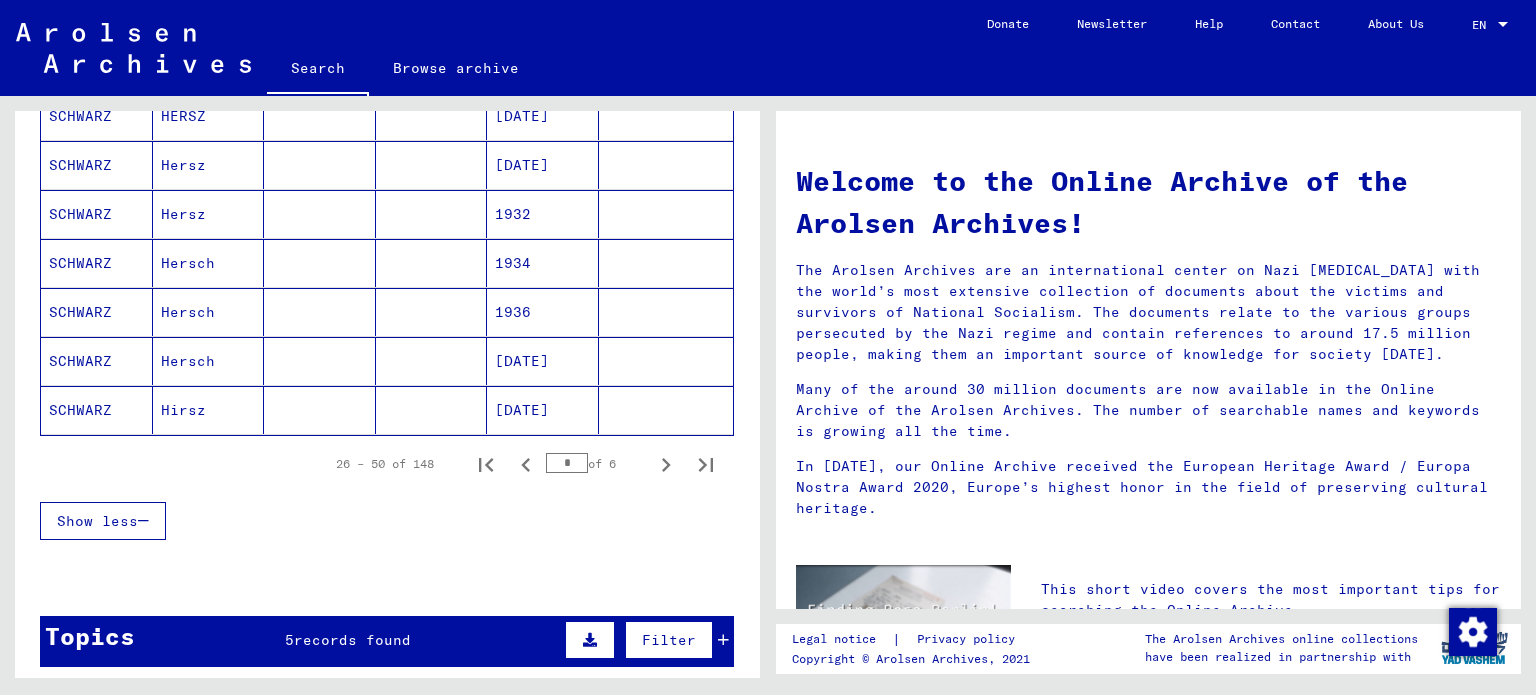 scroll, scrollTop: 1200, scrollLeft: 0, axis: vertical 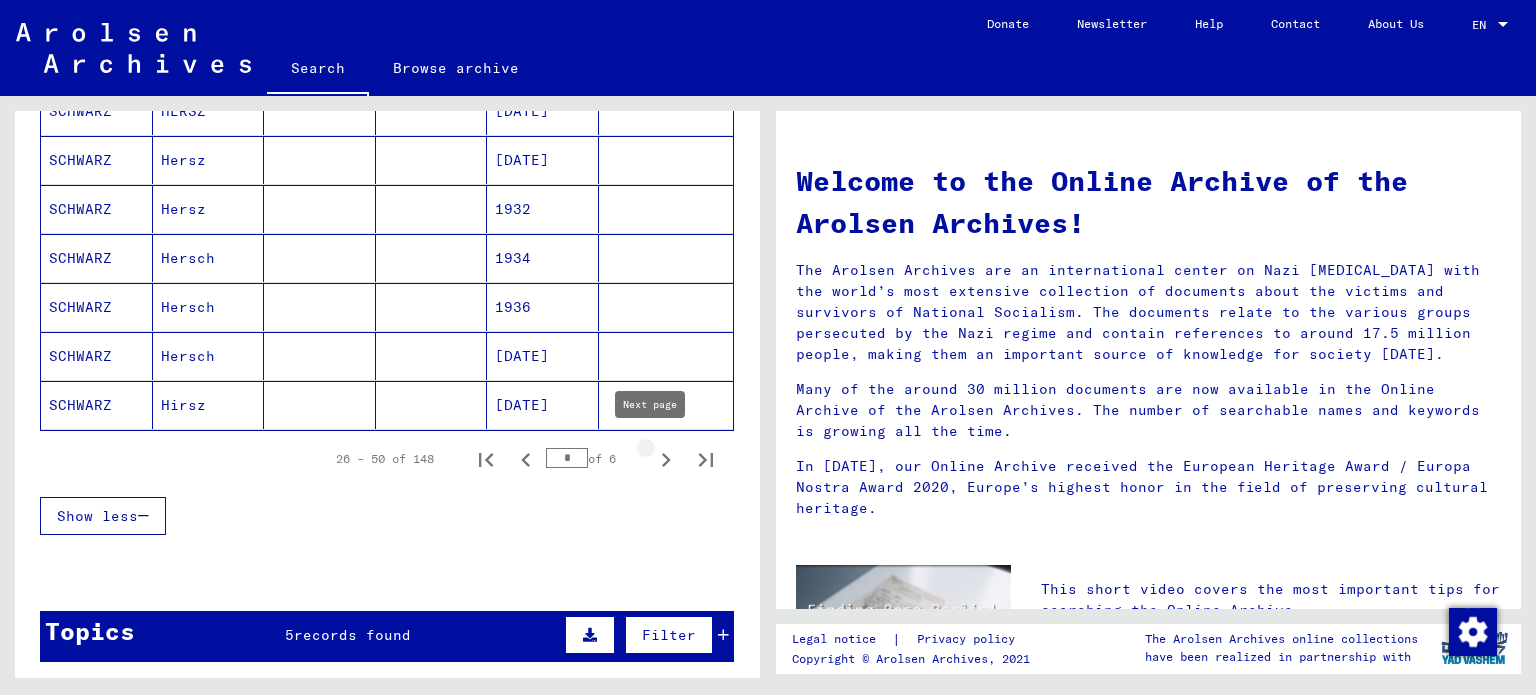 click 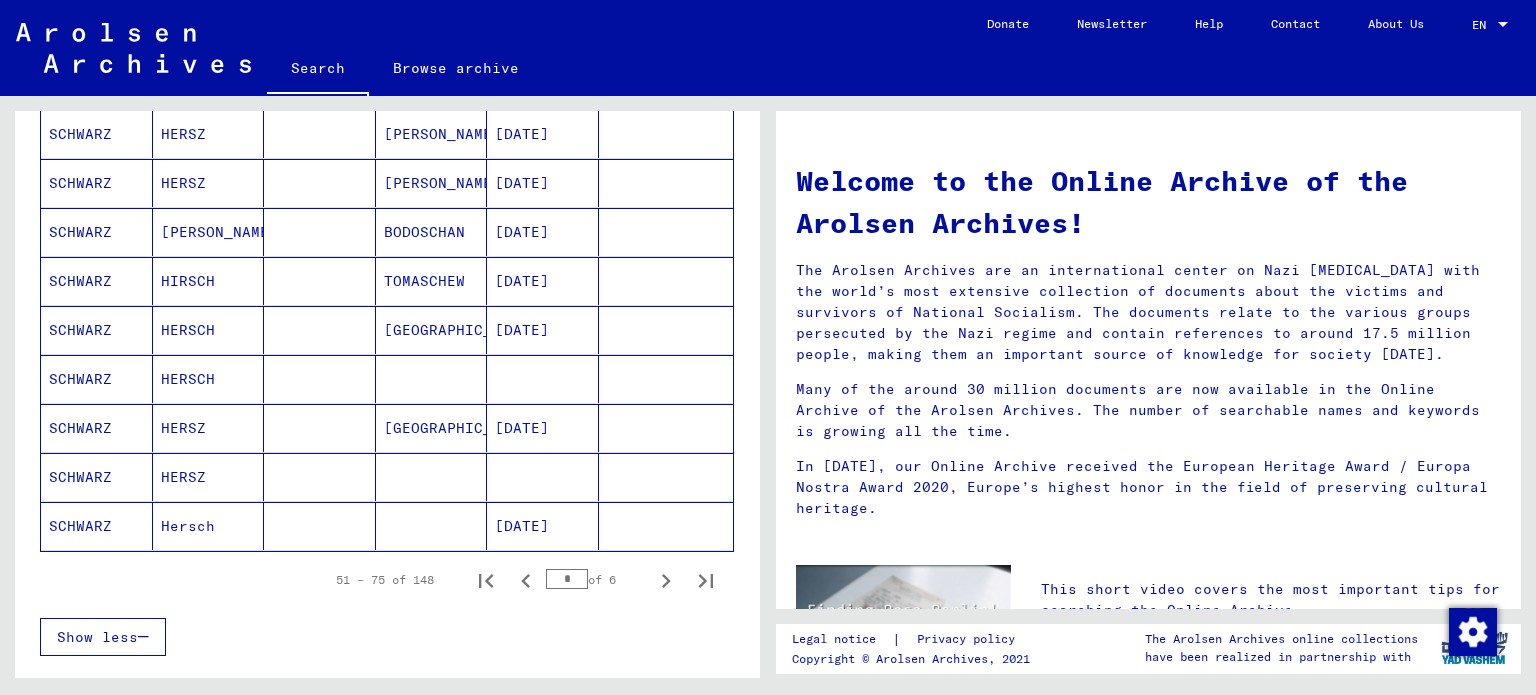 scroll, scrollTop: 1100, scrollLeft: 0, axis: vertical 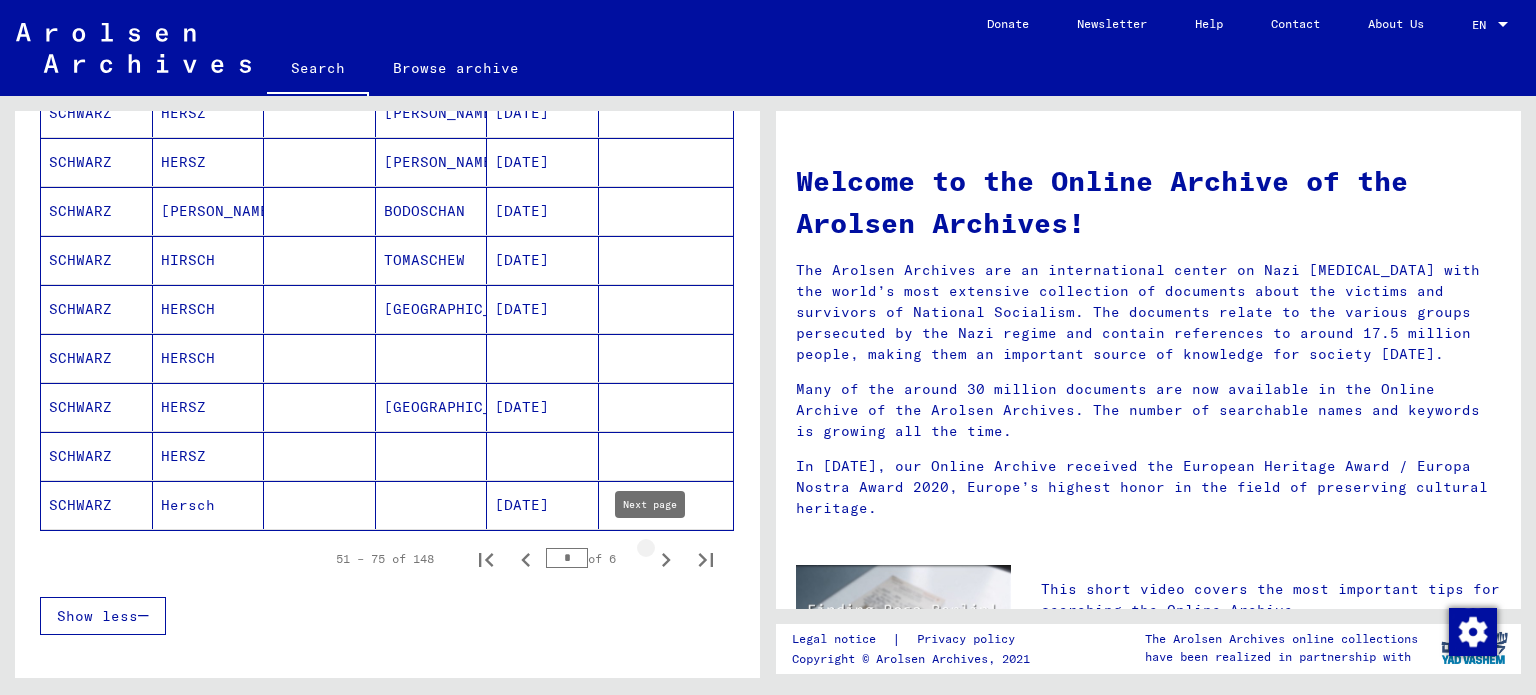 click 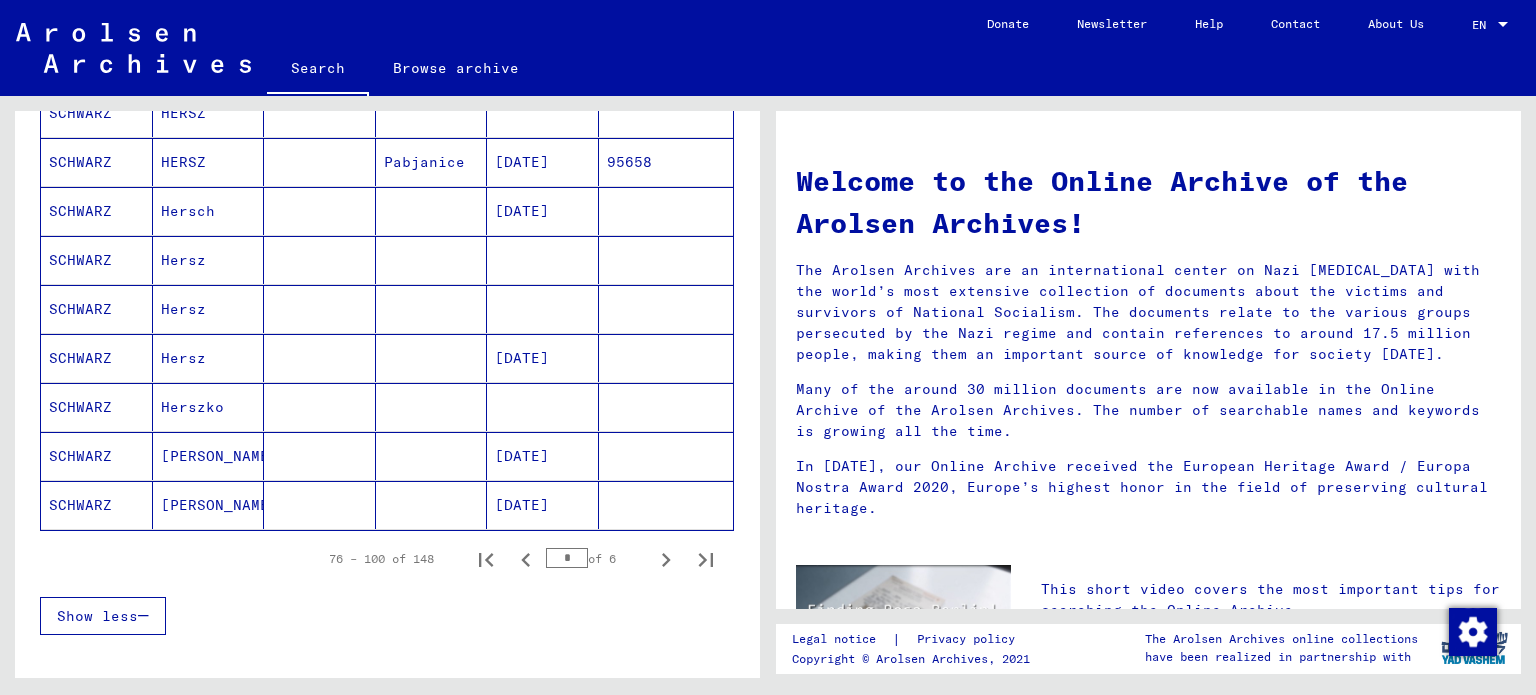 scroll, scrollTop: 900, scrollLeft: 0, axis: vertical 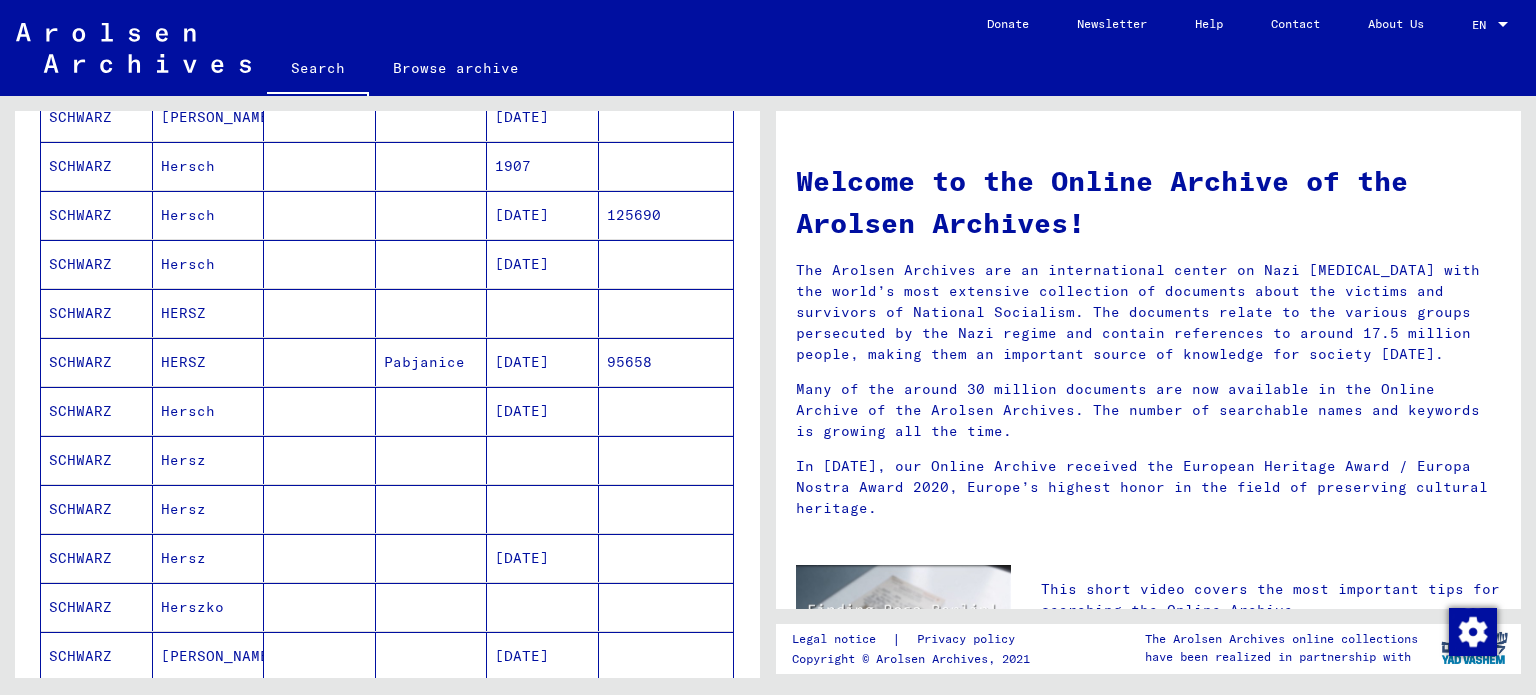 click on "[DATE]" at bounding box center (543, 313) 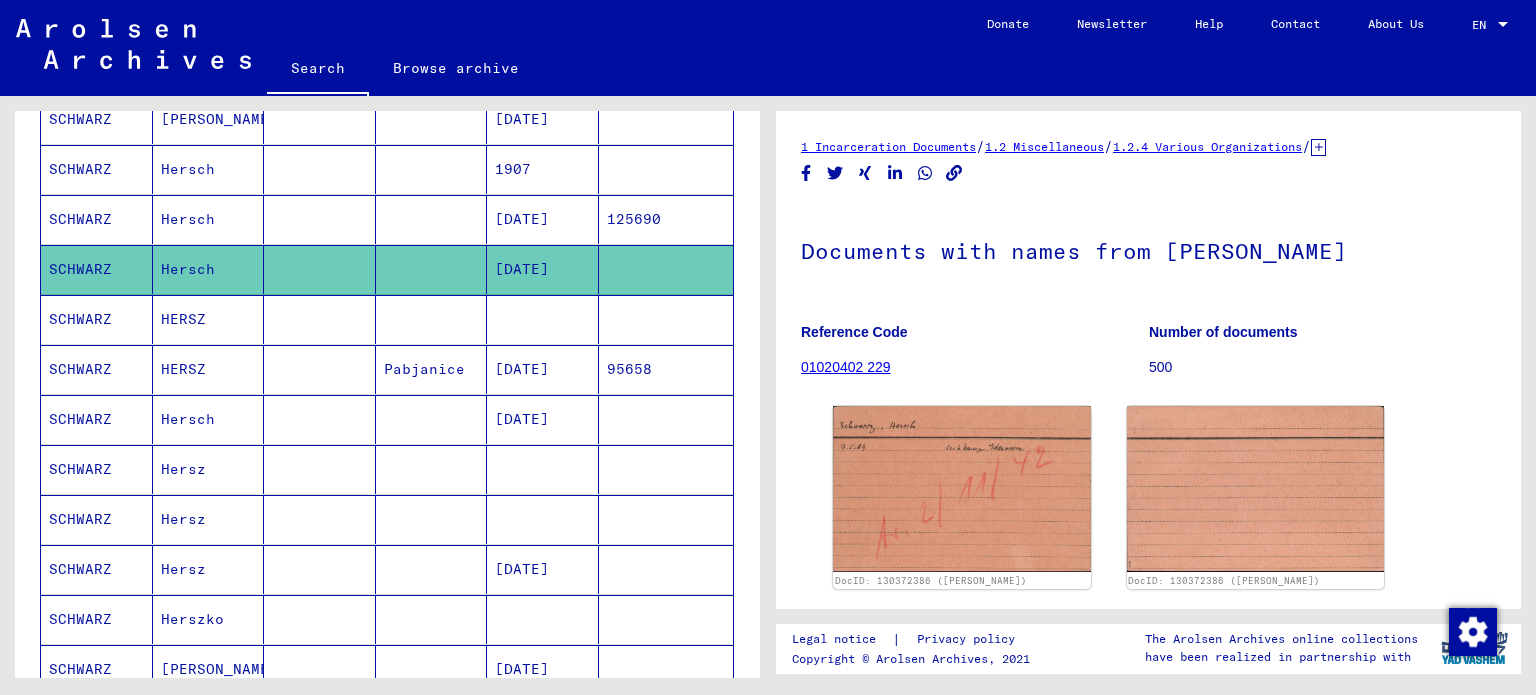 scroll, scrollTop: 0, scrollLeft: 0, axis: both 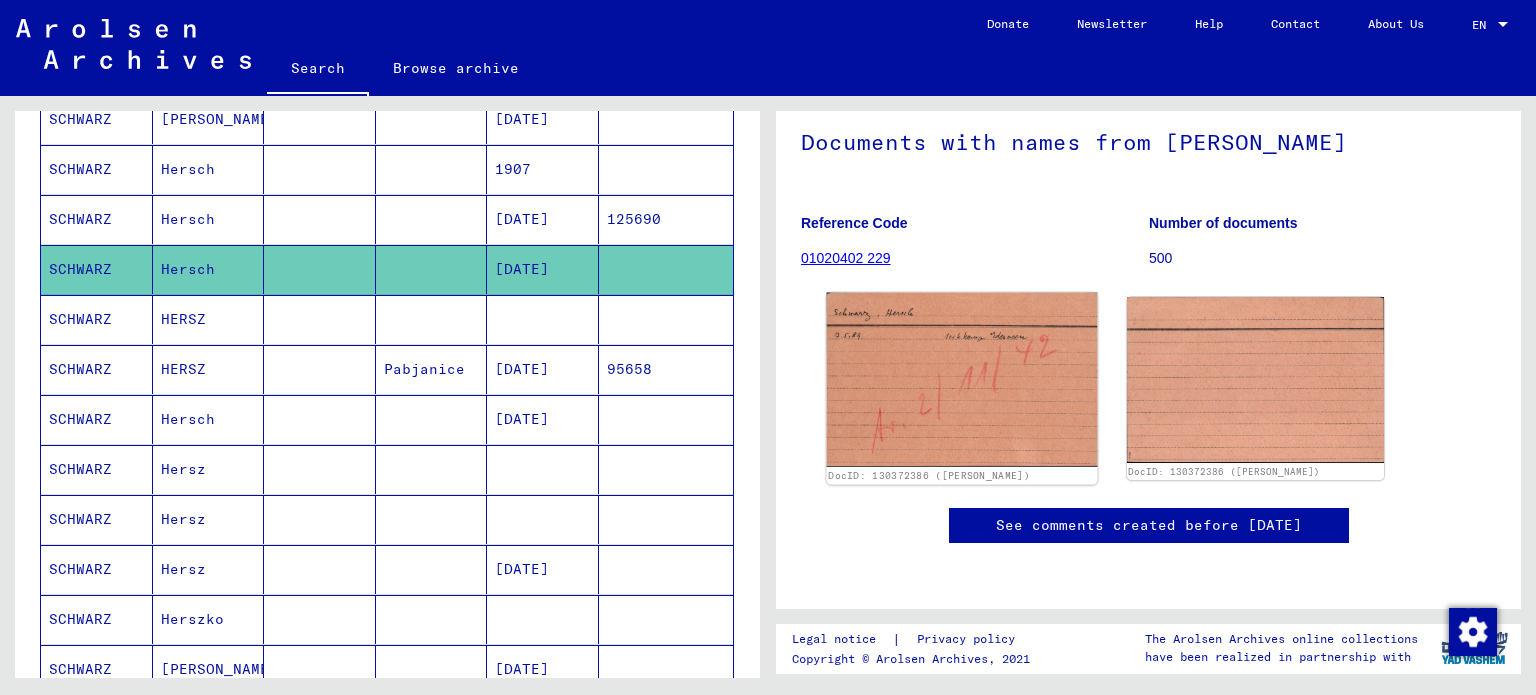 click 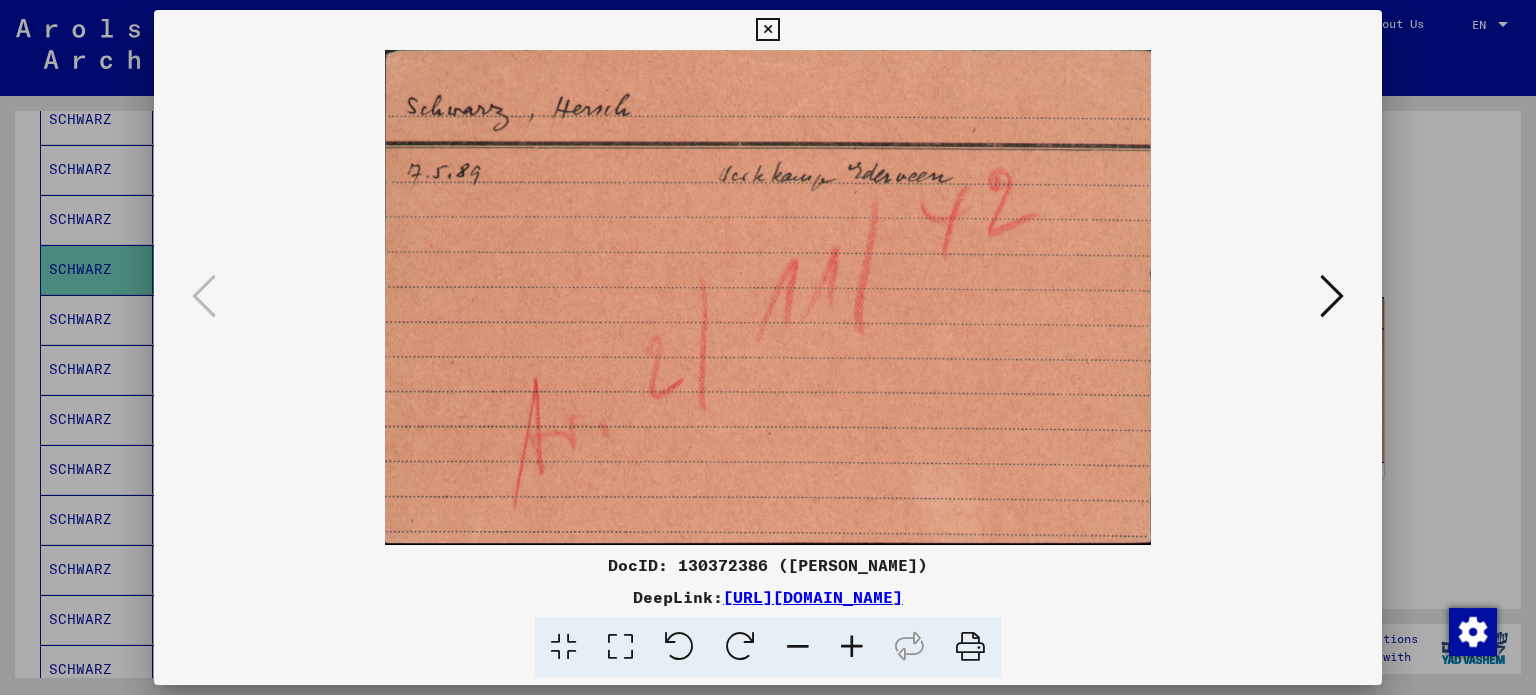 click at bounding box center (1332, 296) 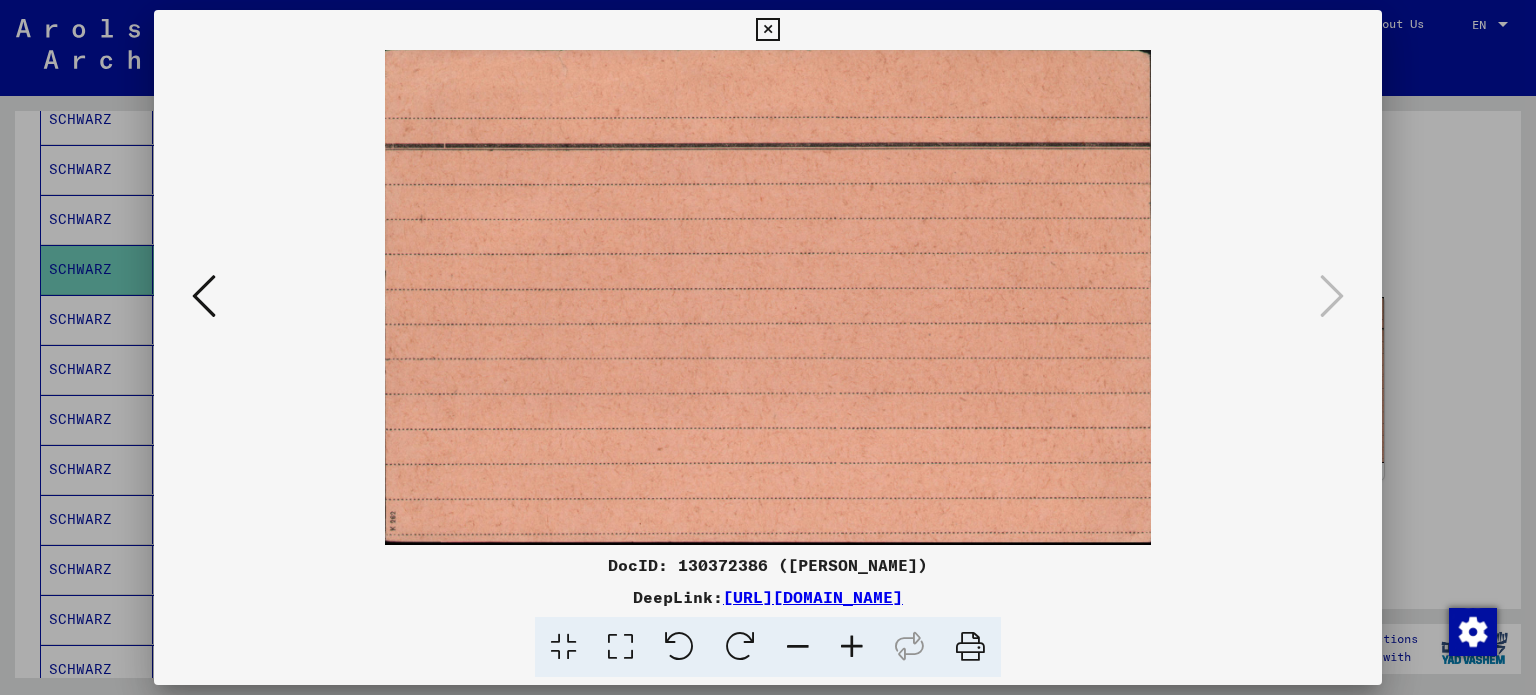 click at bounding box center [204, 296] 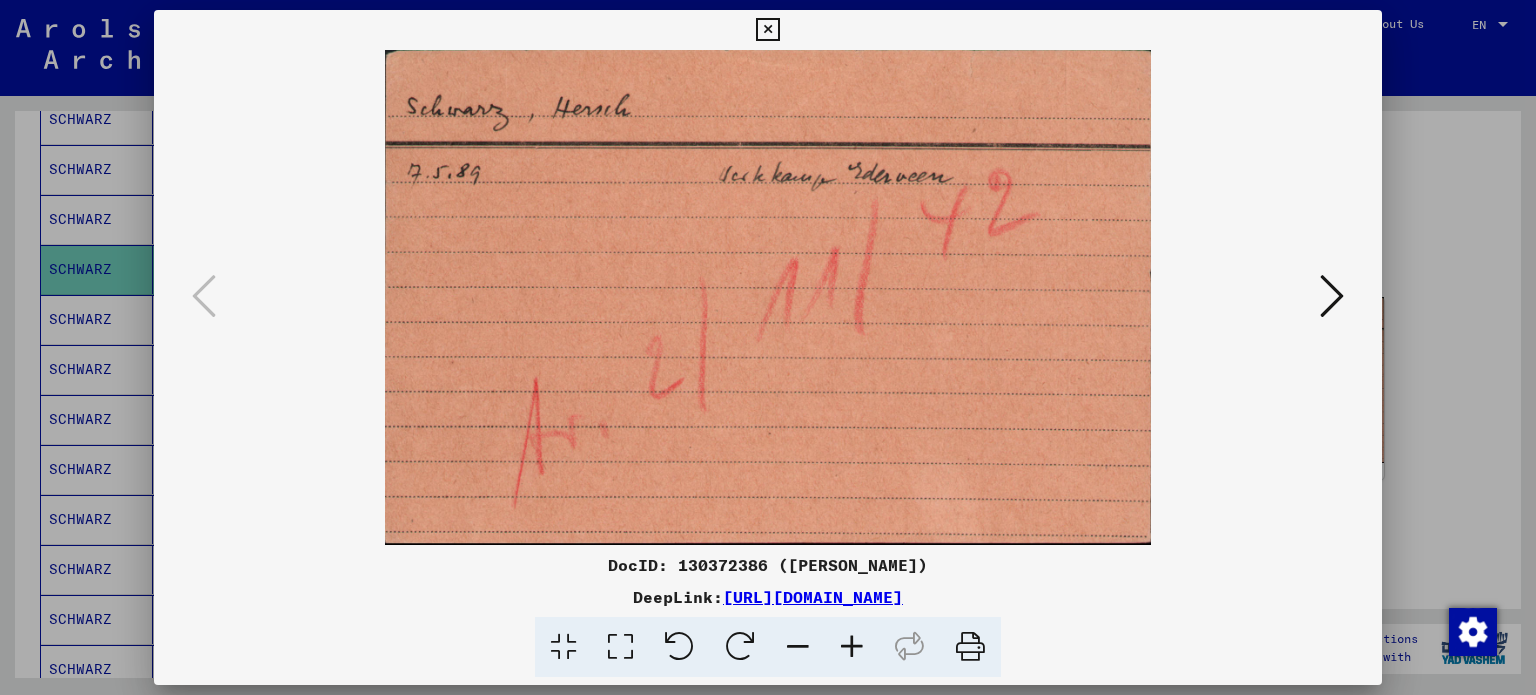 click at bounding box center [767, 30] 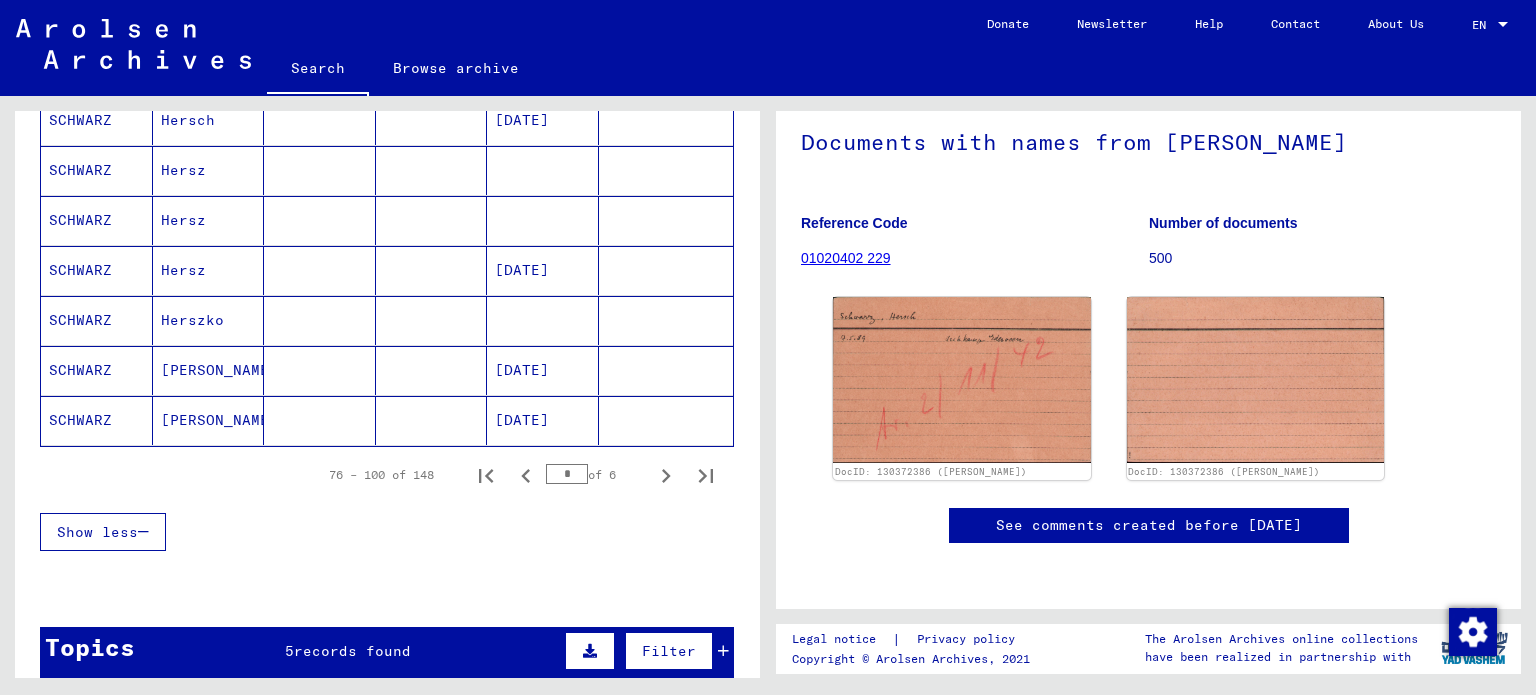 scroll, scrollTop: 1310, scrollLeft: 0, axis: vertical 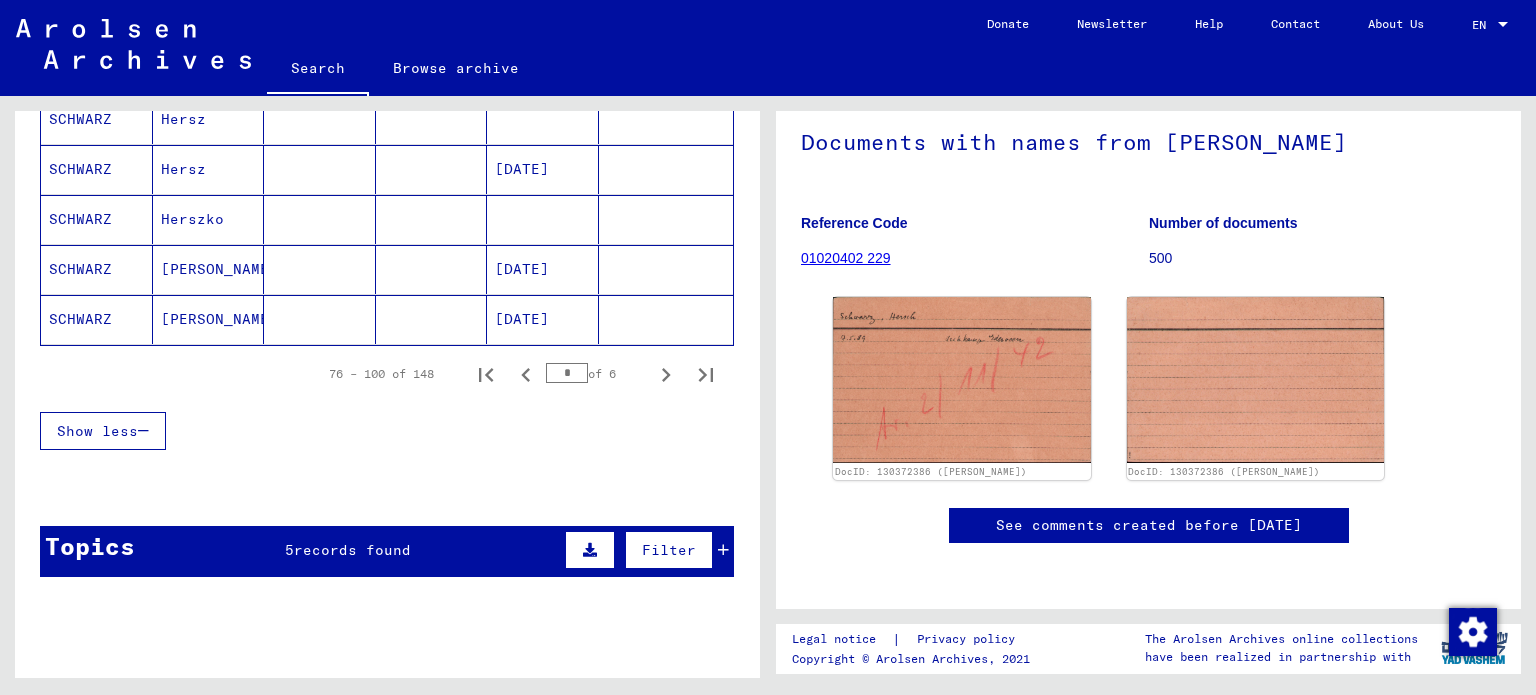 click on "records found" at bounding box center [352, 550] 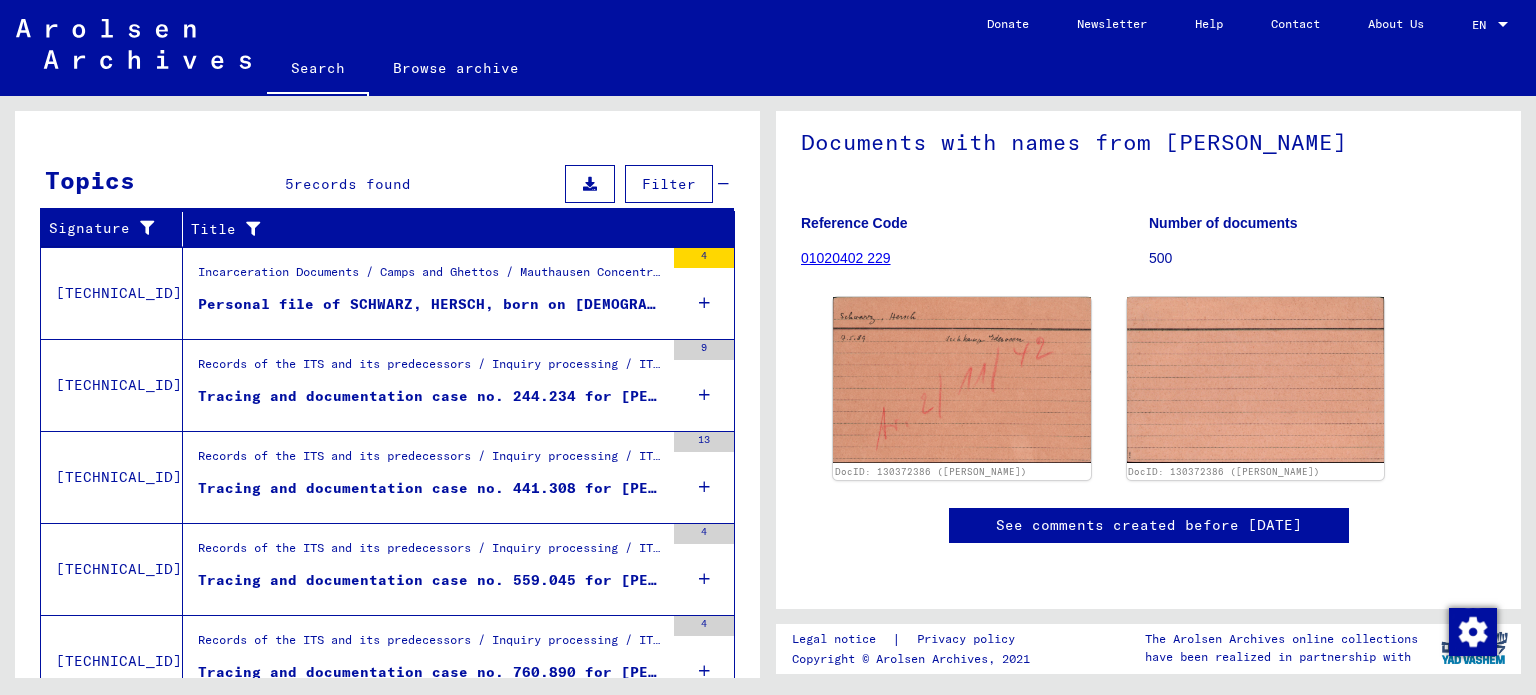 scroll, scrollTop: 1748, scrollLeft: 0, axis: vertical 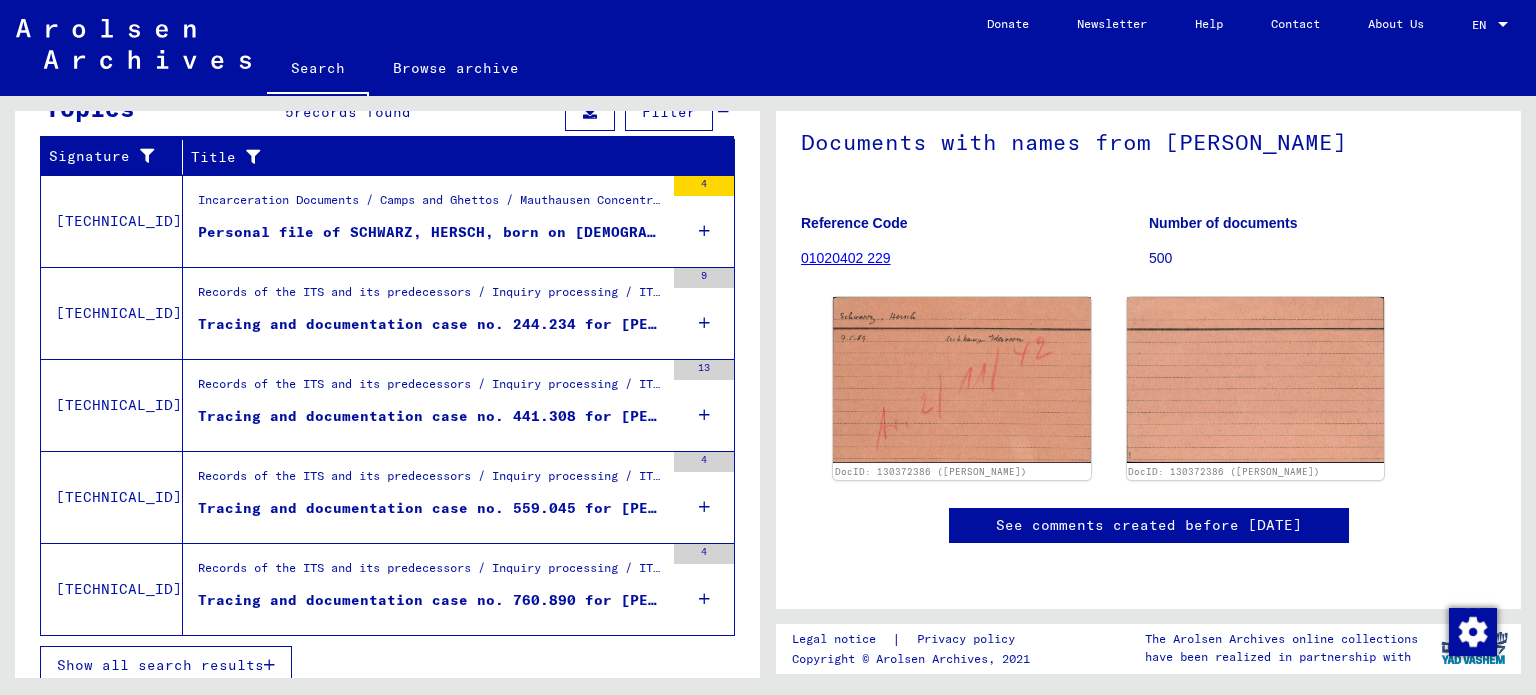 click on "Tracing and documentation case no. 244.234 for [PERSON_NAME] born [DEMOGRAPHIC_DATA]" at bounding box center [431, 324] 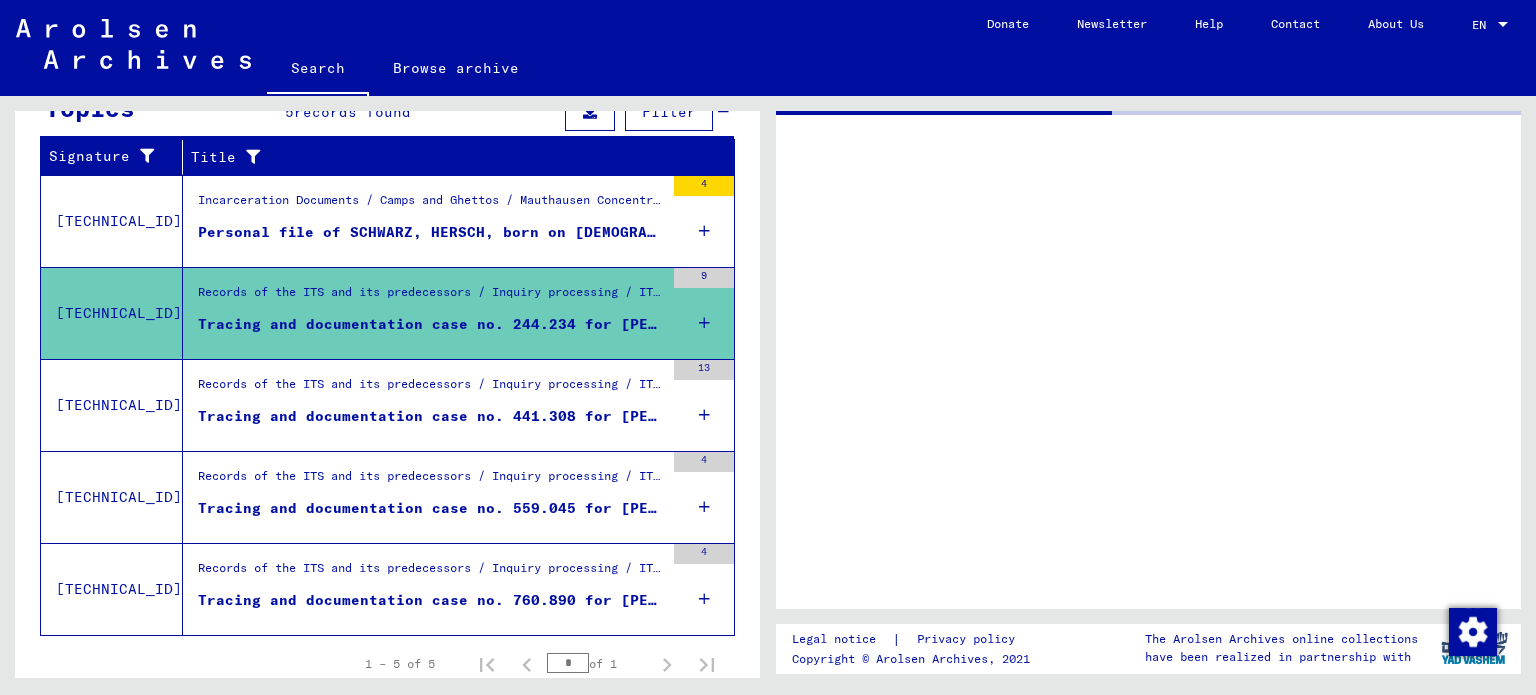 scroll, scrollTop: 0, scrollLeft: 0, axis: both 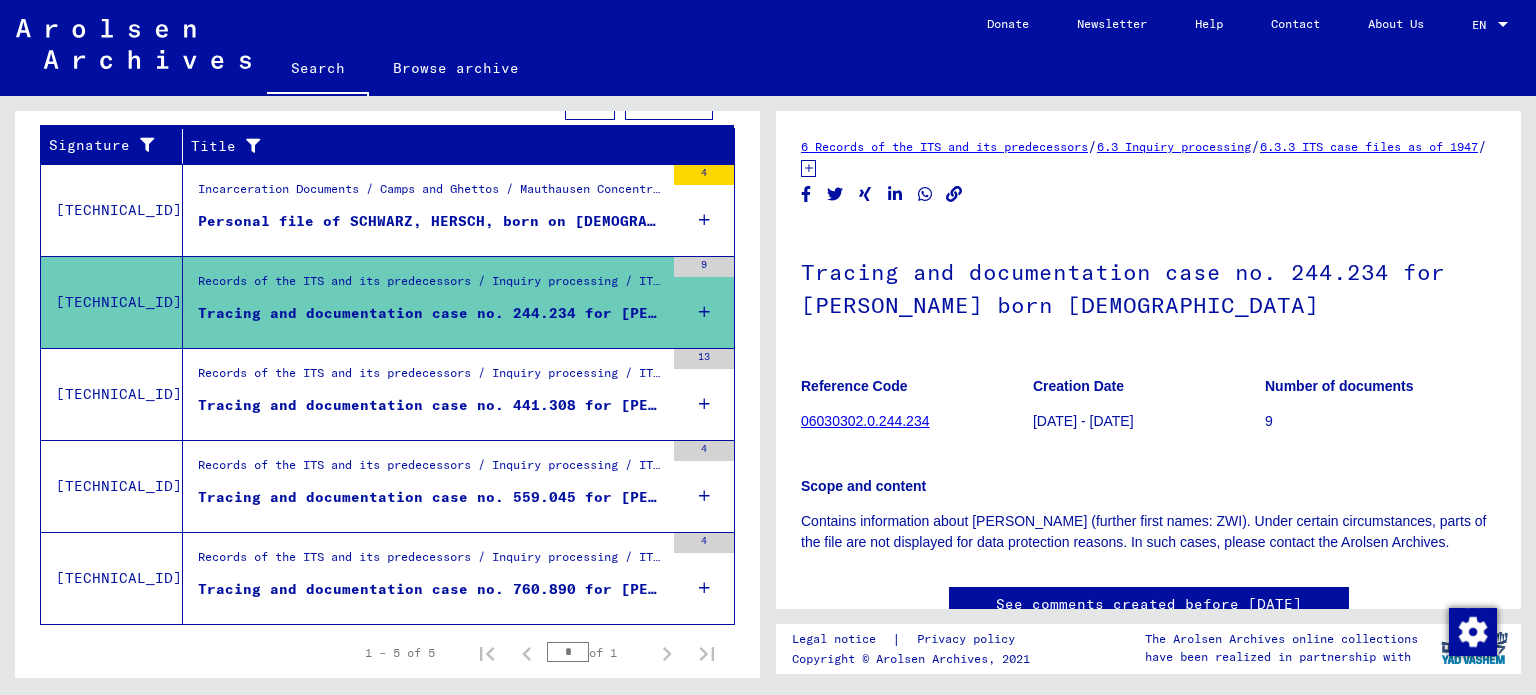 click on "Tracing and documentation case no. 441.308 for [PERSON_NAME] born [DEMOGRAPHIC_DATA]" at bounding box center [431, 405] 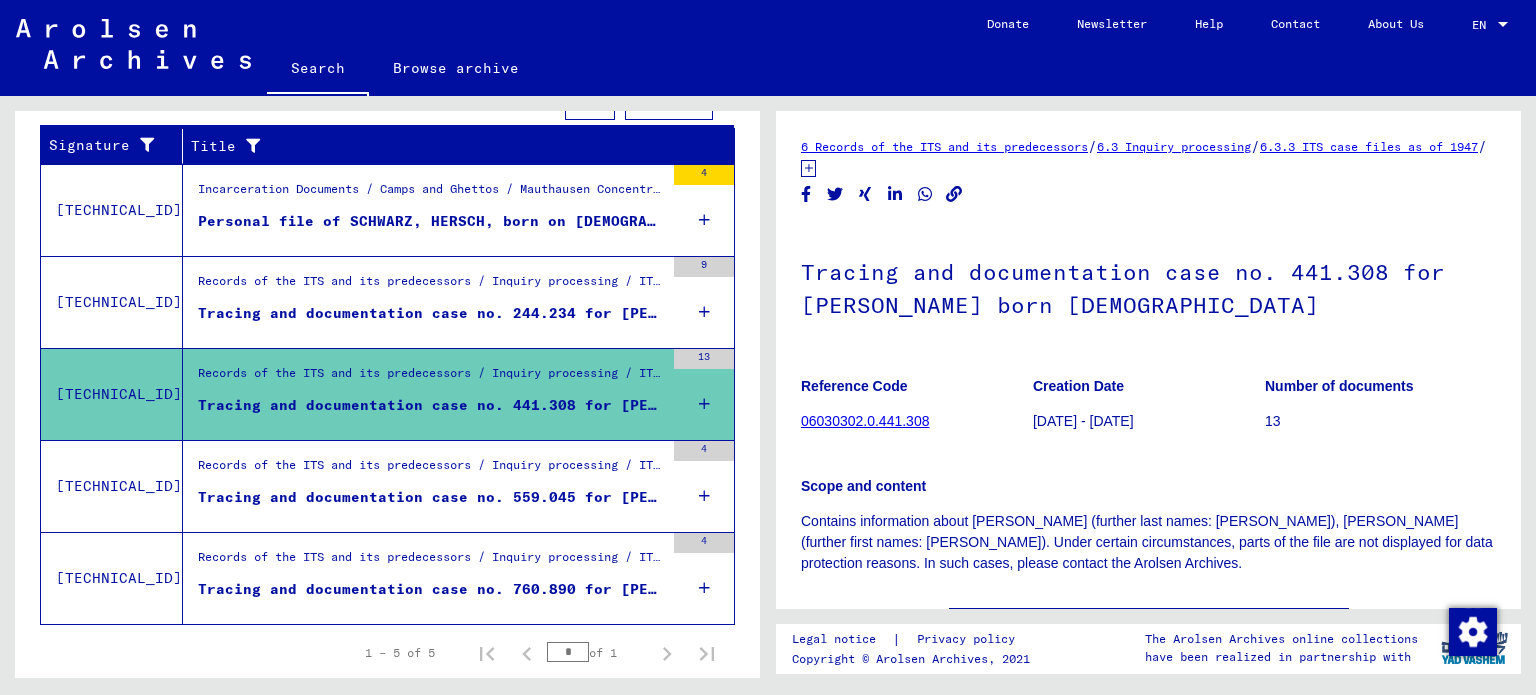 scroll, scrollTop: 0, scrollLeft: 0, axis: both 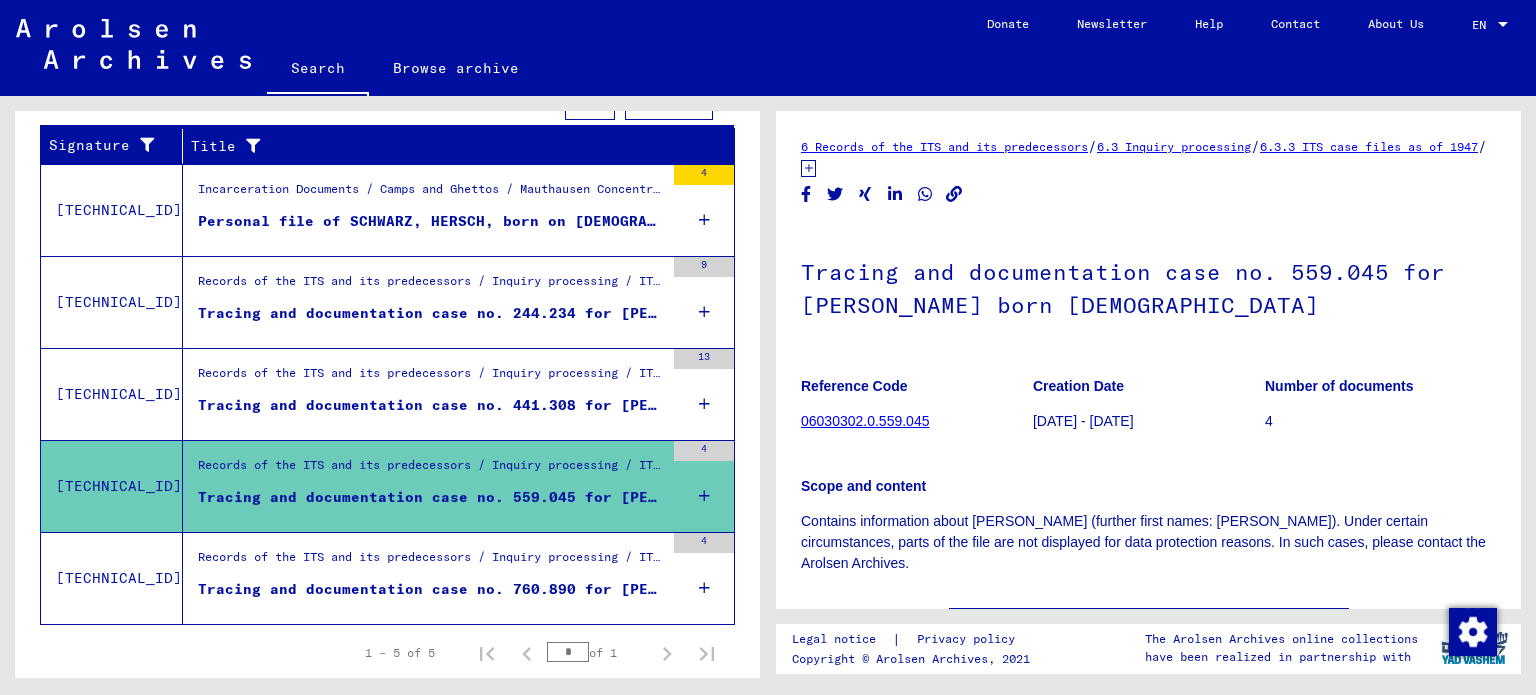 click on "Tracing and documentation case no. 760.890 for [PERSON_NAME] born [DEMOGRAPHIC_DATA]" at bounding box center (431, 589) 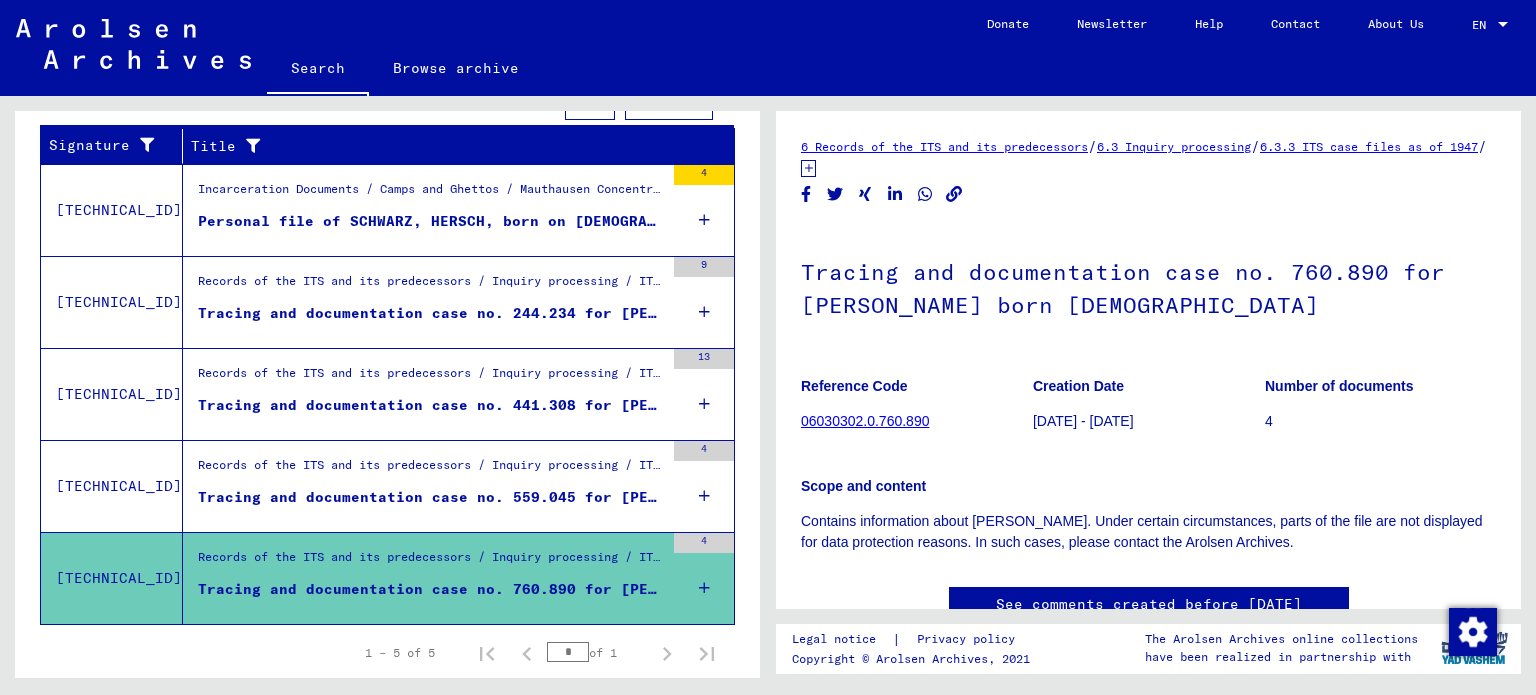 scroll, scrollTop: 0, scrollLeft: 0, axis: both 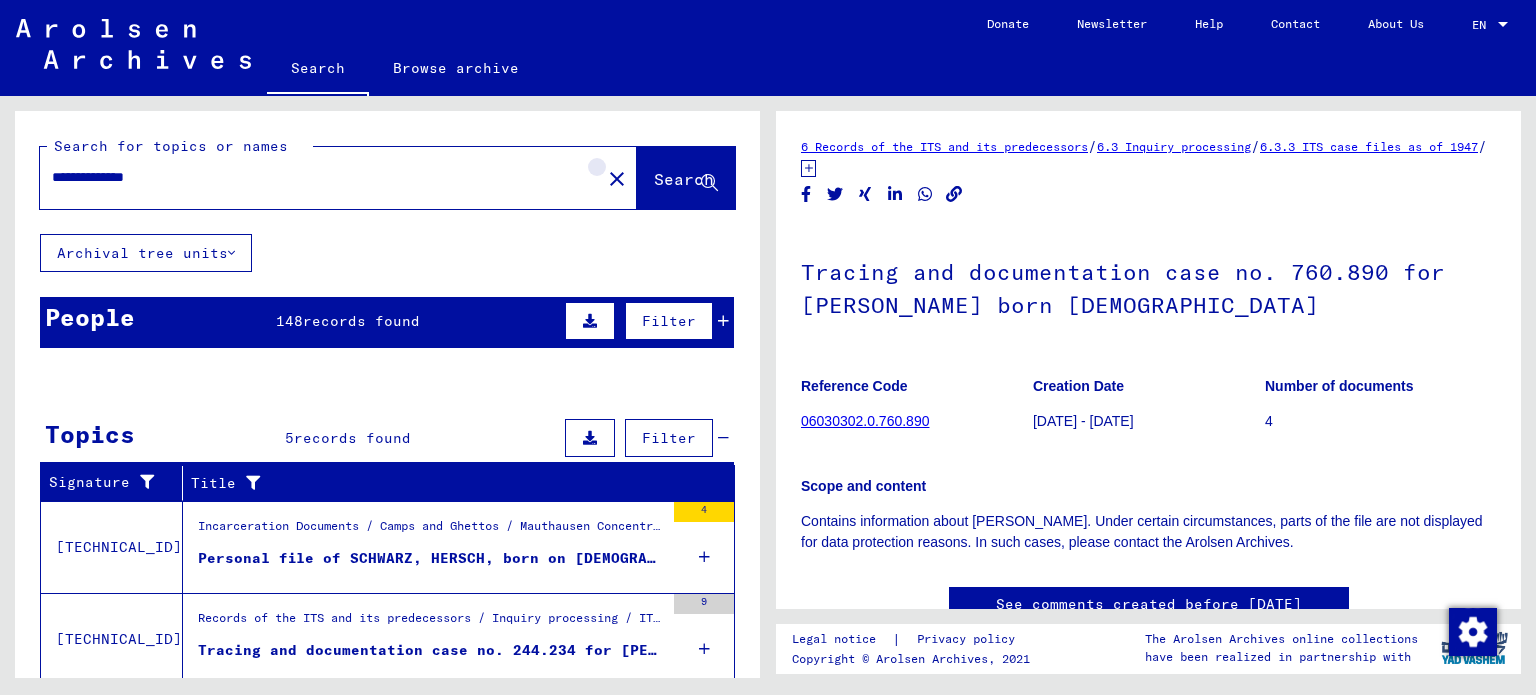 click on "close" 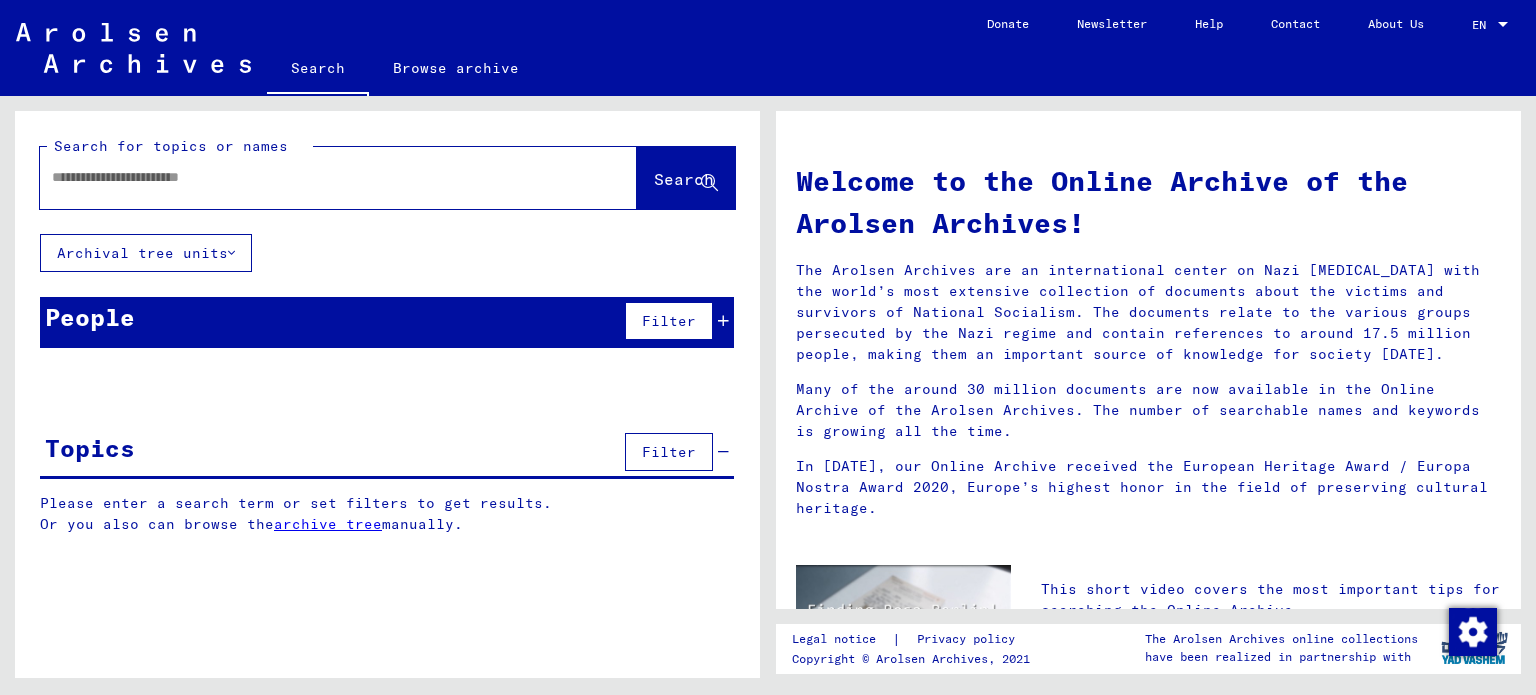 click at bounding box center [314, 177] 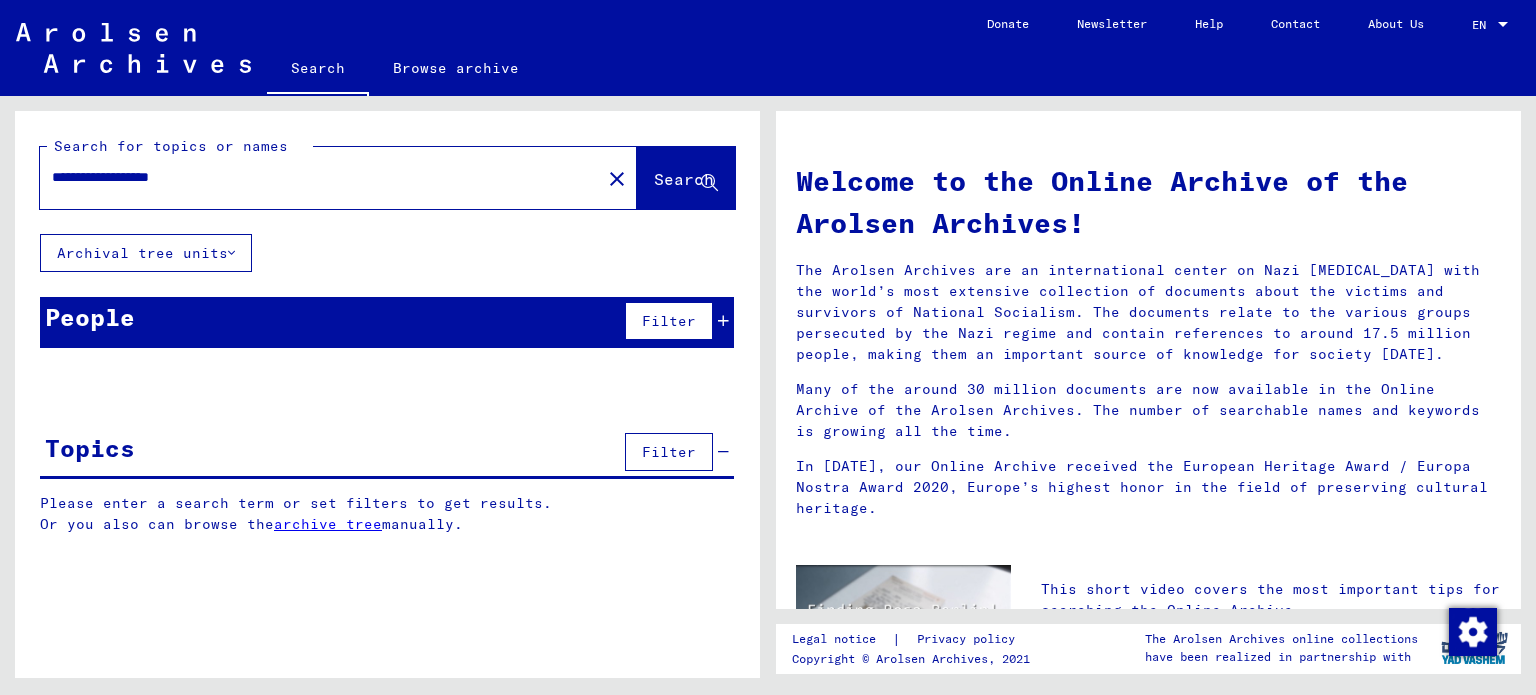 type on "**********" 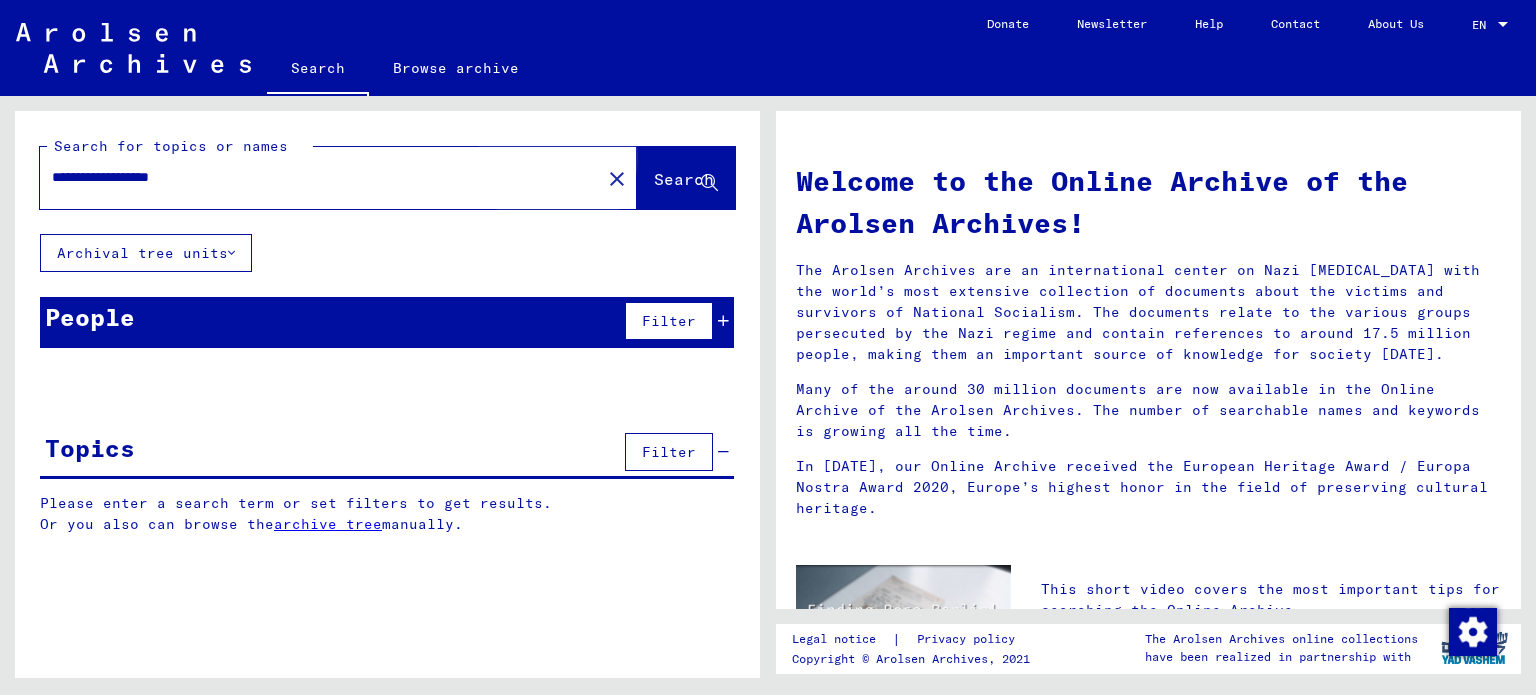 click on "Search" 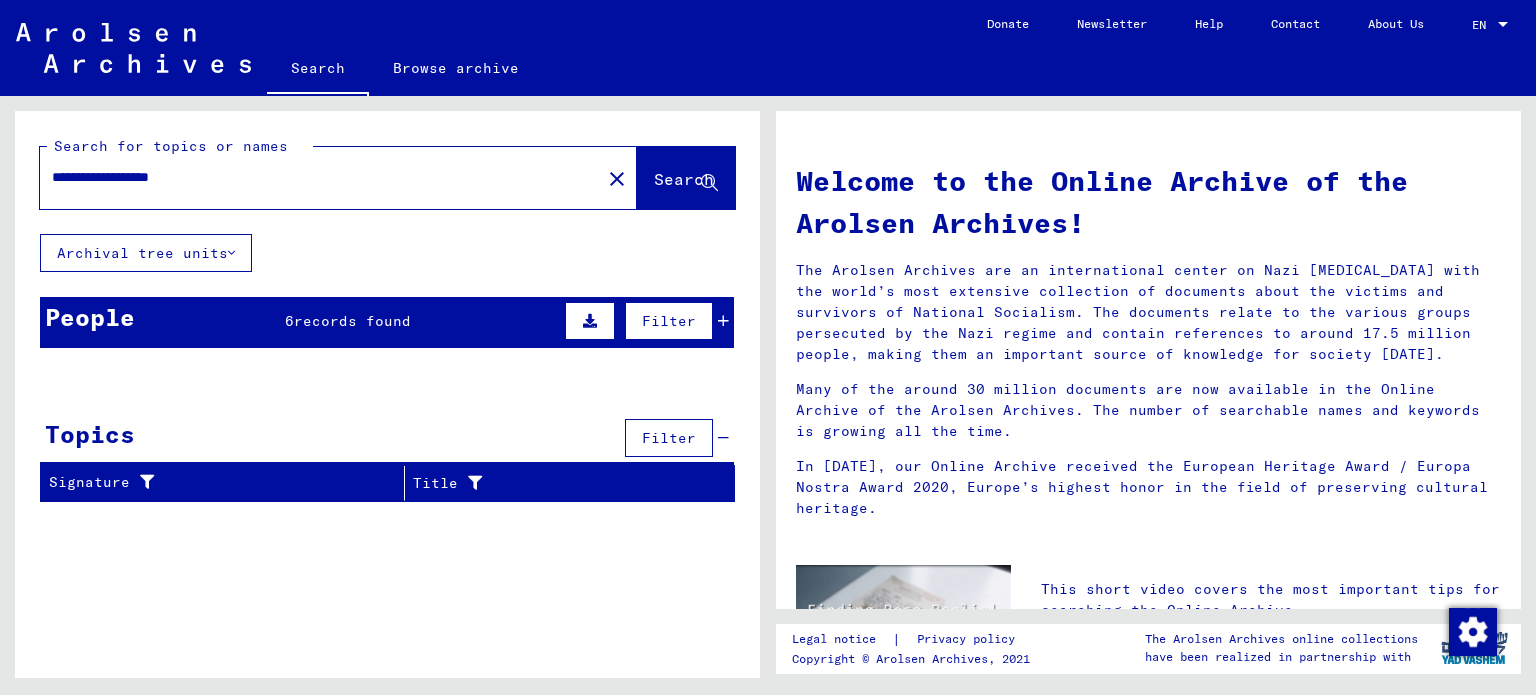 click on "People 6  records found  Filter" at bounding box center [387, 322] 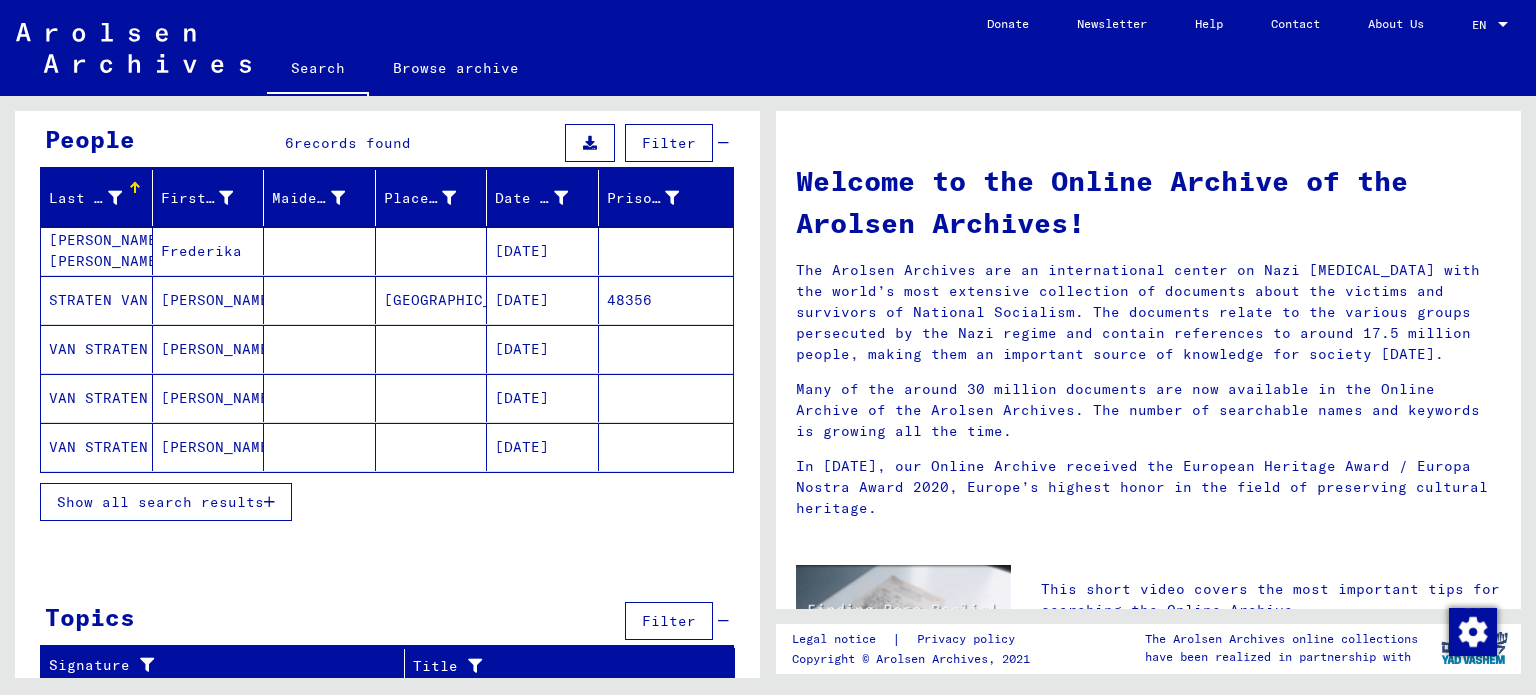 scroll, scrollTop: 180, scrollLeft: 0, axis: vertical 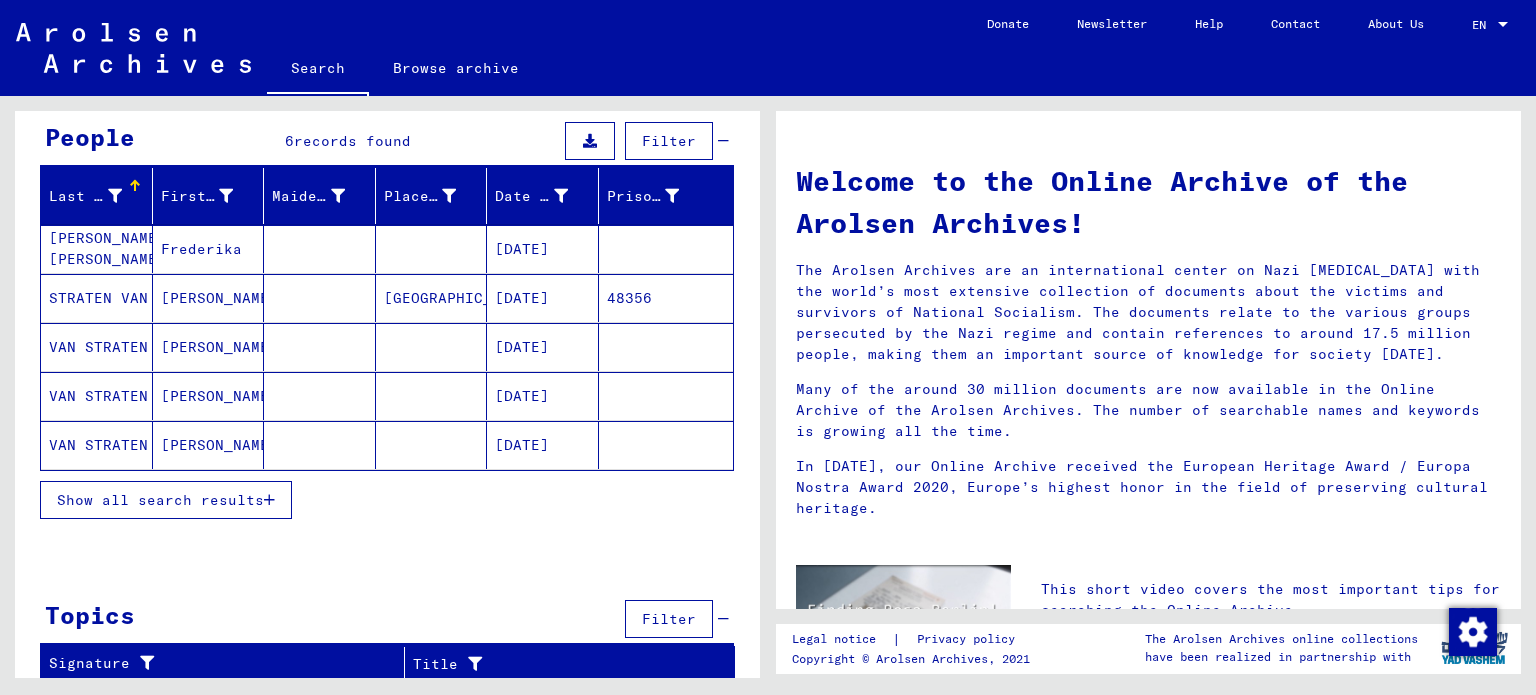 click on "Show all search results" at bounding box center [160, 500] 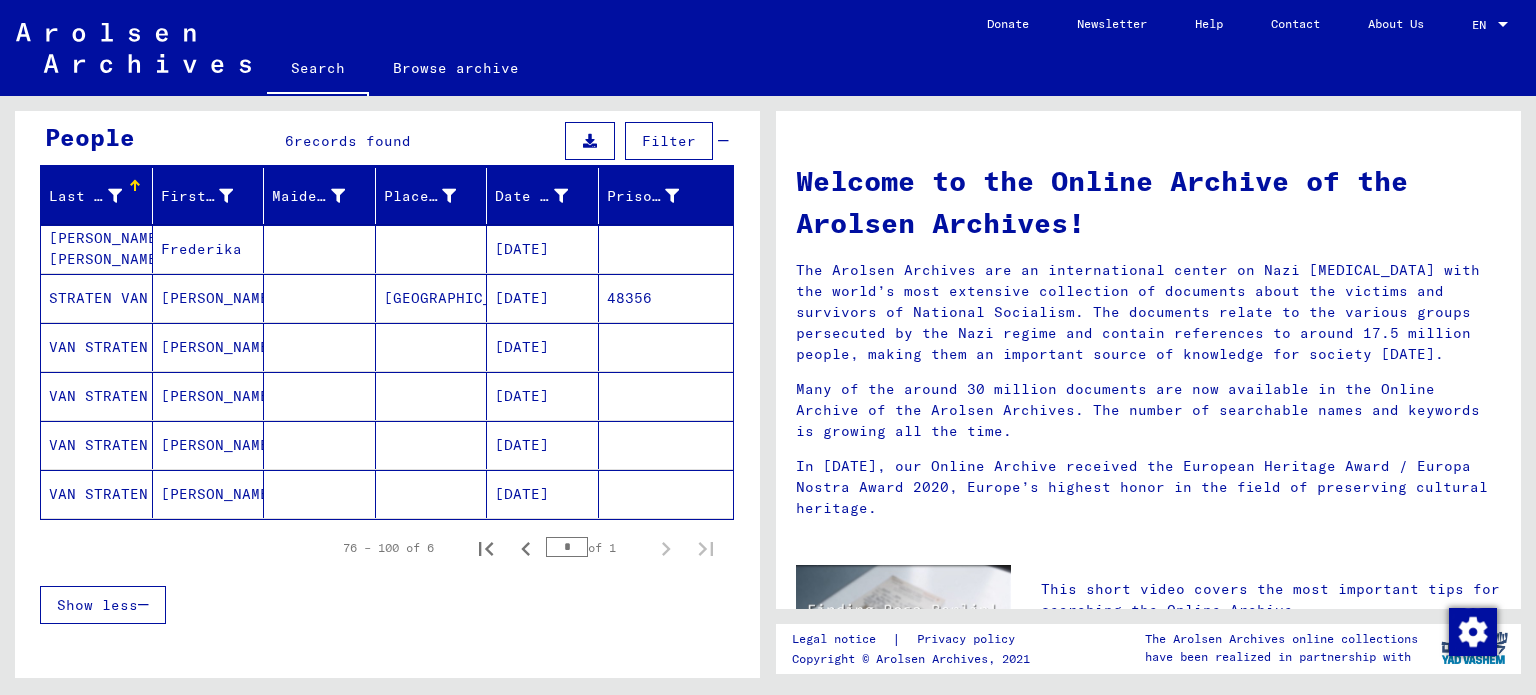 click on "[PERSON_NAME]" at bounding box center (209, 445) 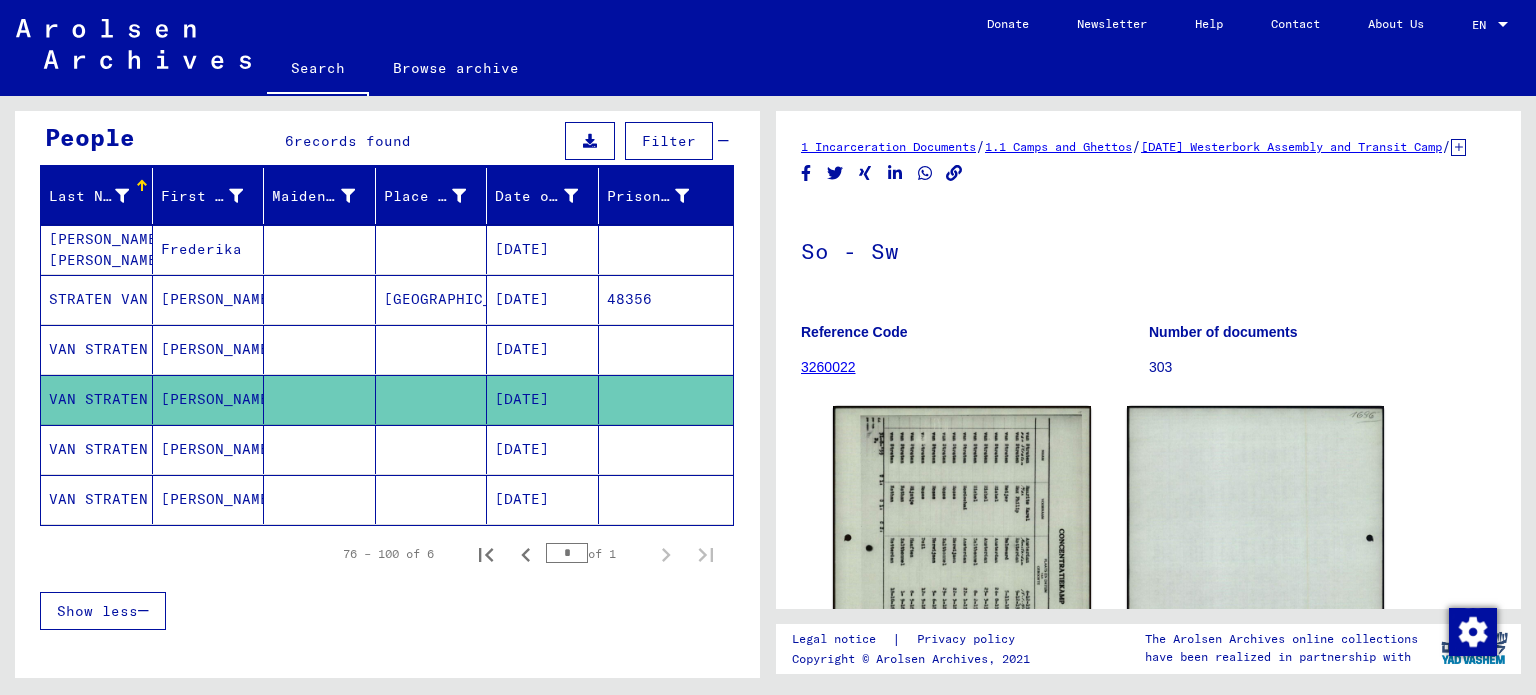 scroll, scrollTop: 0, scrollLeft: 0, axis: both 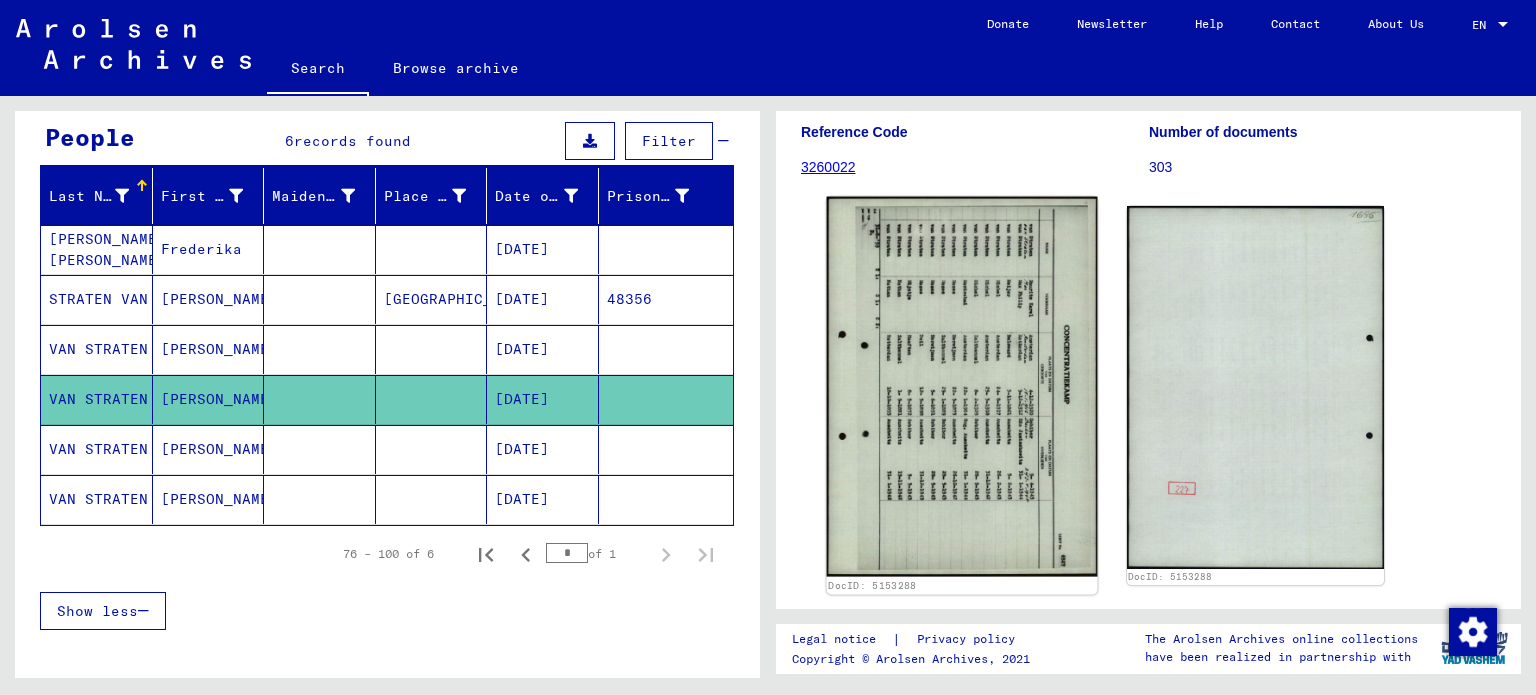 click 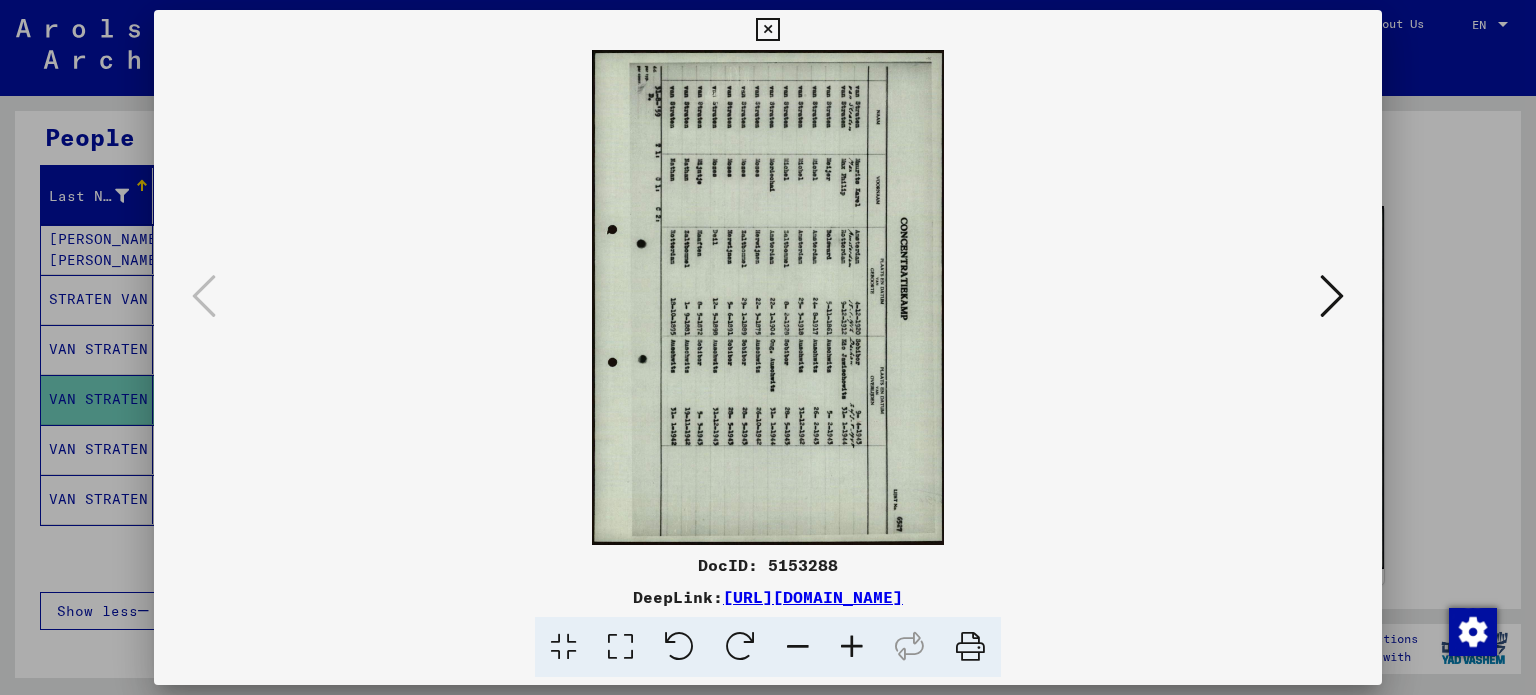 click at bounding box center (679, 647) 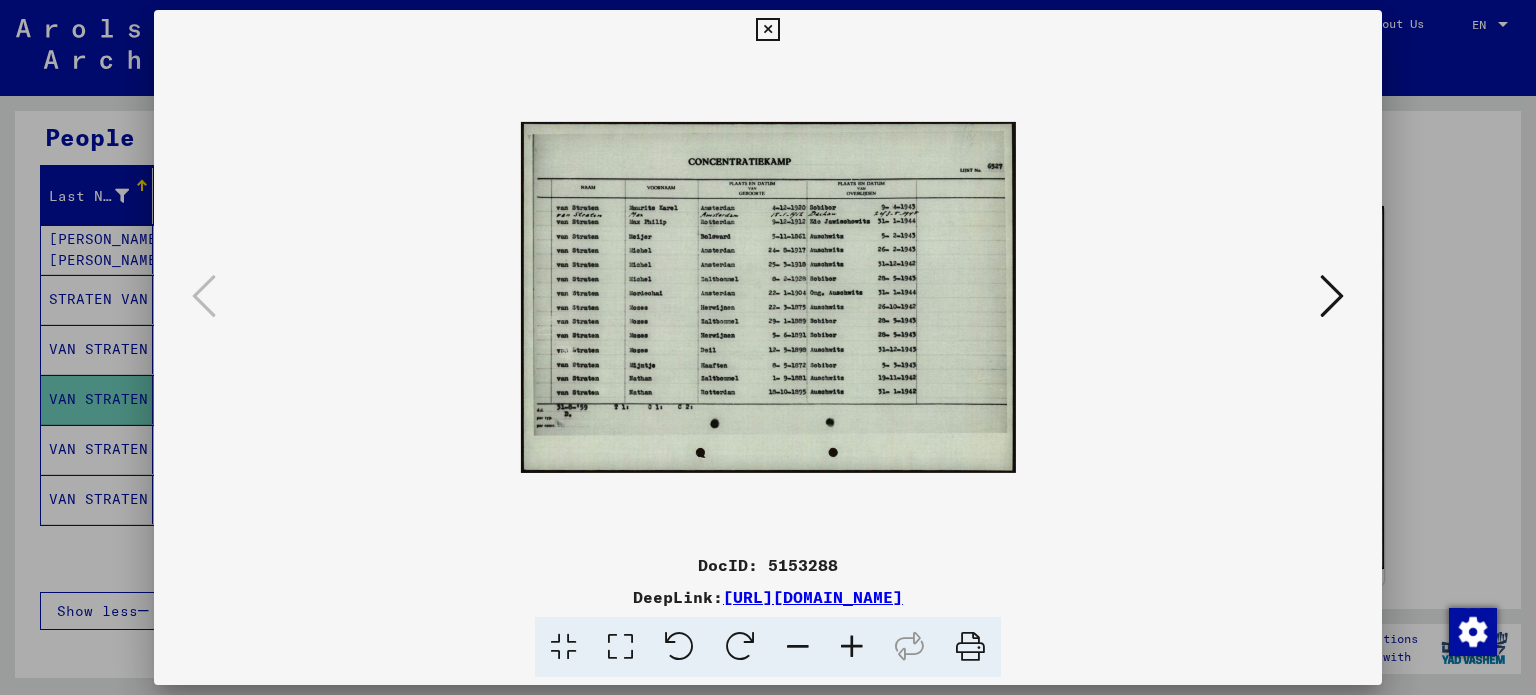click at bounding box center (852, 647) 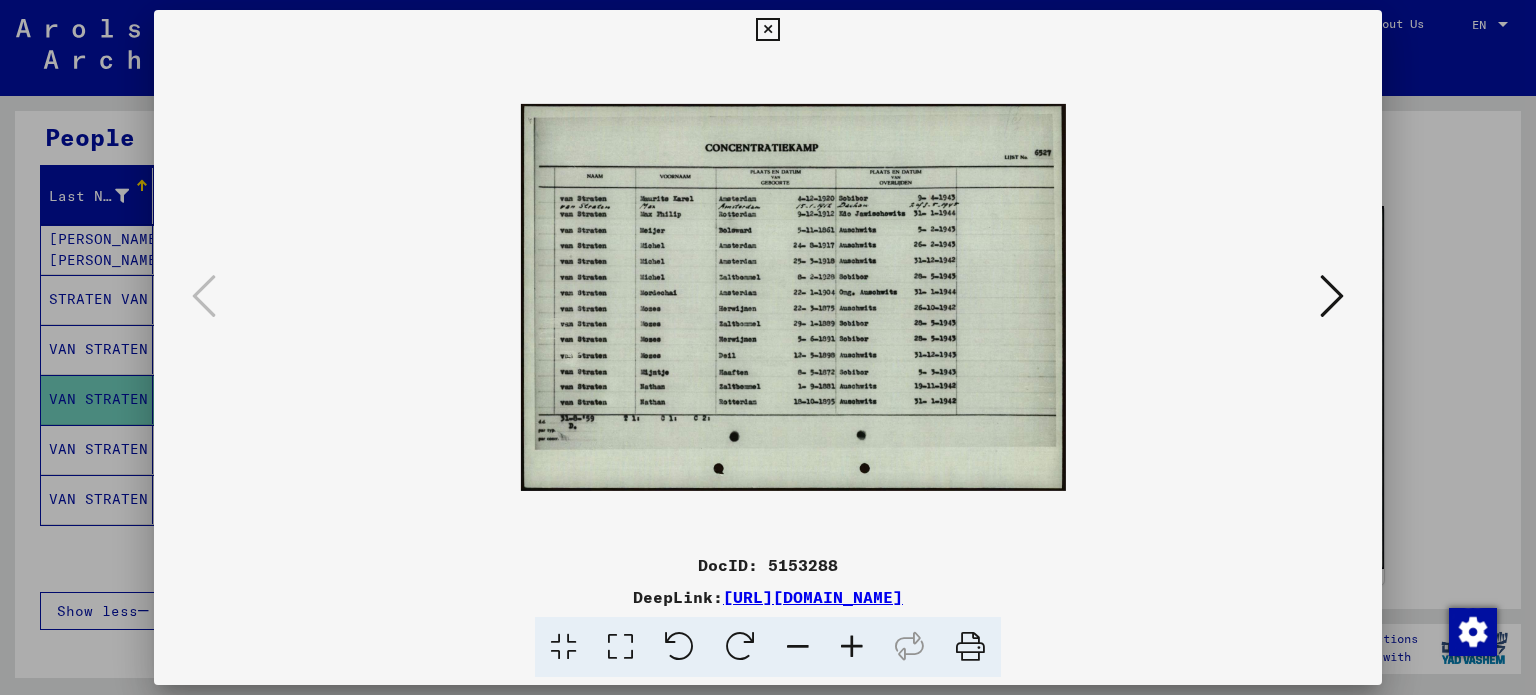 click at bounding box center (852, 647) 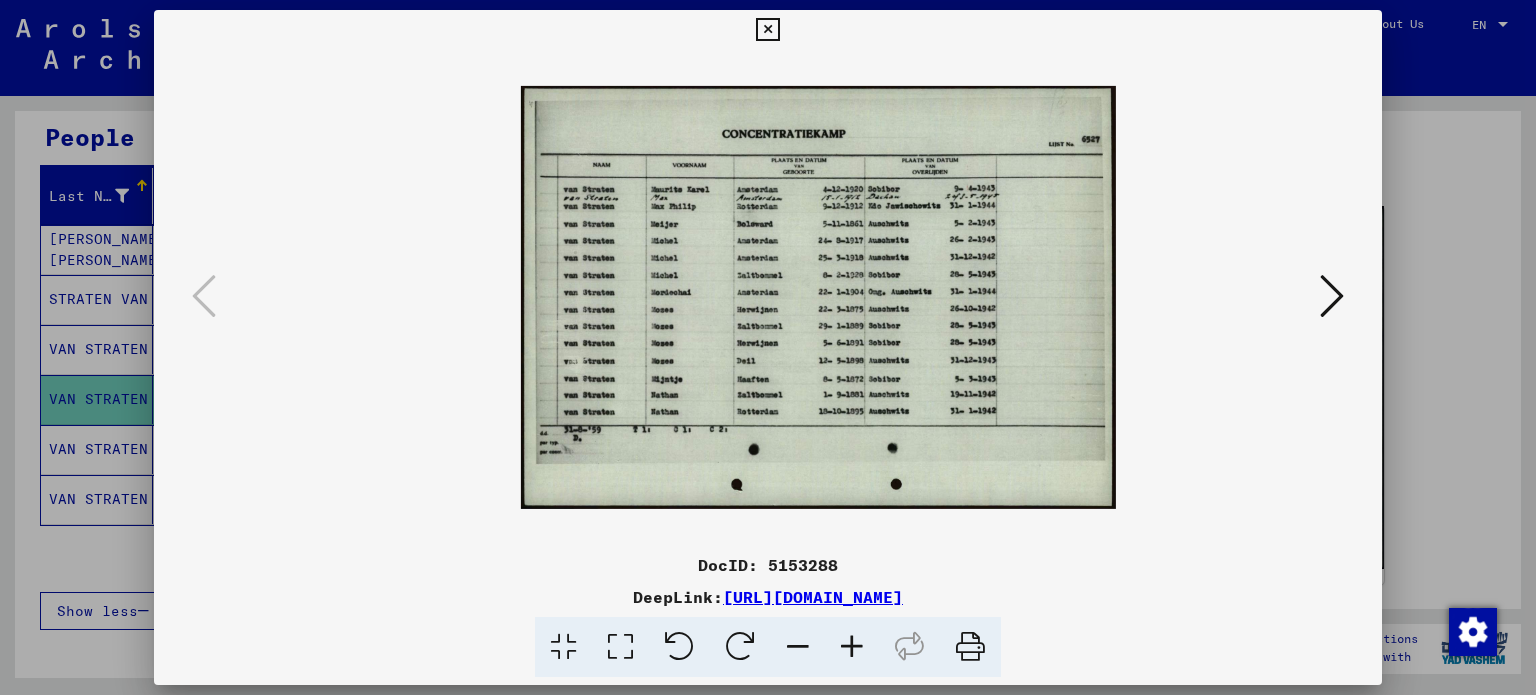 click at bounding box center (852, 647) 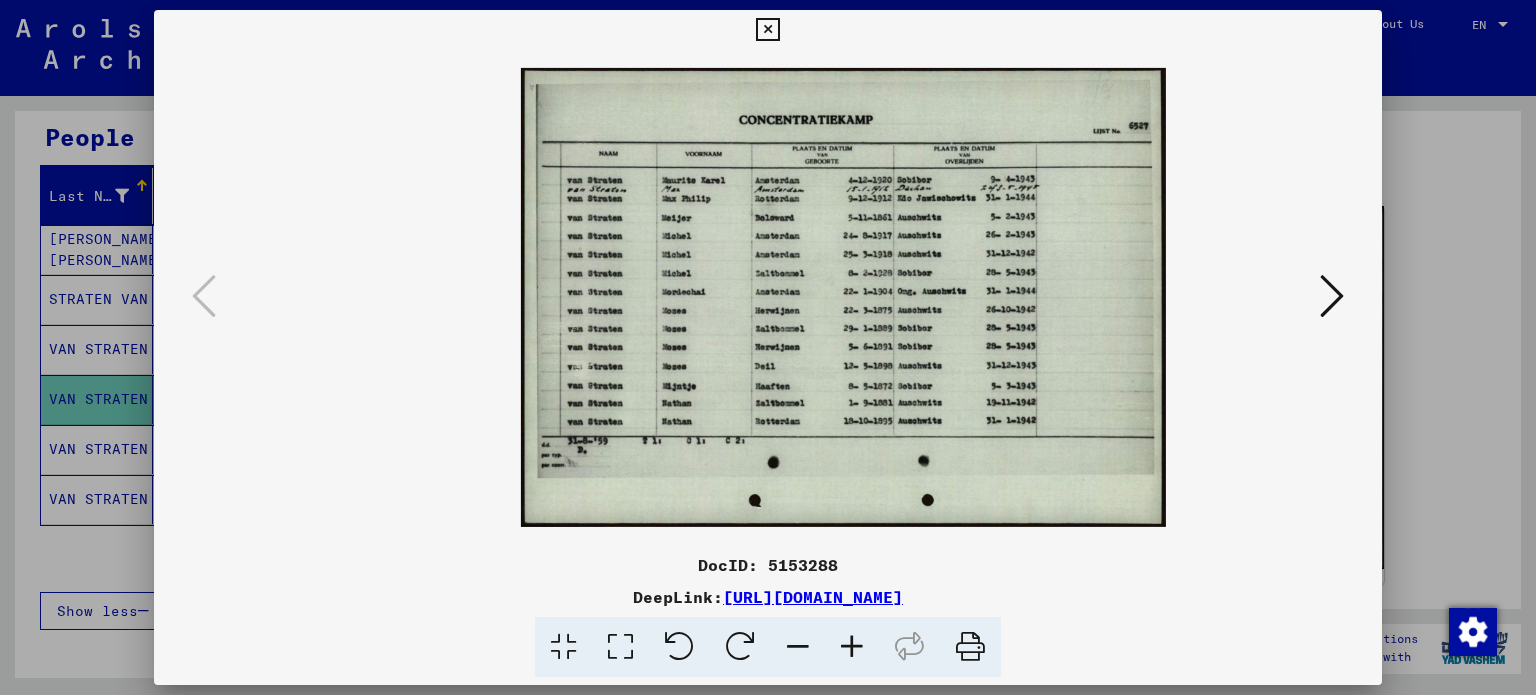 click at bounding box center [852, 647] 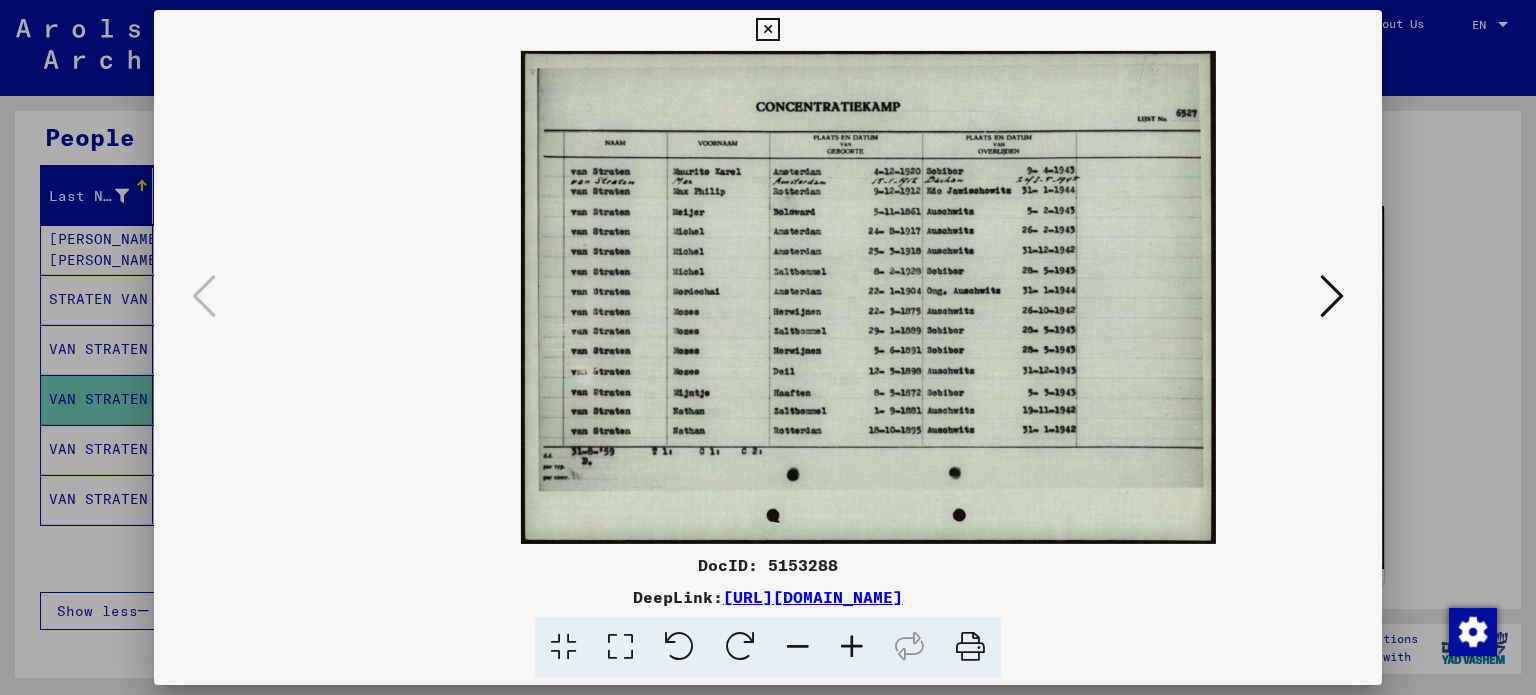 click at bounding box center [852, 647] 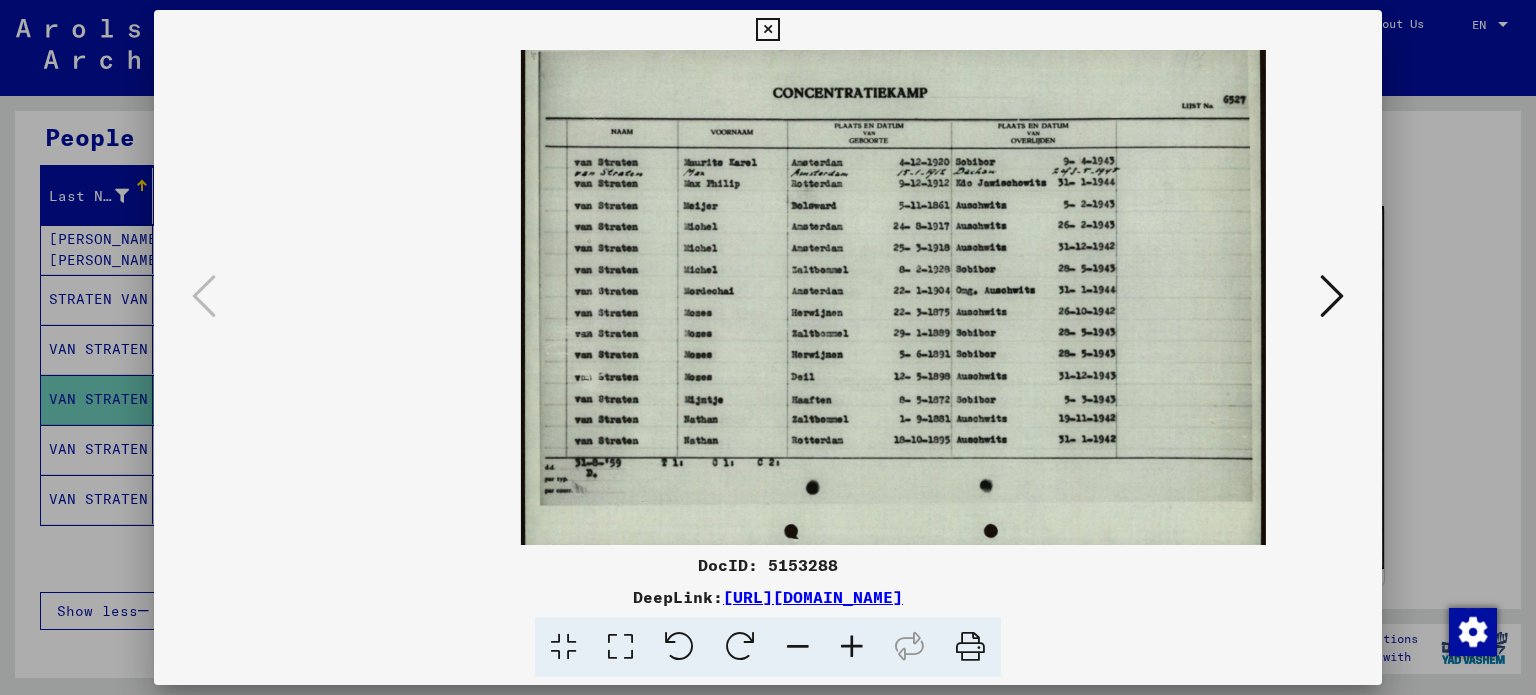 click at bounding box center [852, 647] 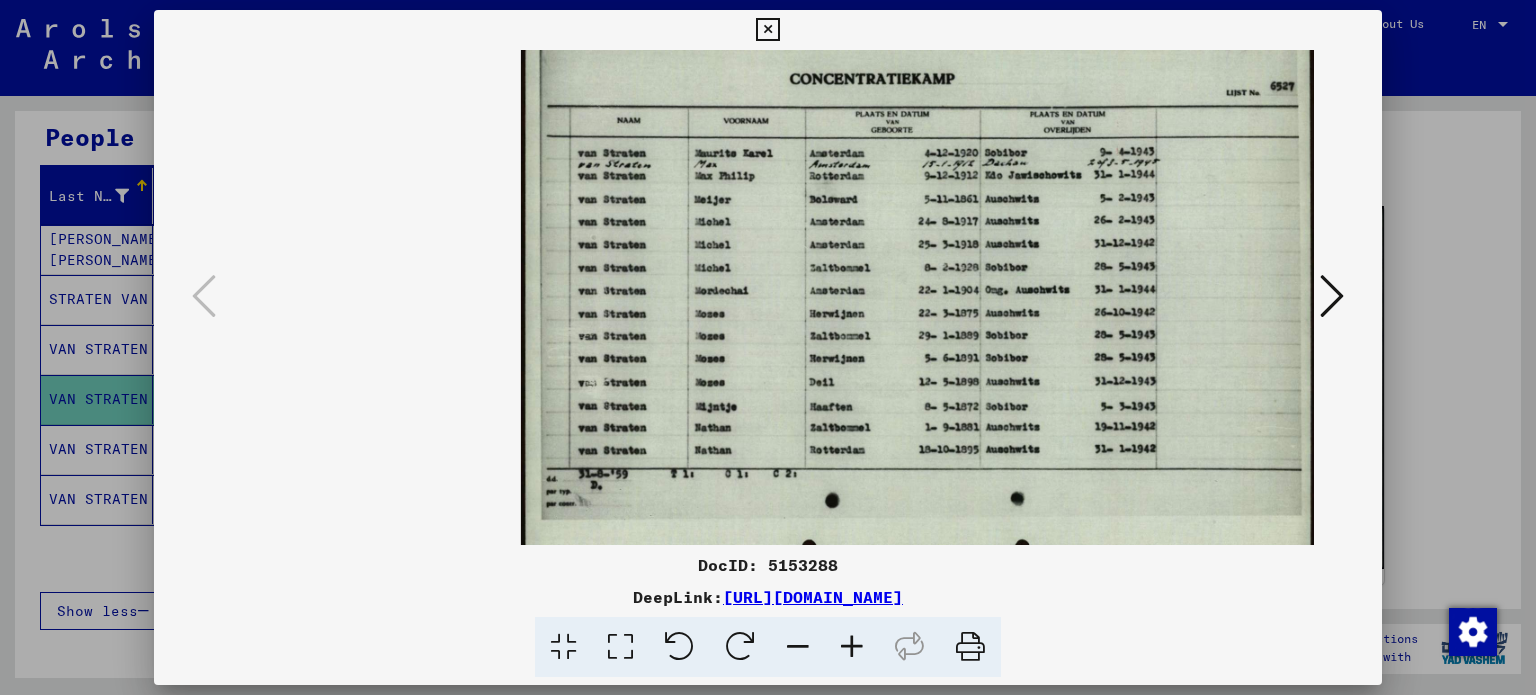 click at bounding box center [852, 647] 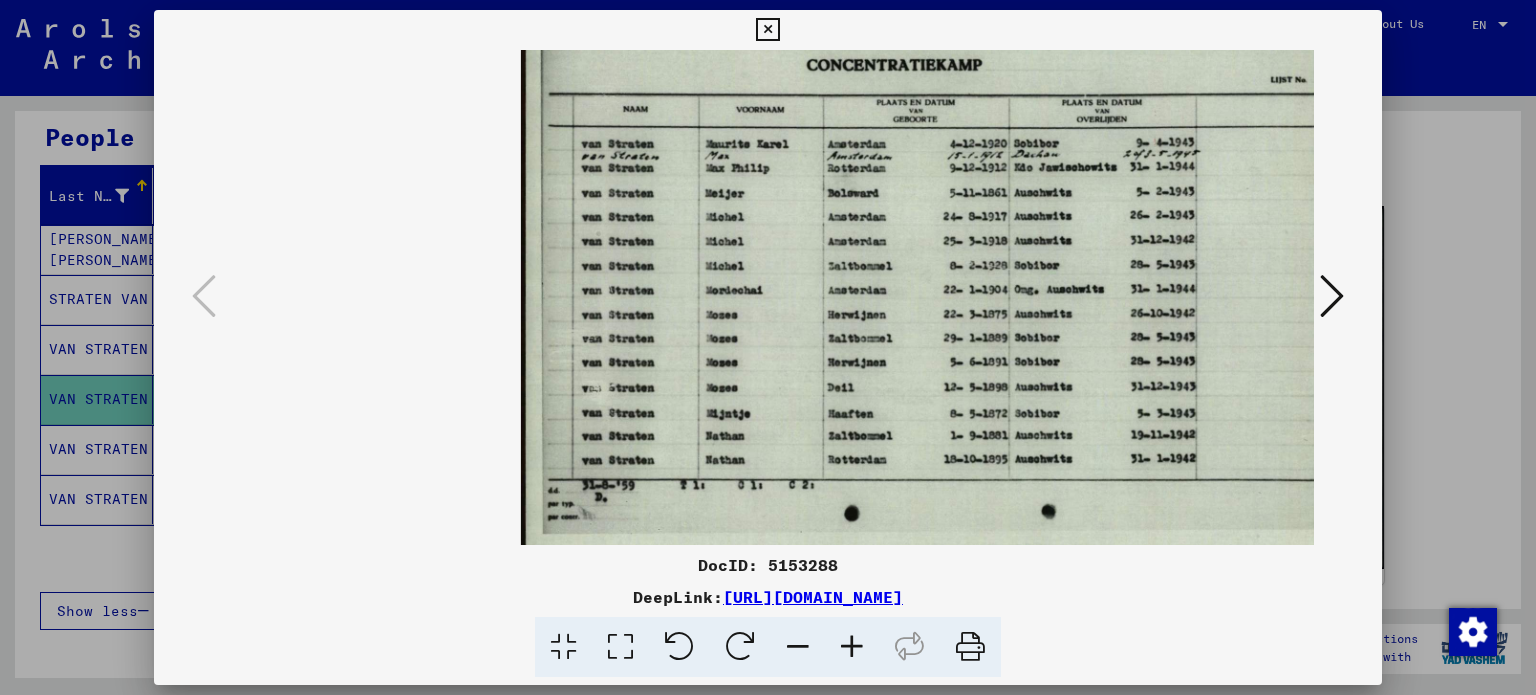 click at bounding box center [1332, 296] 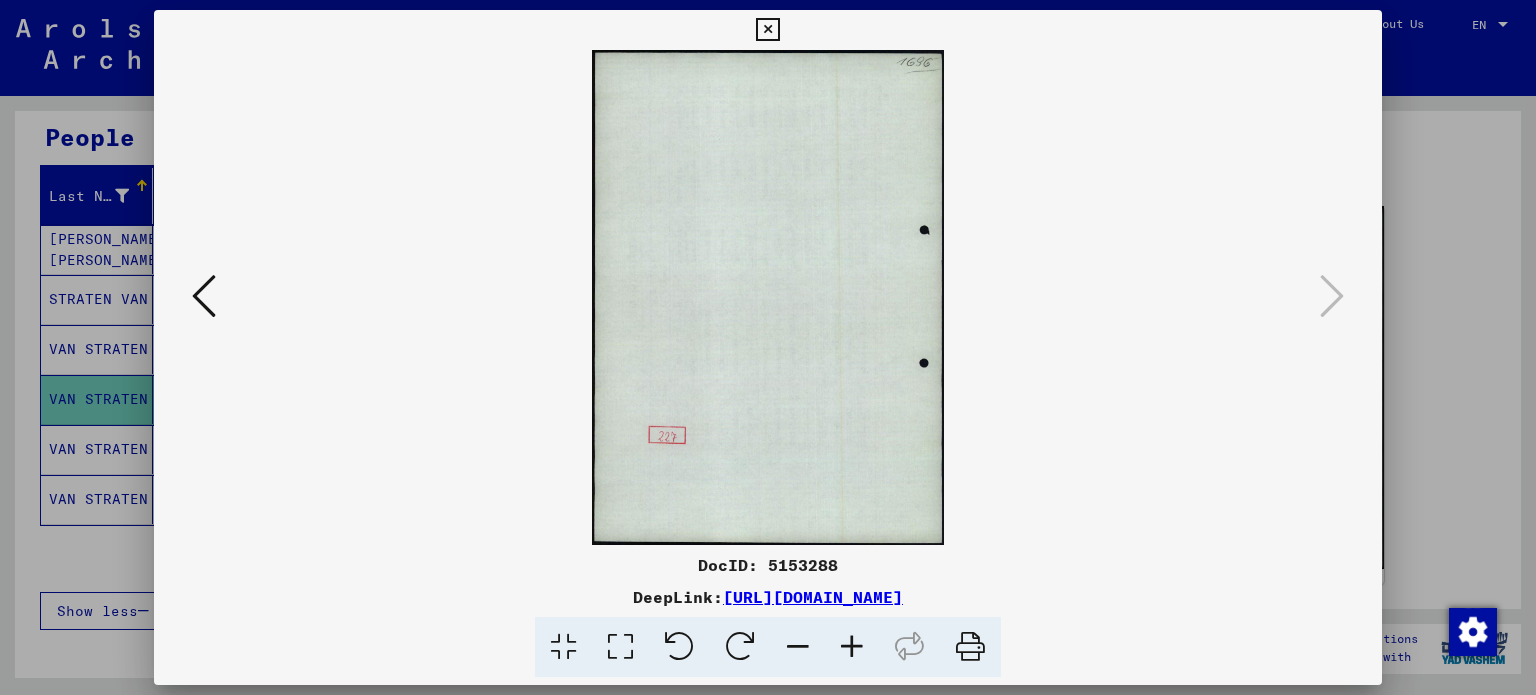 click at bounding box center (204, 296) 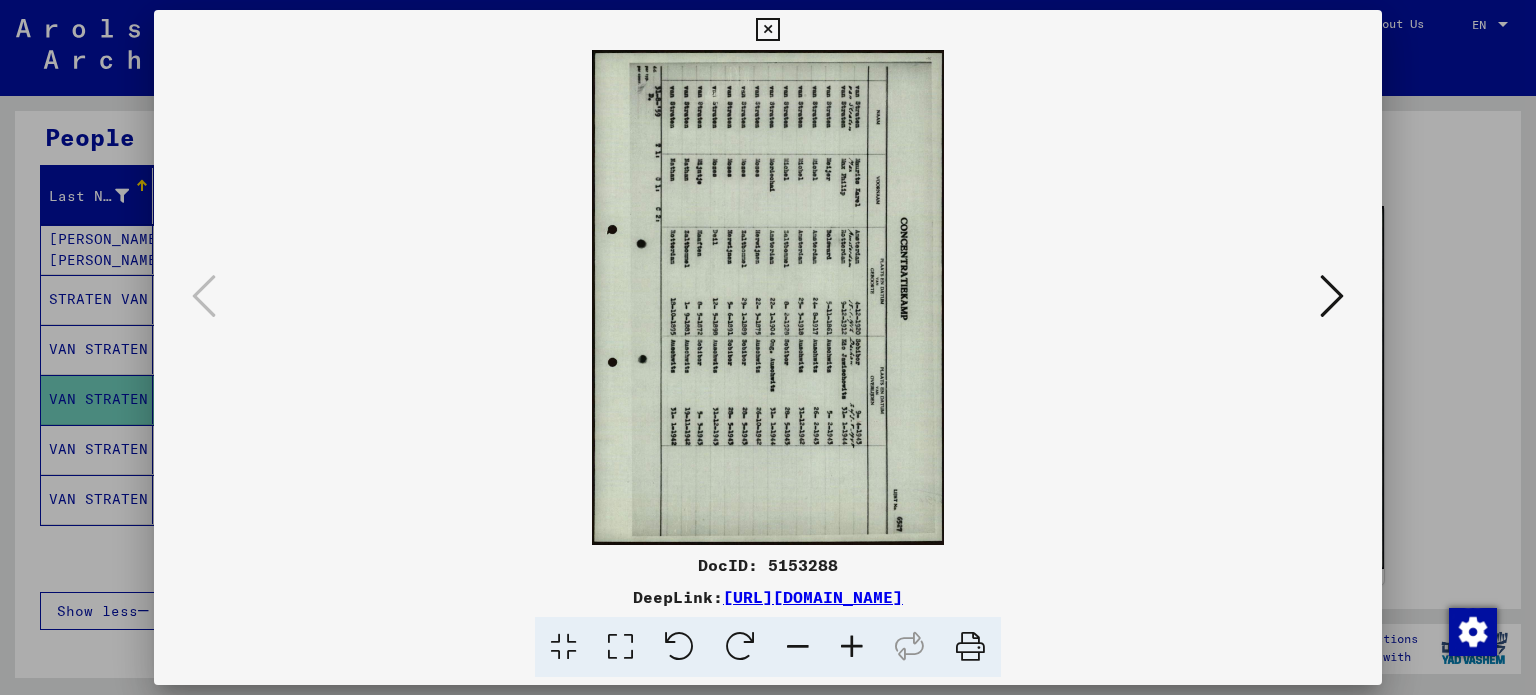 click at bounding box center (679, 647) 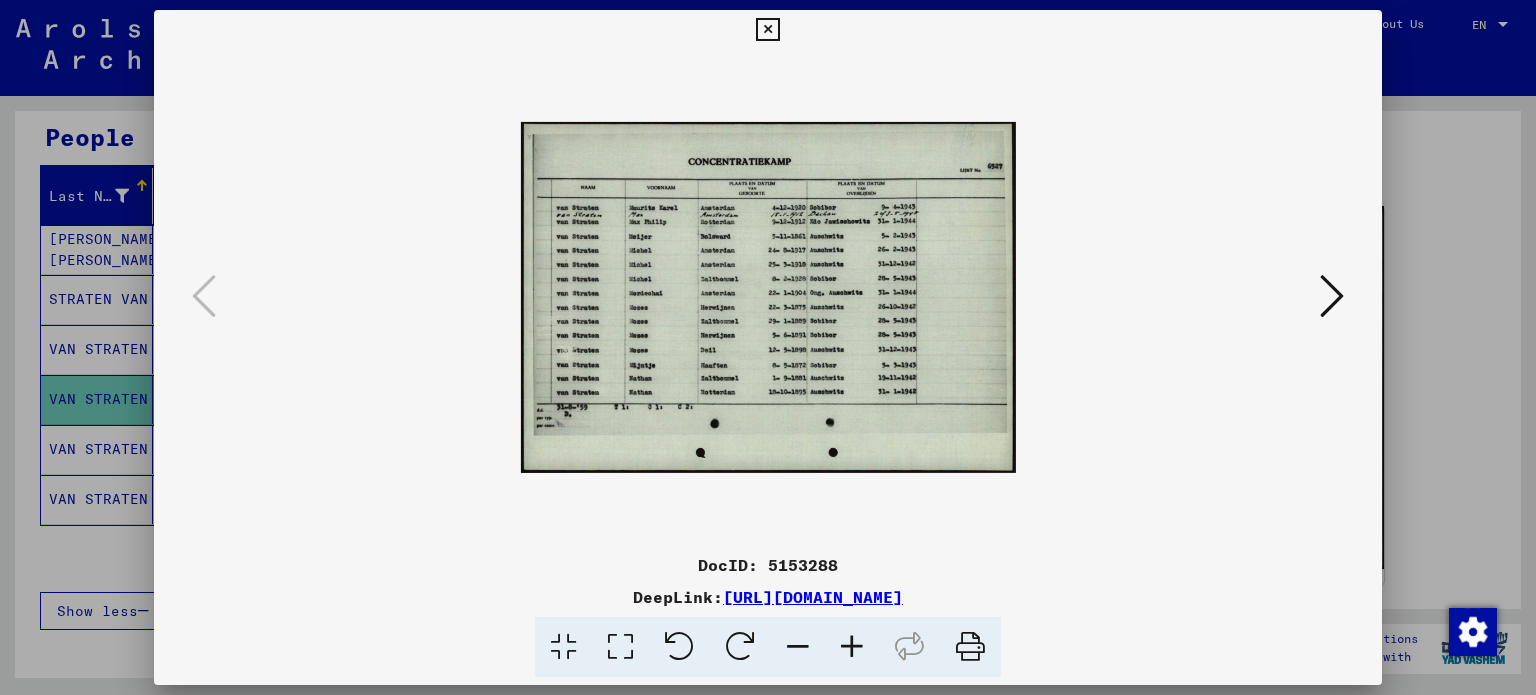 click at bounding box center [767, 30] 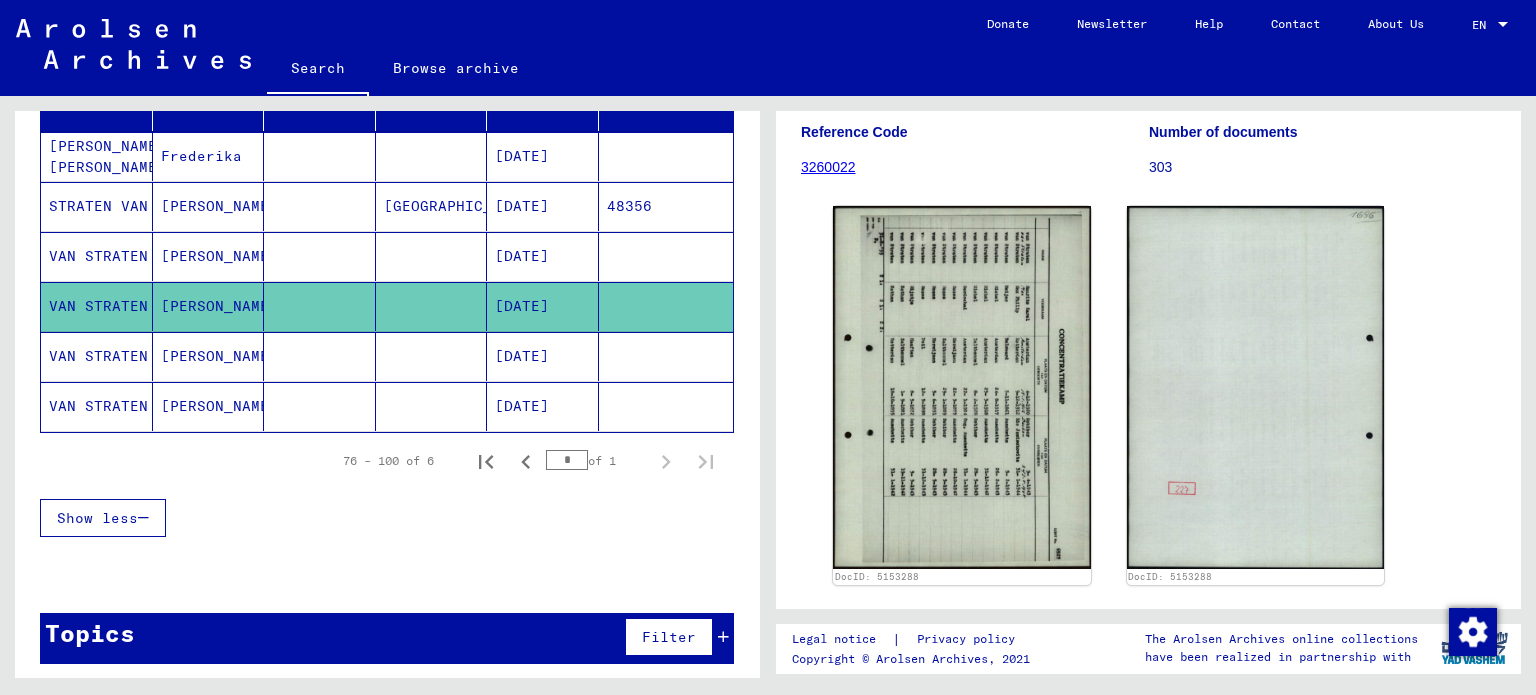 scroll, scrollTop: 0, scrollLeft: 0, axis: both 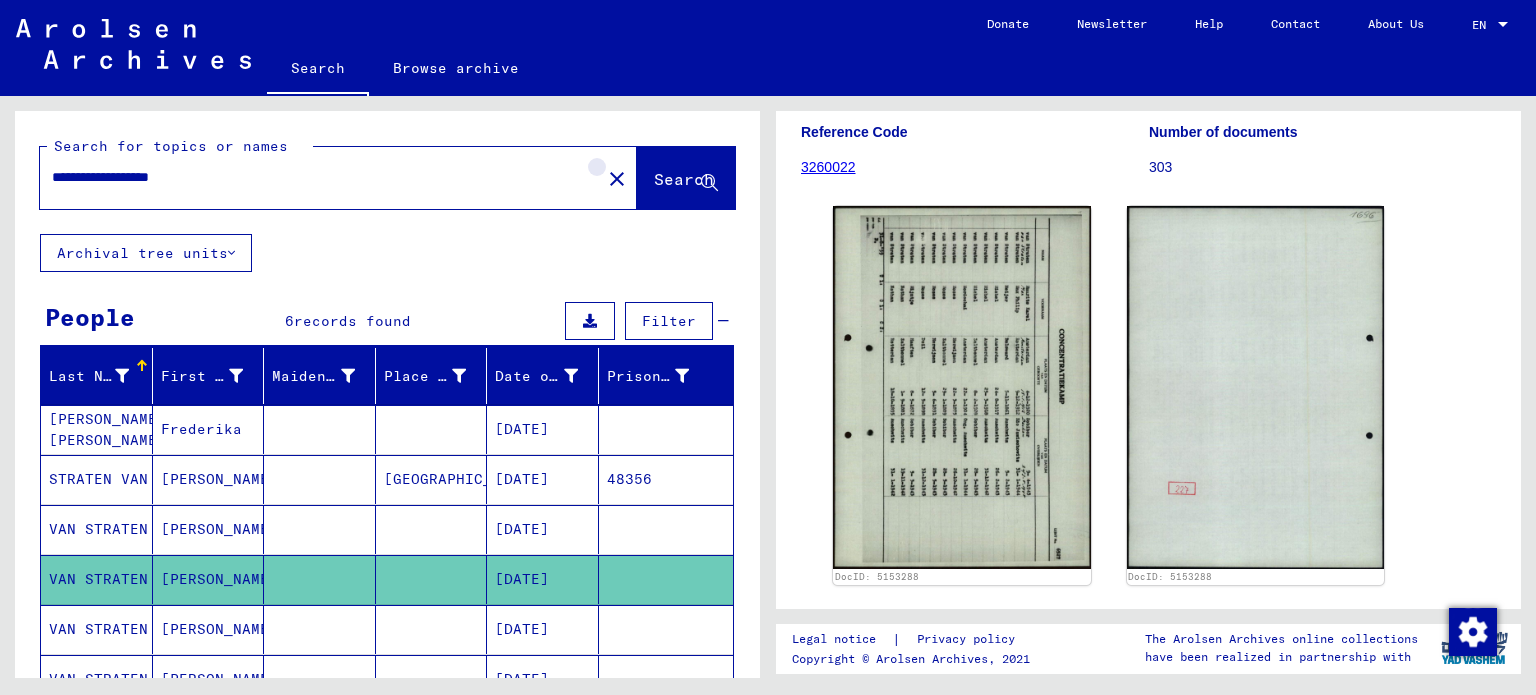 click on "close" 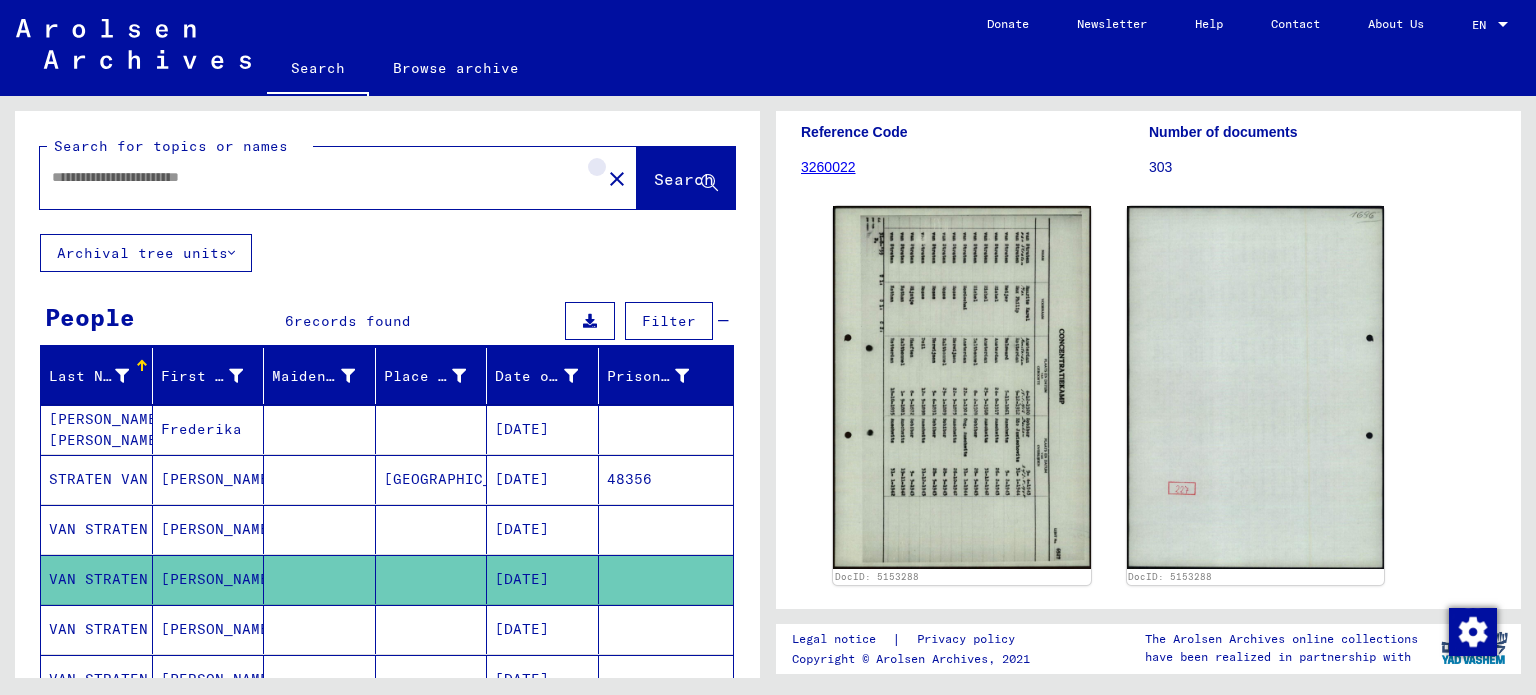 scroll, scrollTop: 0, scrollLeft: 0, axis: both 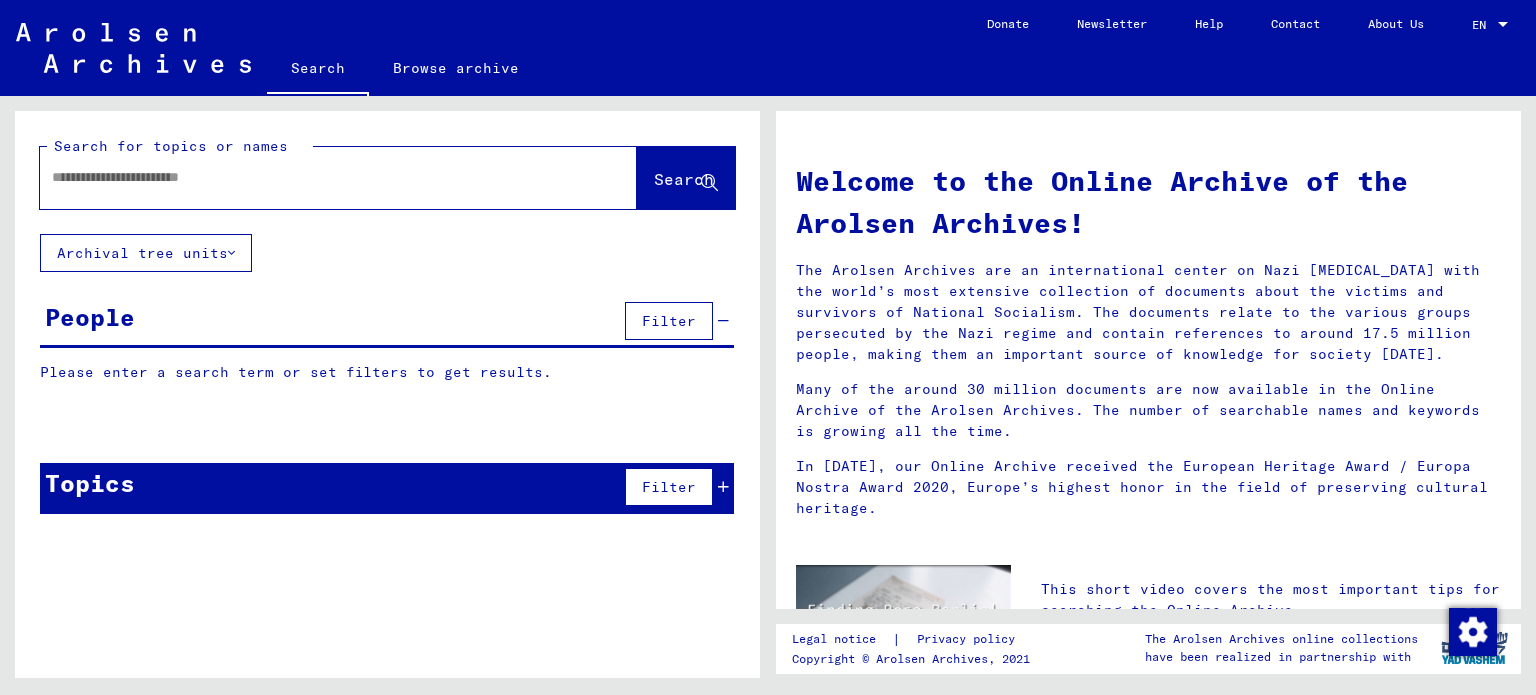 click at bounding box center [314, 177] 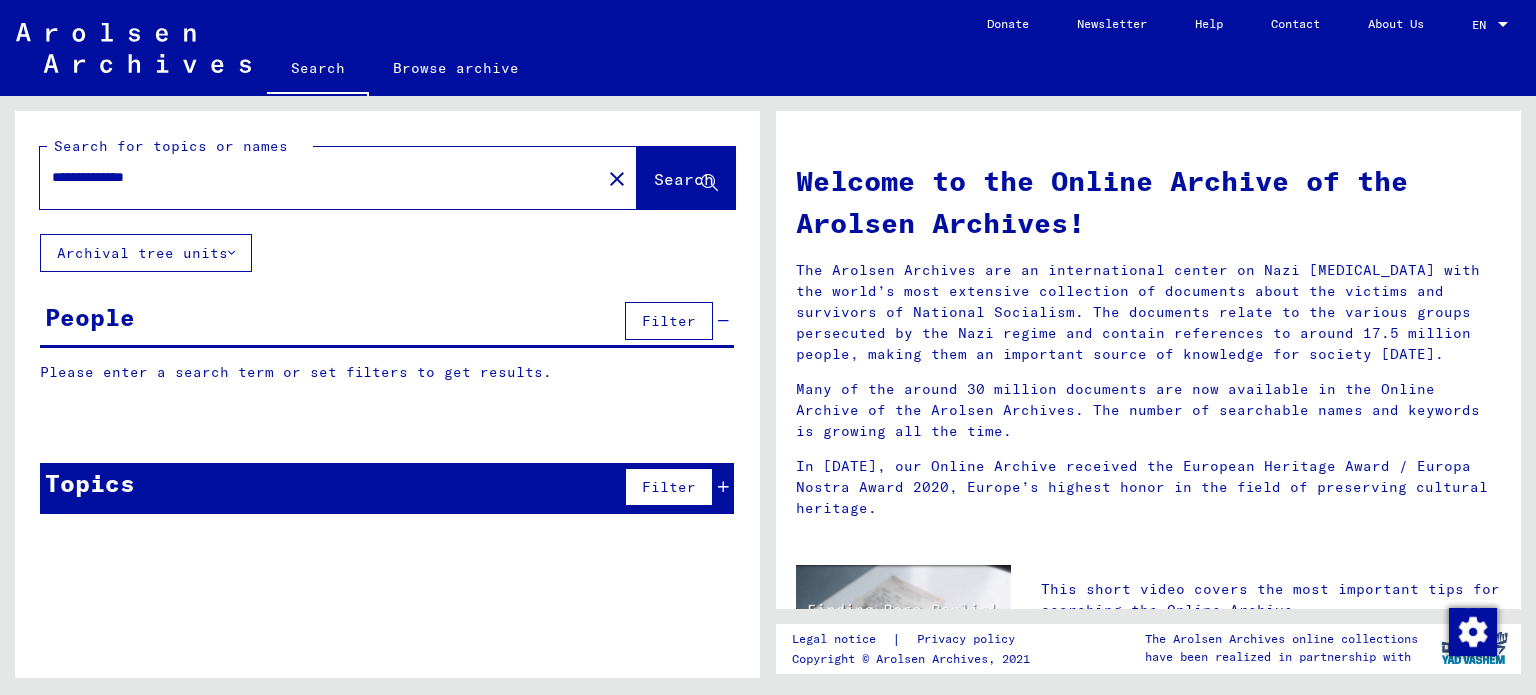 type on "**********" 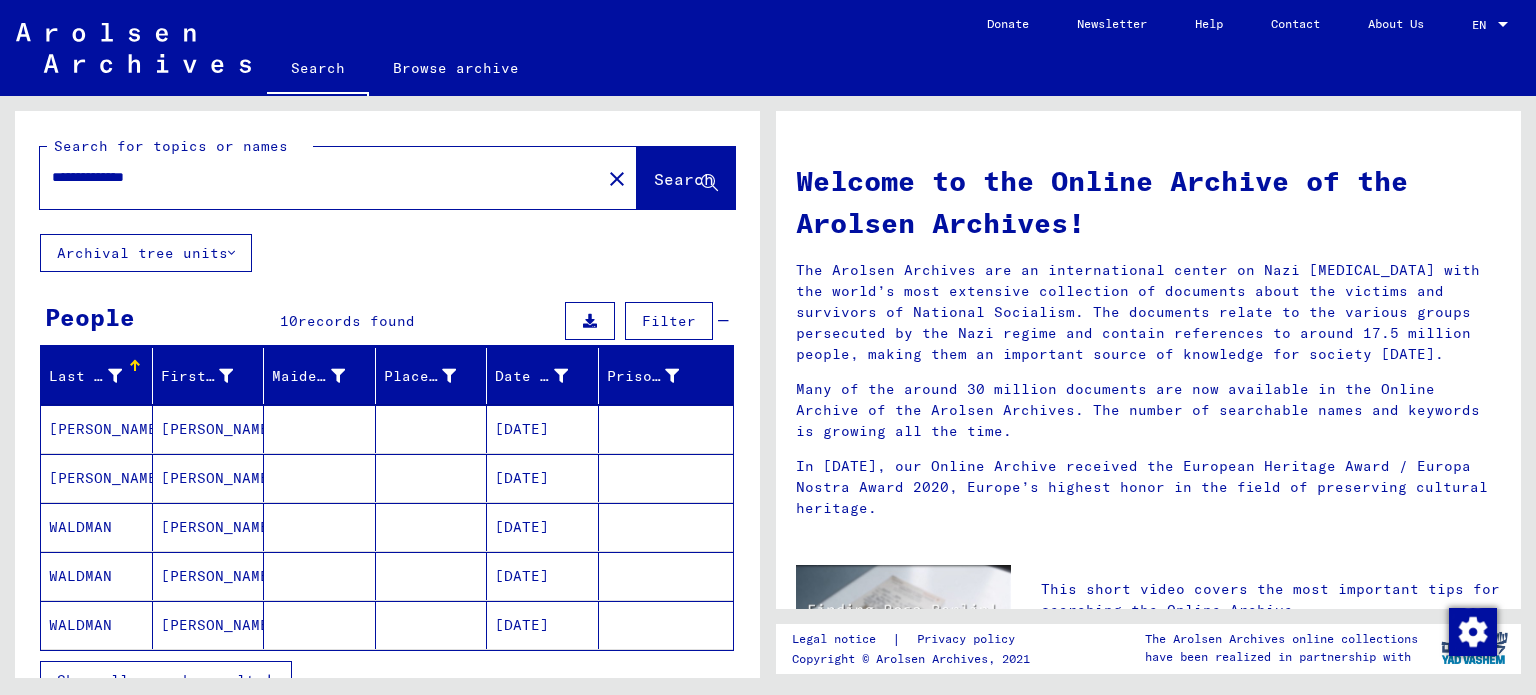 click on "[DATE]" at bounding box center [543, 478] 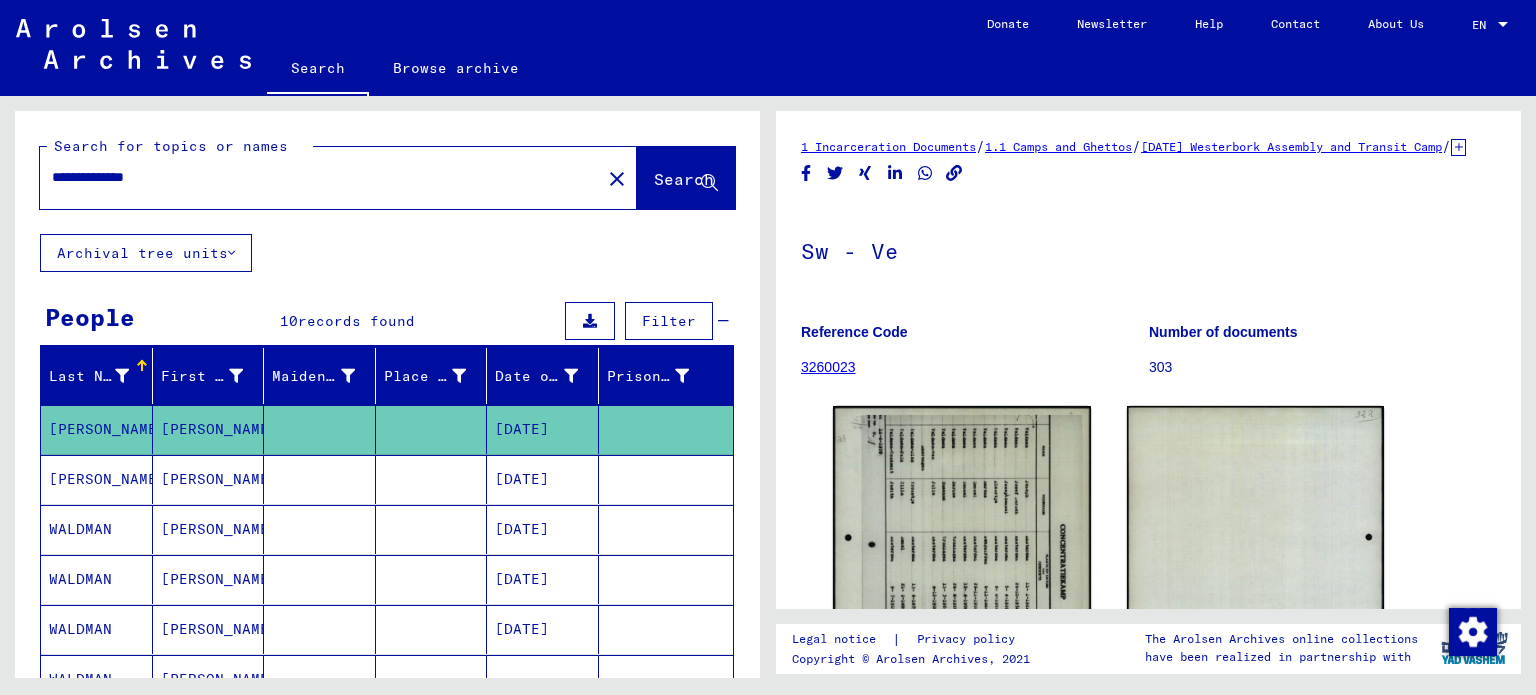 scroll, scrollTop: 0, scrollLeft: 0, axis: both 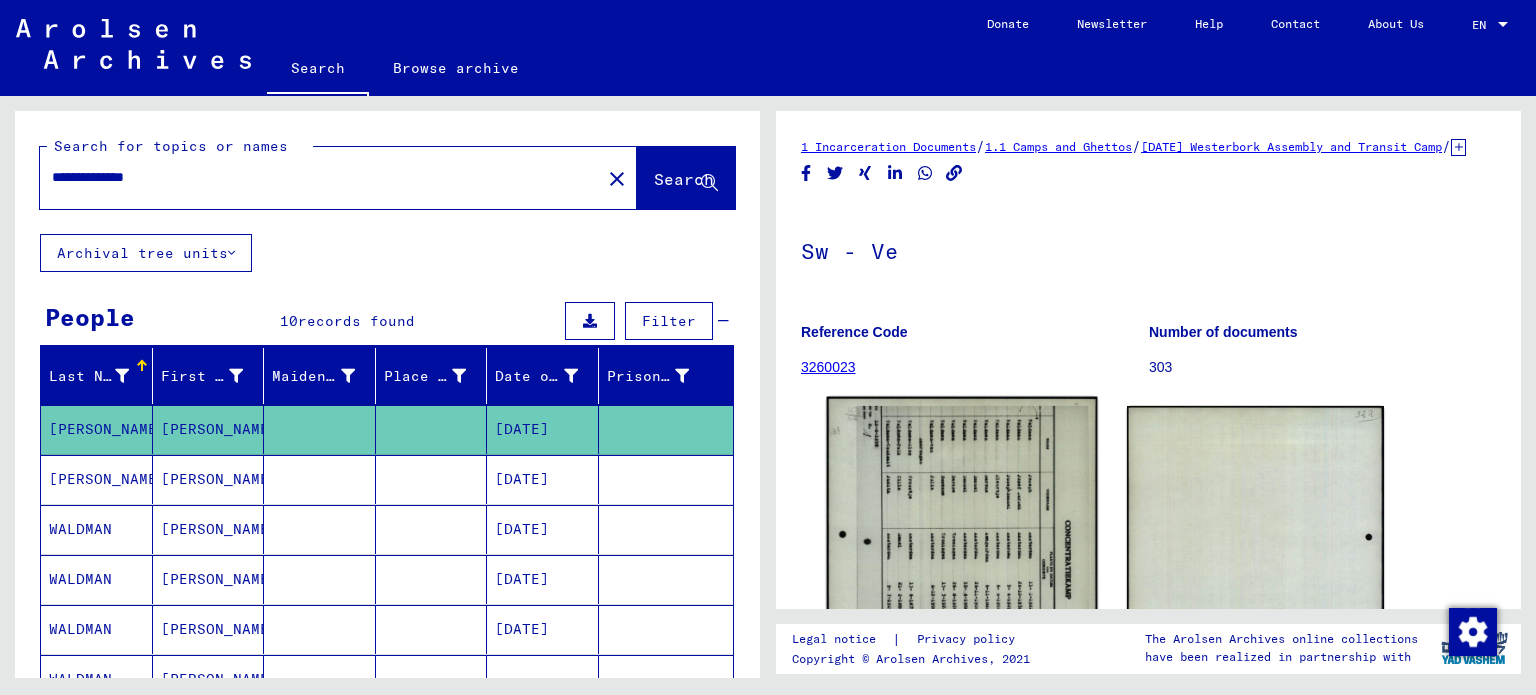 click 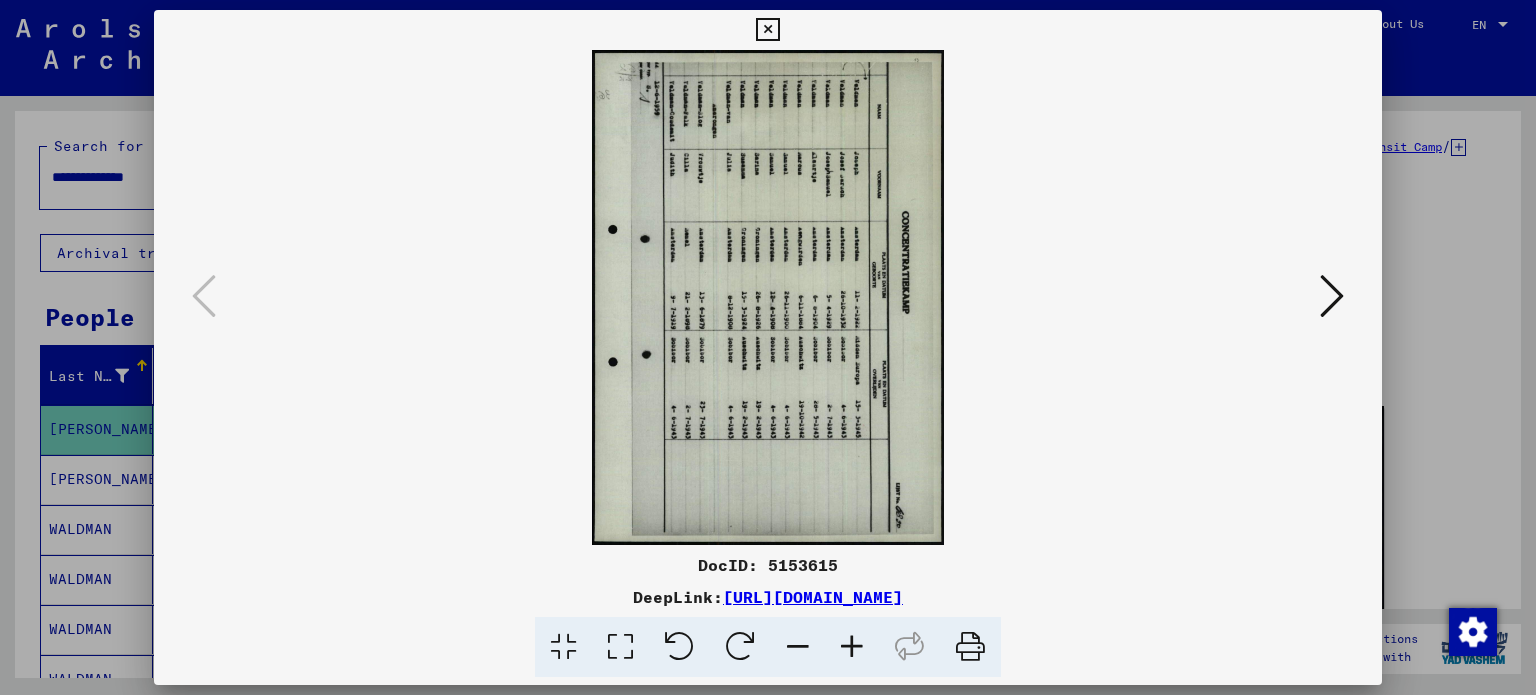 click at bounding box center [679, 647] 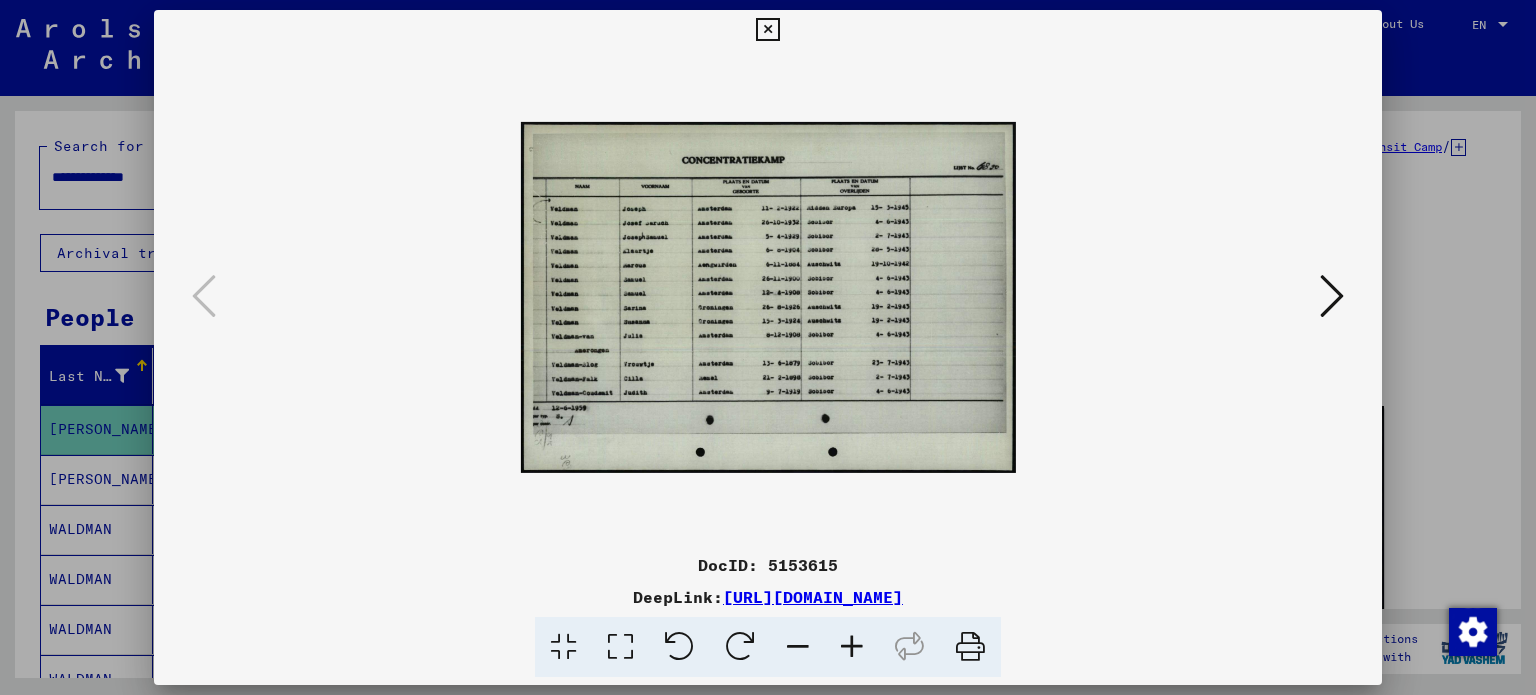 click at bounding box center (852, 647) 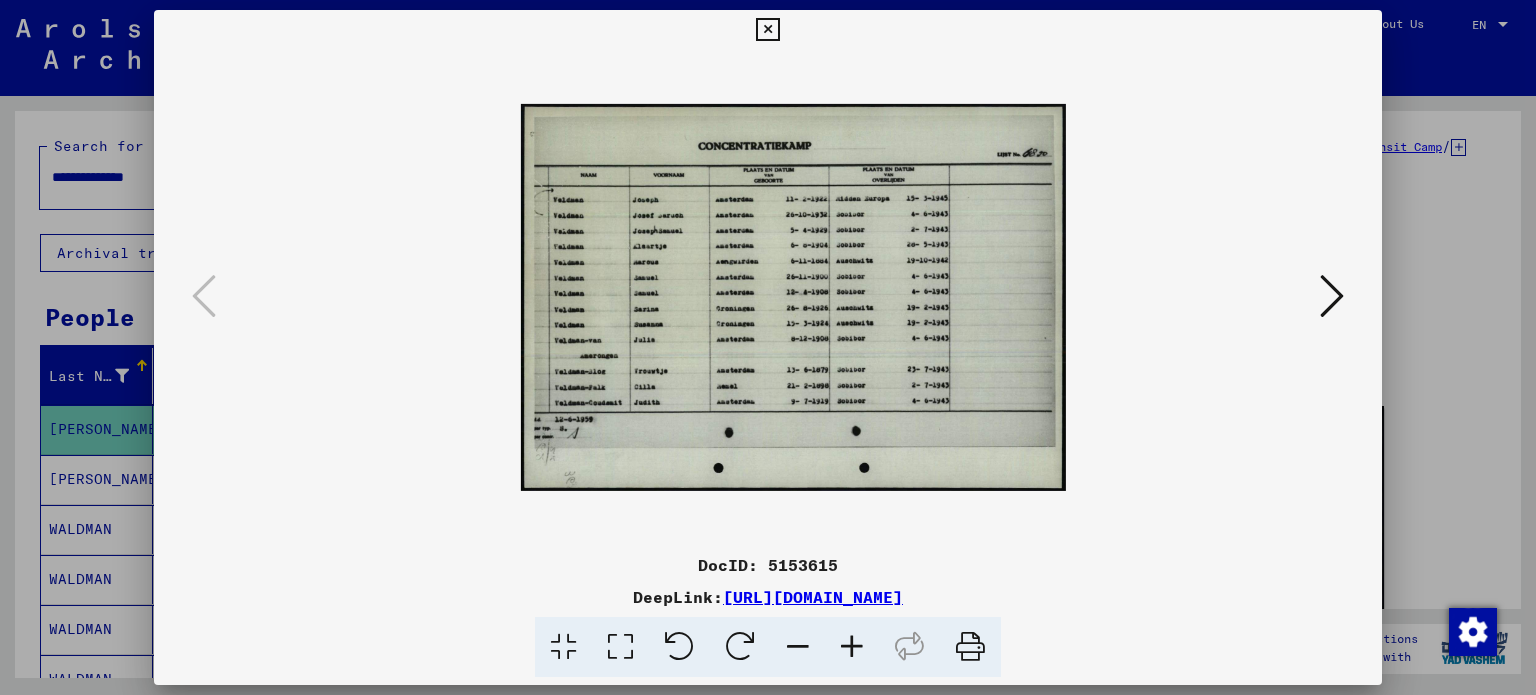 click at bounding box center (852, 647) 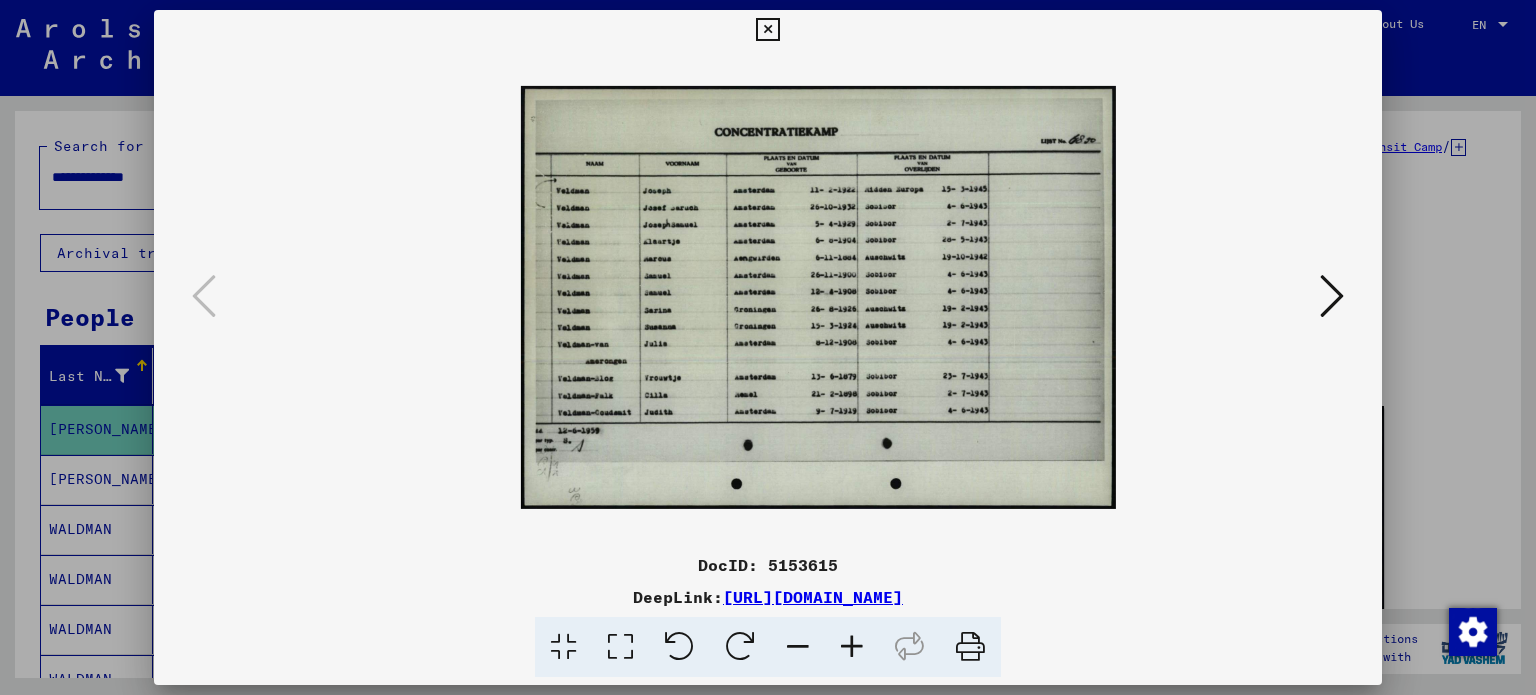 click at bounding box center (852, 647) 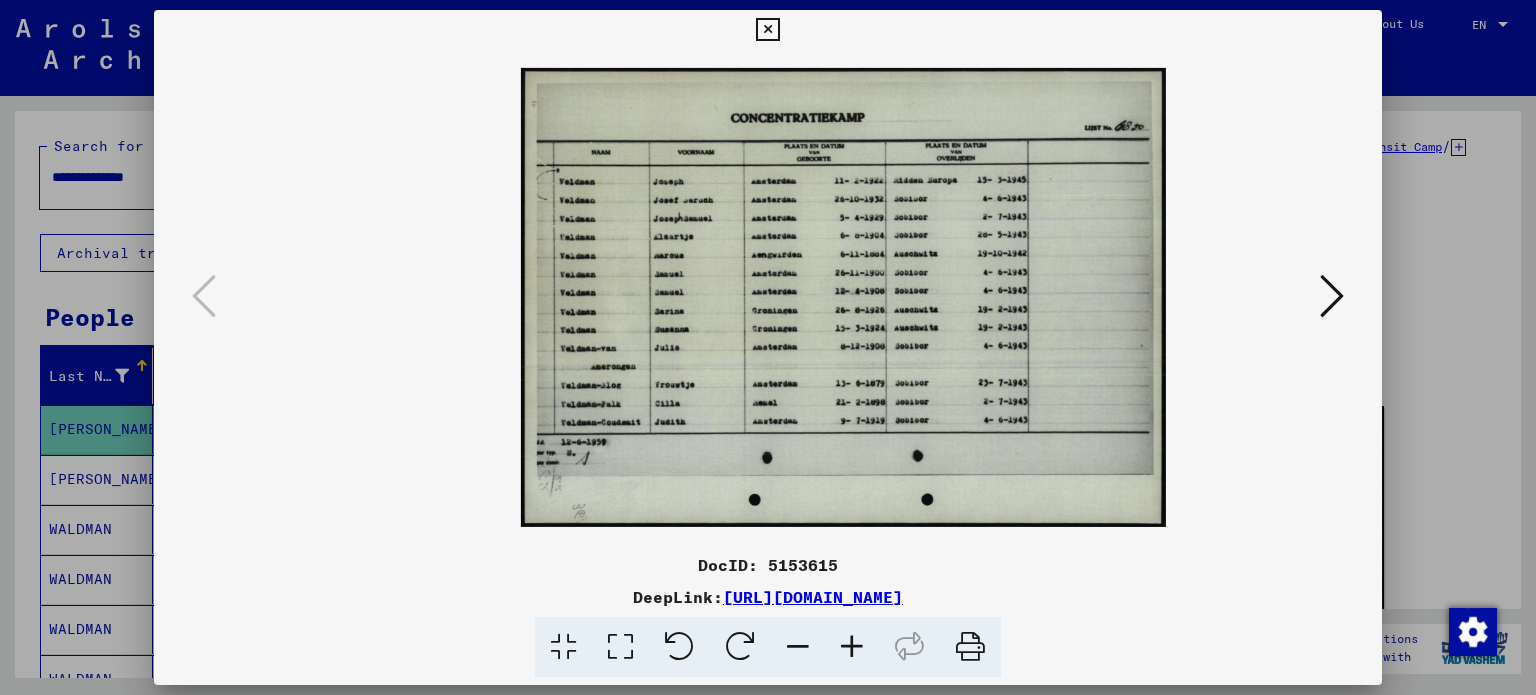 click at bounding box center [852, 647] 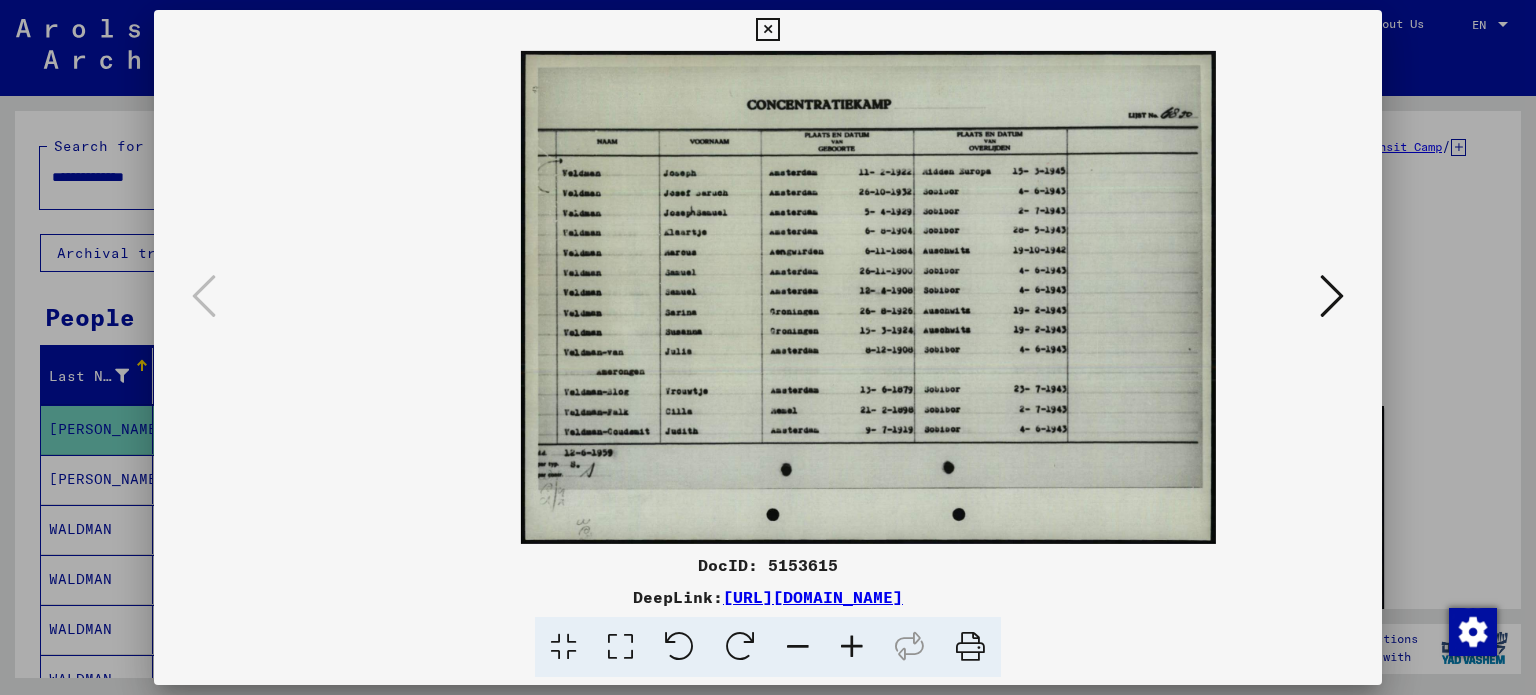 click at bounding box center [852, 647] 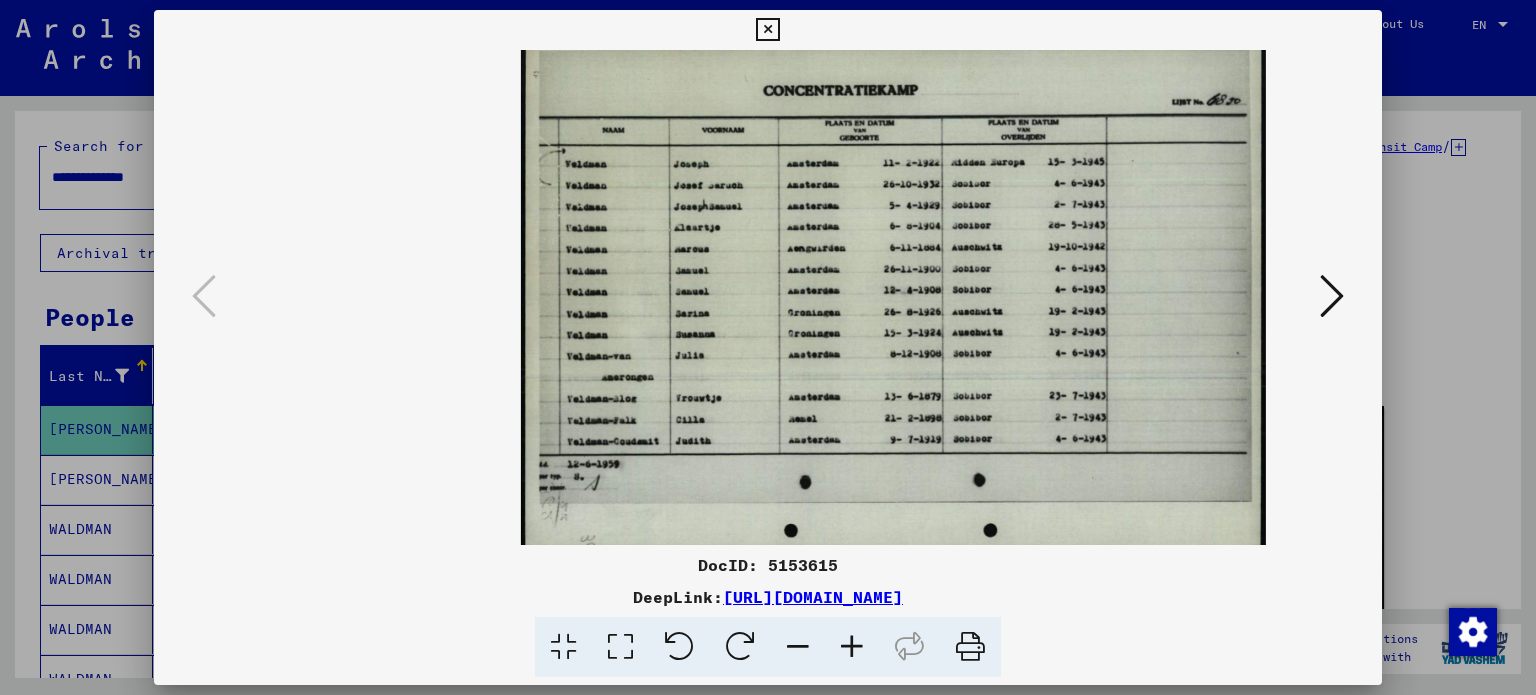click at bounding box center [852, 647] 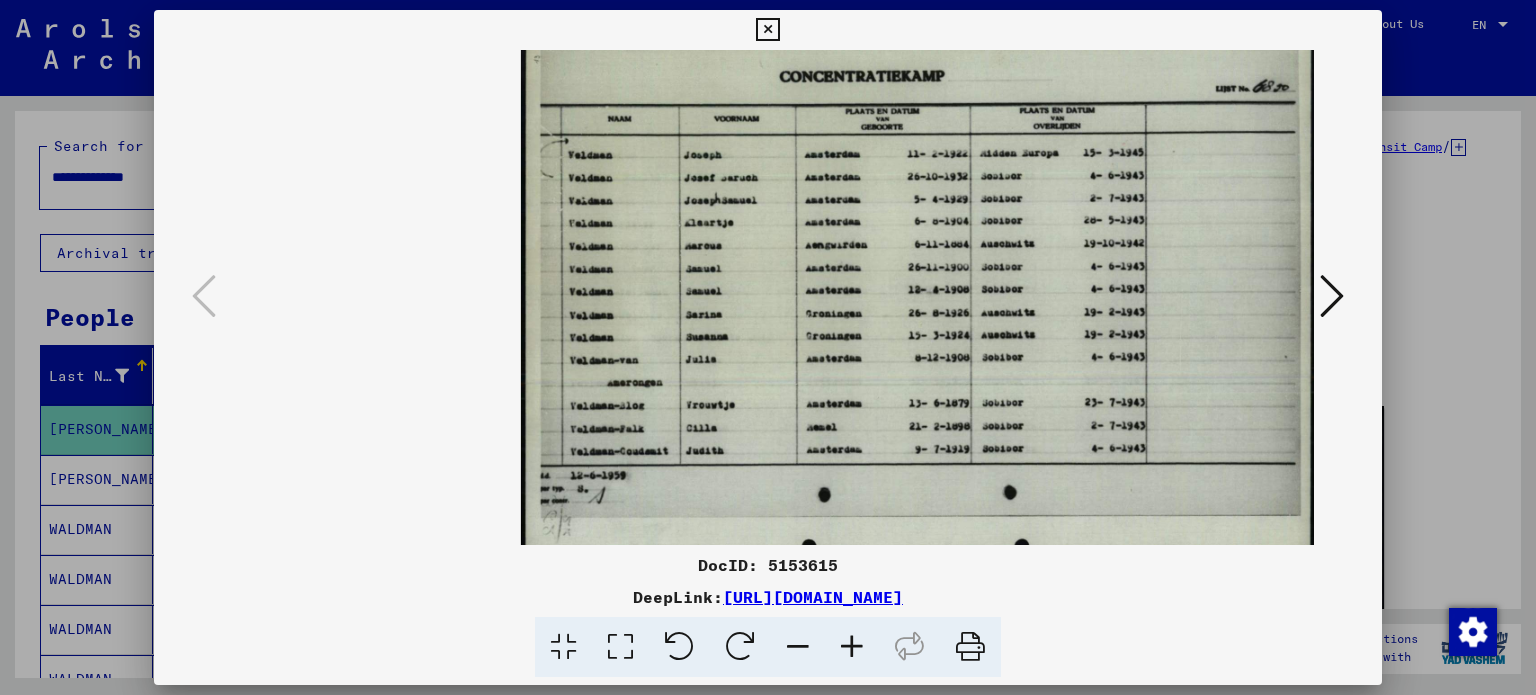 click at bounding box center (852, 647) 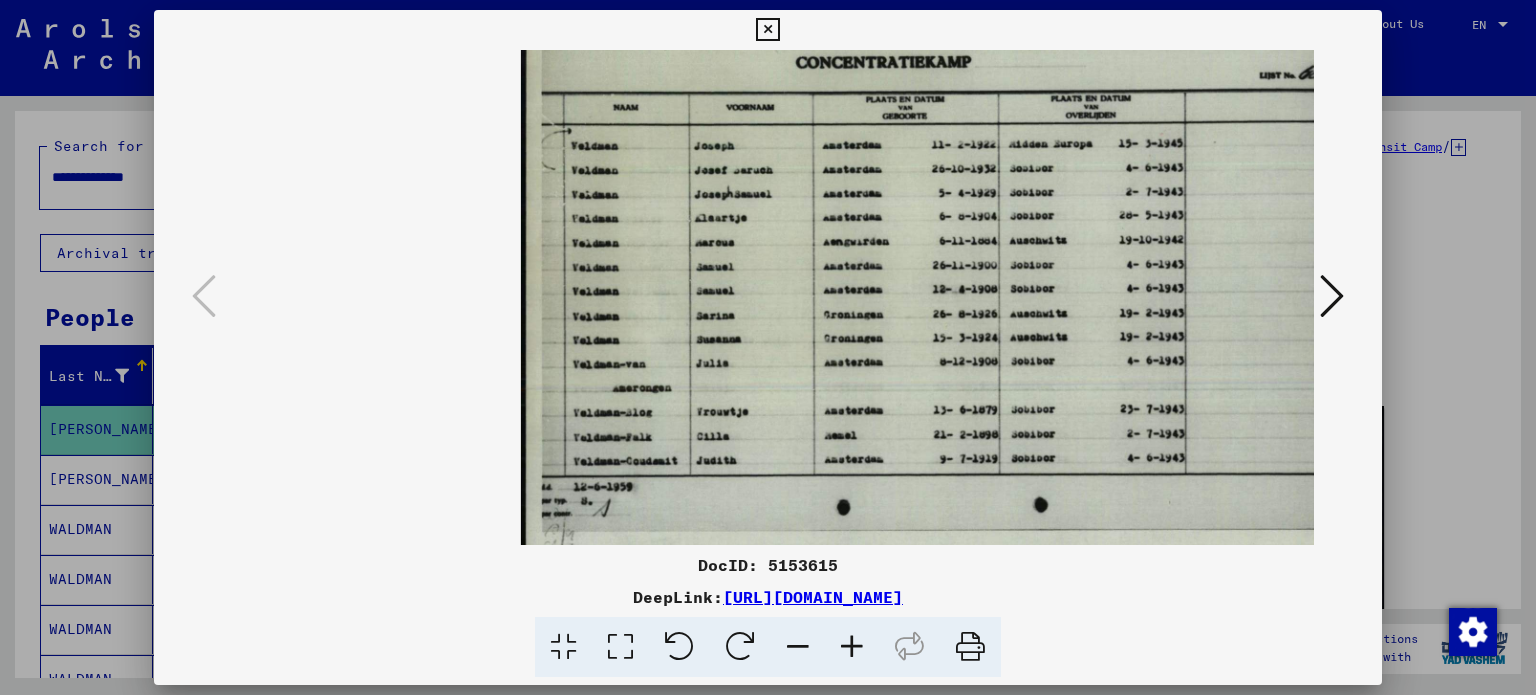 click at bounding box center [852, 647] 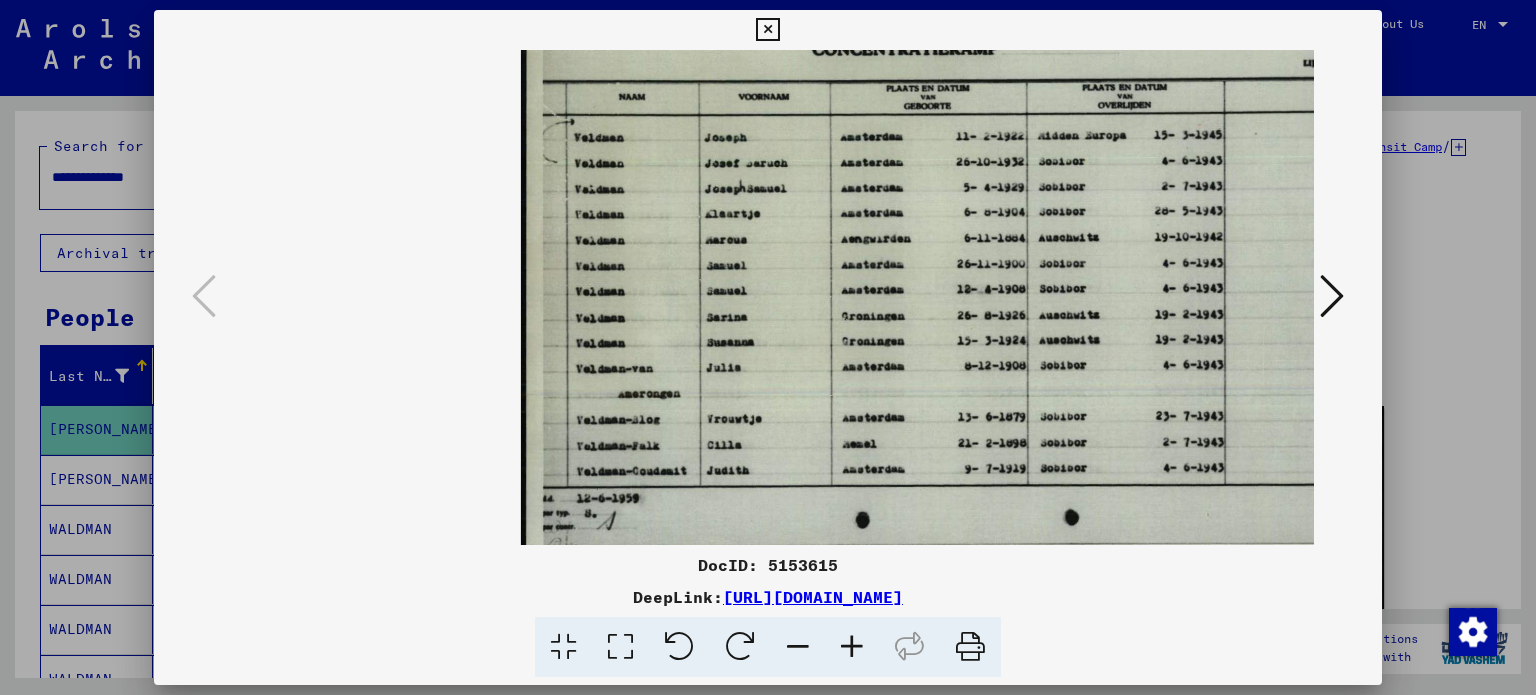 click at bounding box center (852, 647) 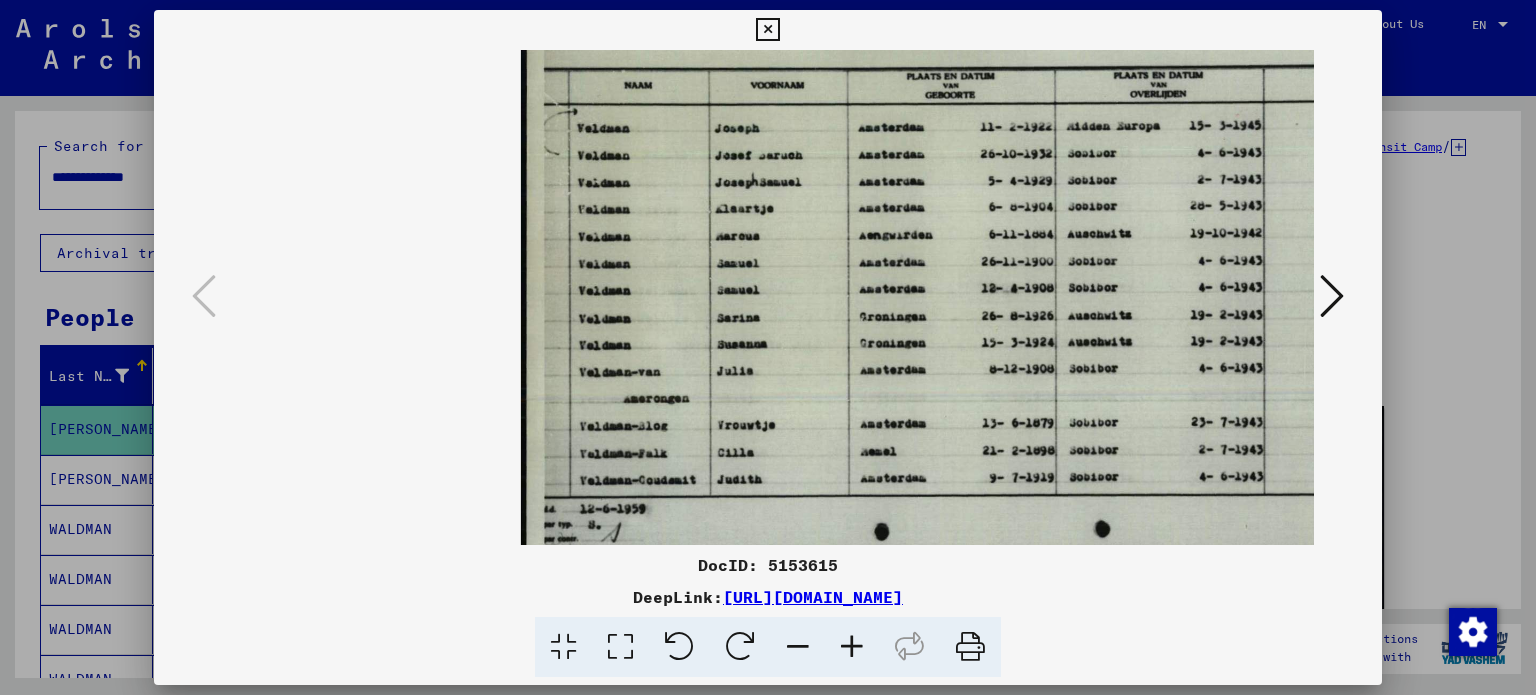 click at bounding box center (1332, 296) 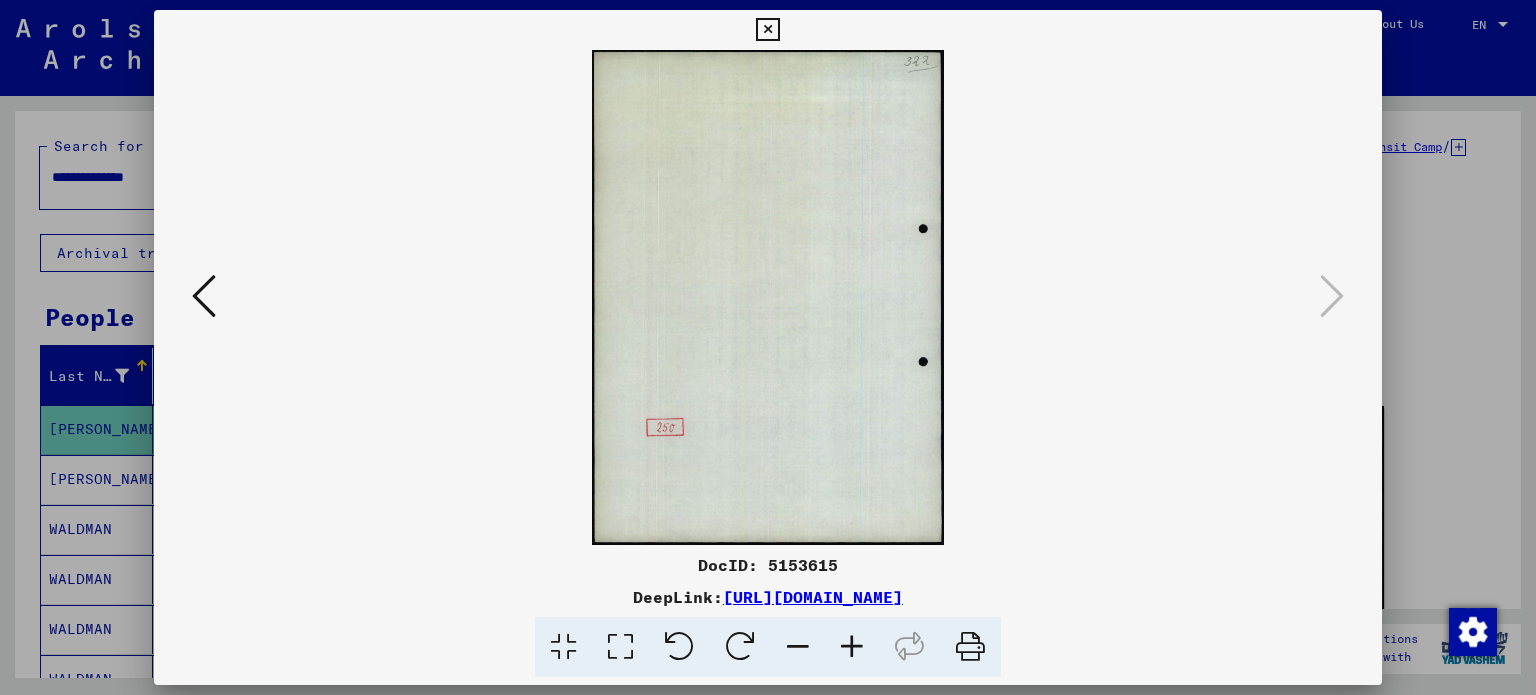 click at bounding box center [767, 30] 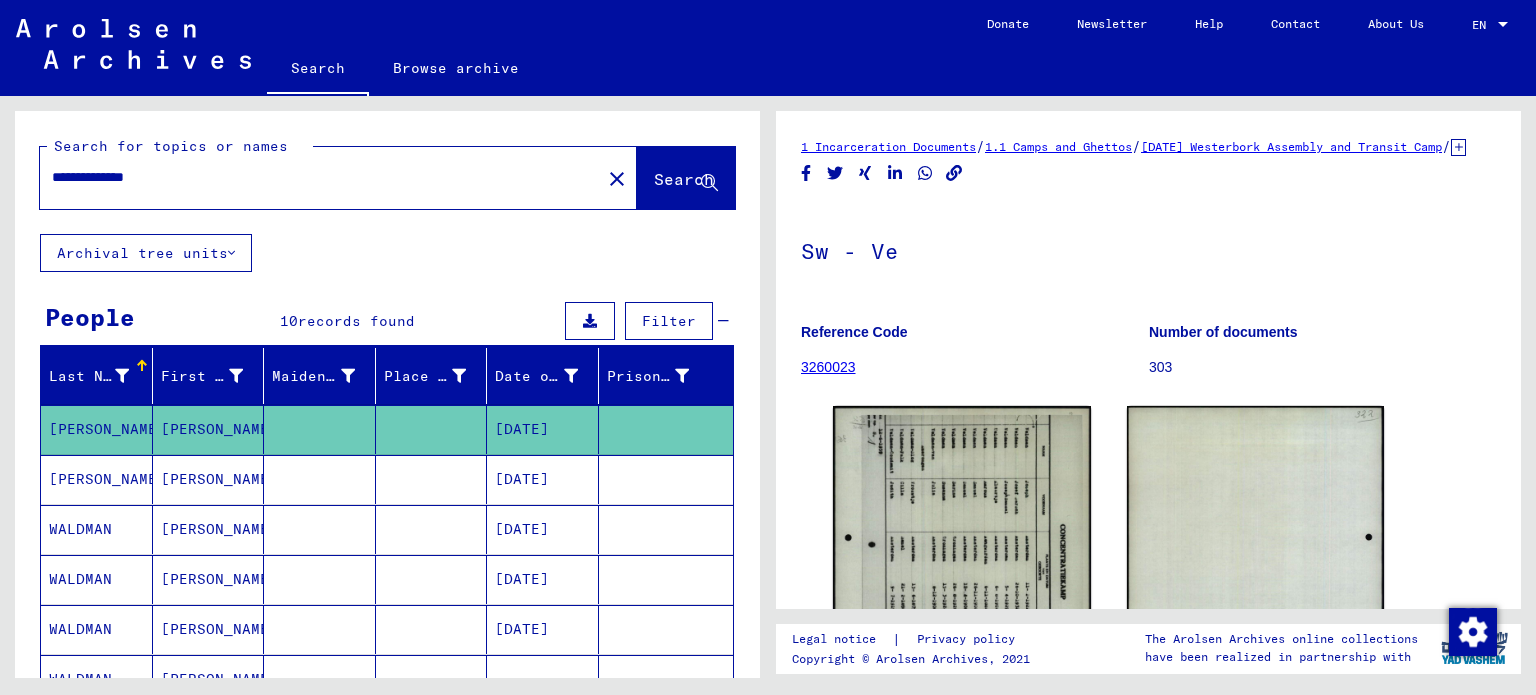 click on "[DATE]" at bounding box center (543, 529) 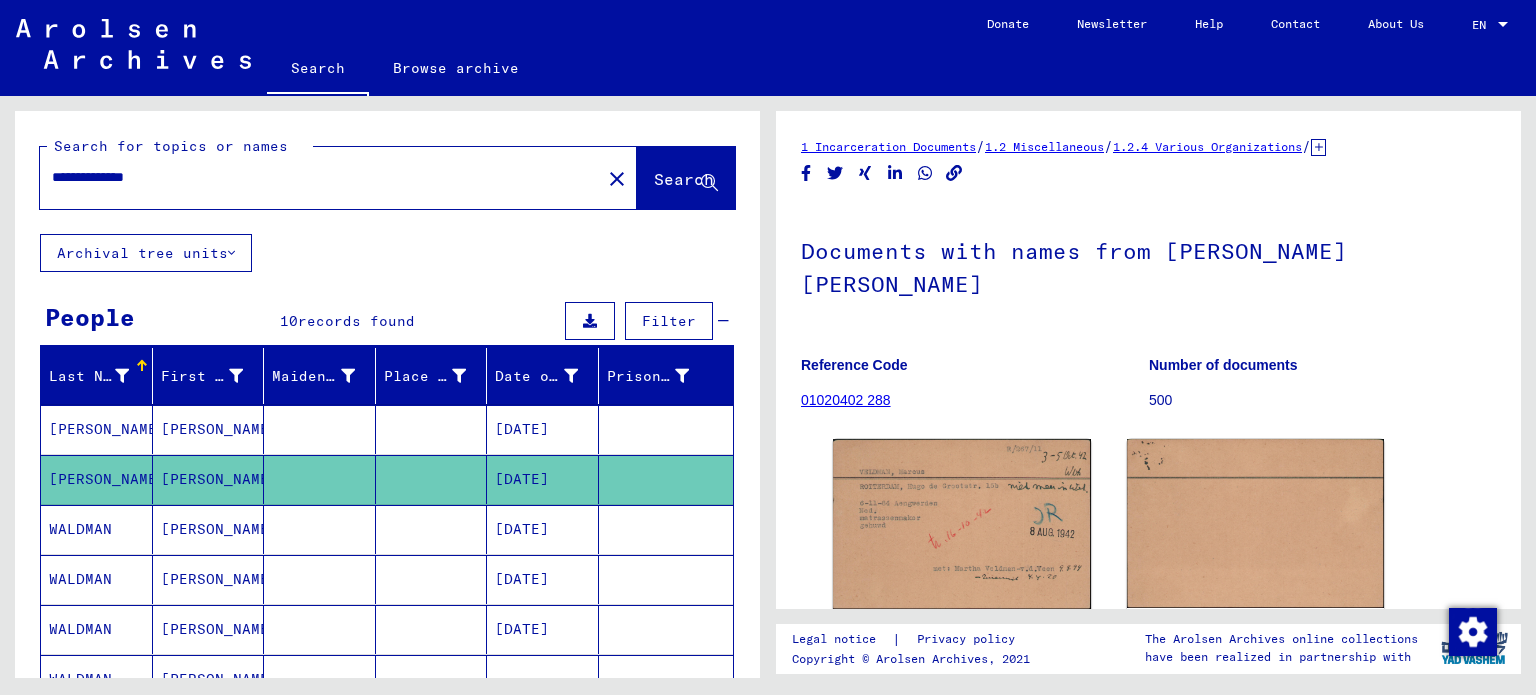 scroll, scrollTop: 0, scrollLeft: 0, axis: both 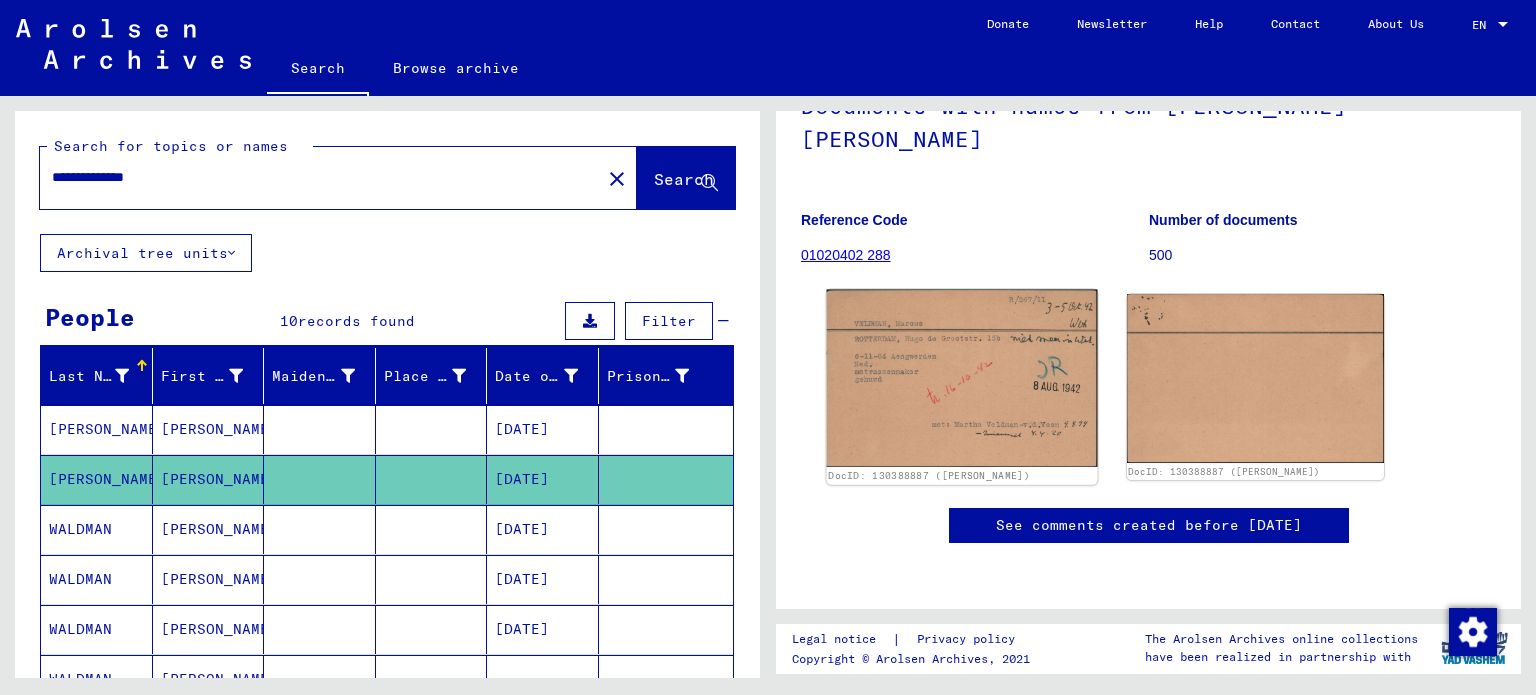 click 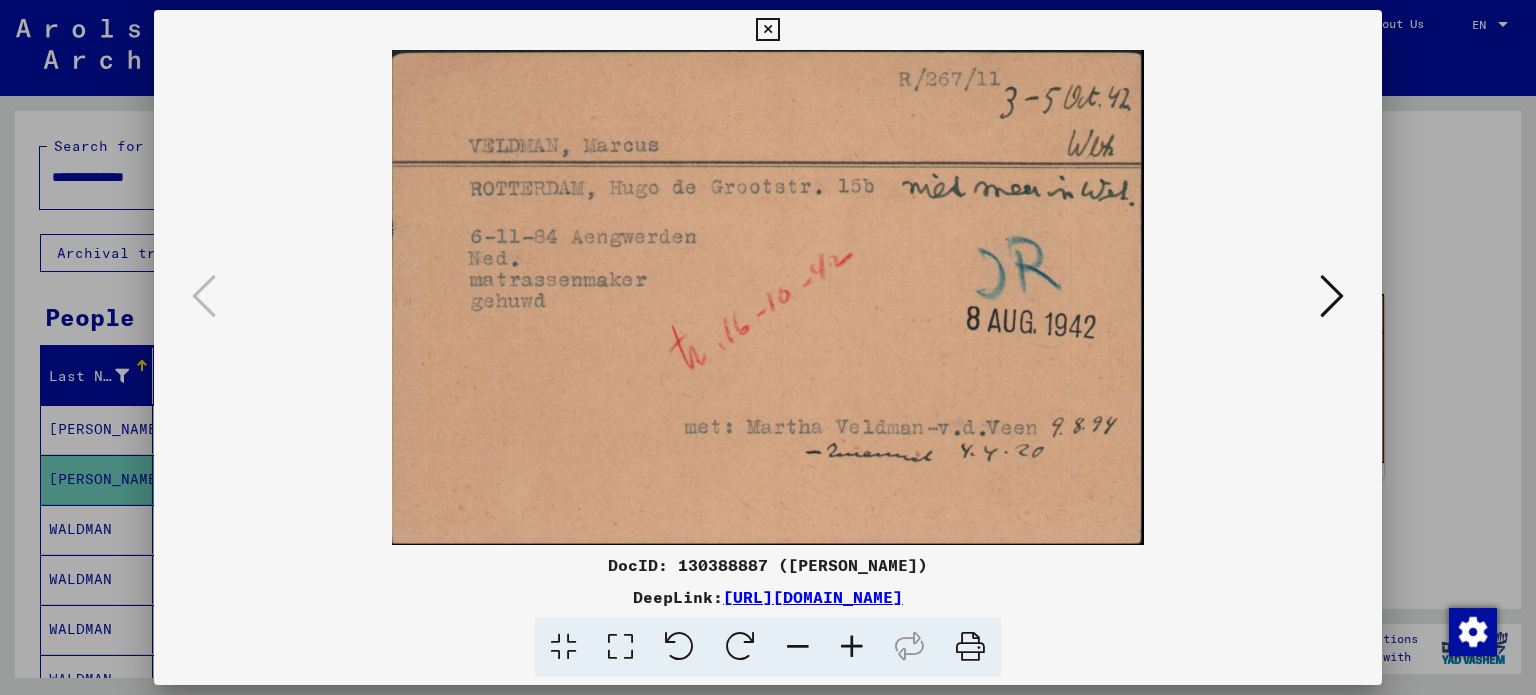click at bounding box center [1332, 296] 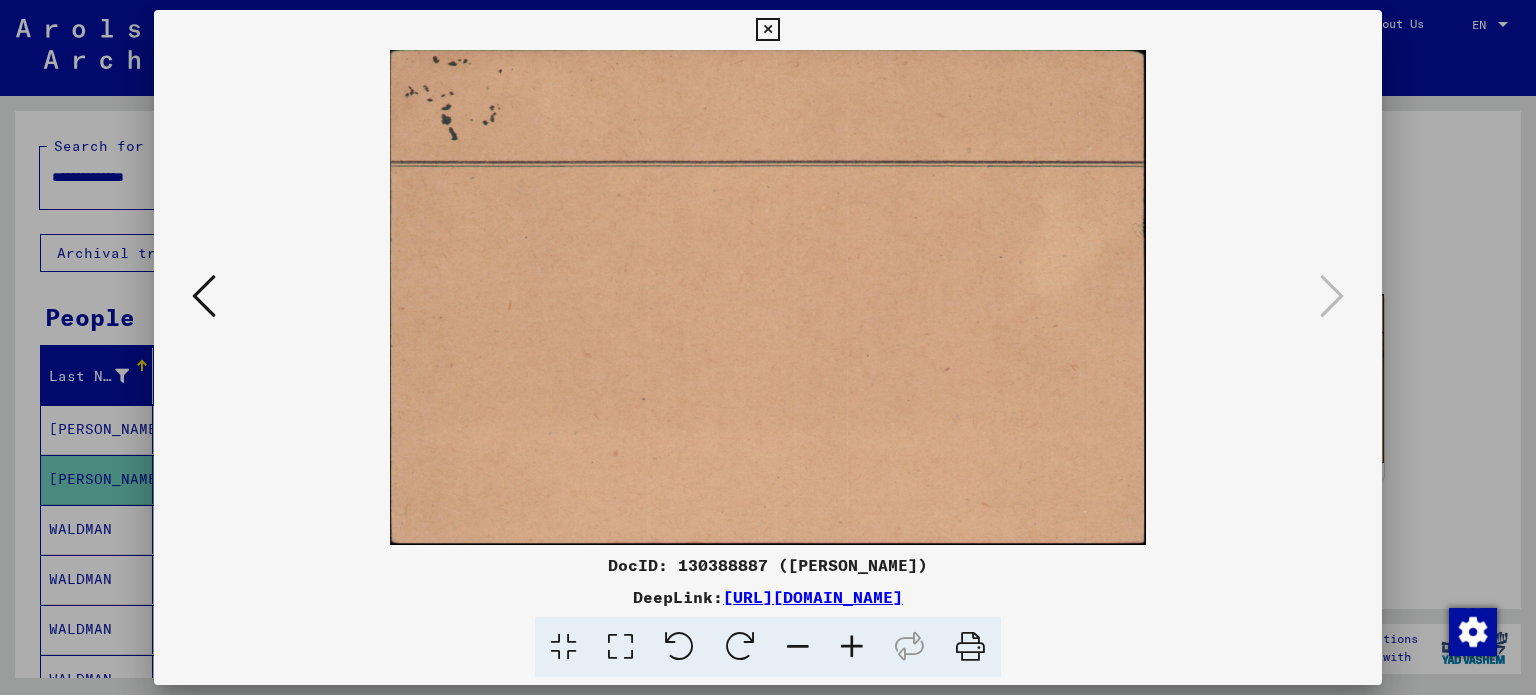 click at bounding box center (204, 296) 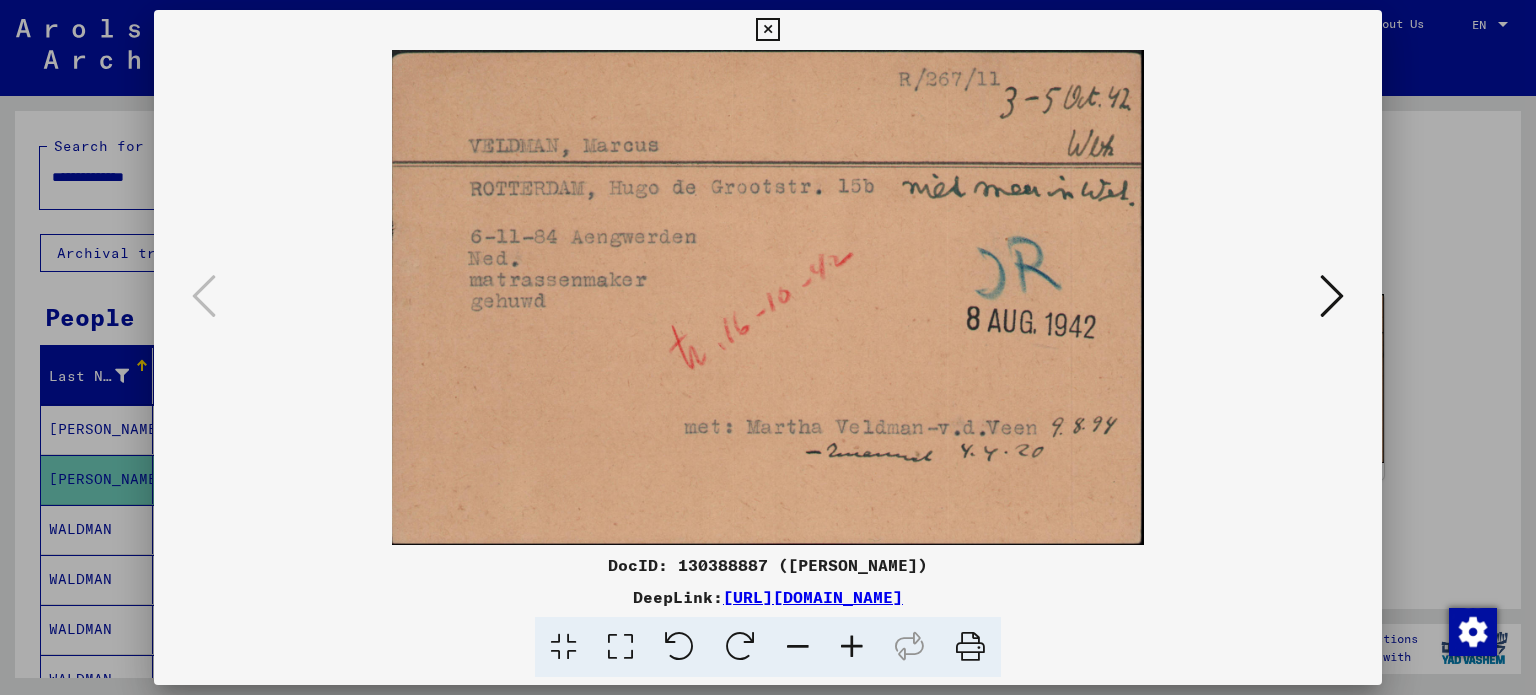 click at bounding box center [767, 30] 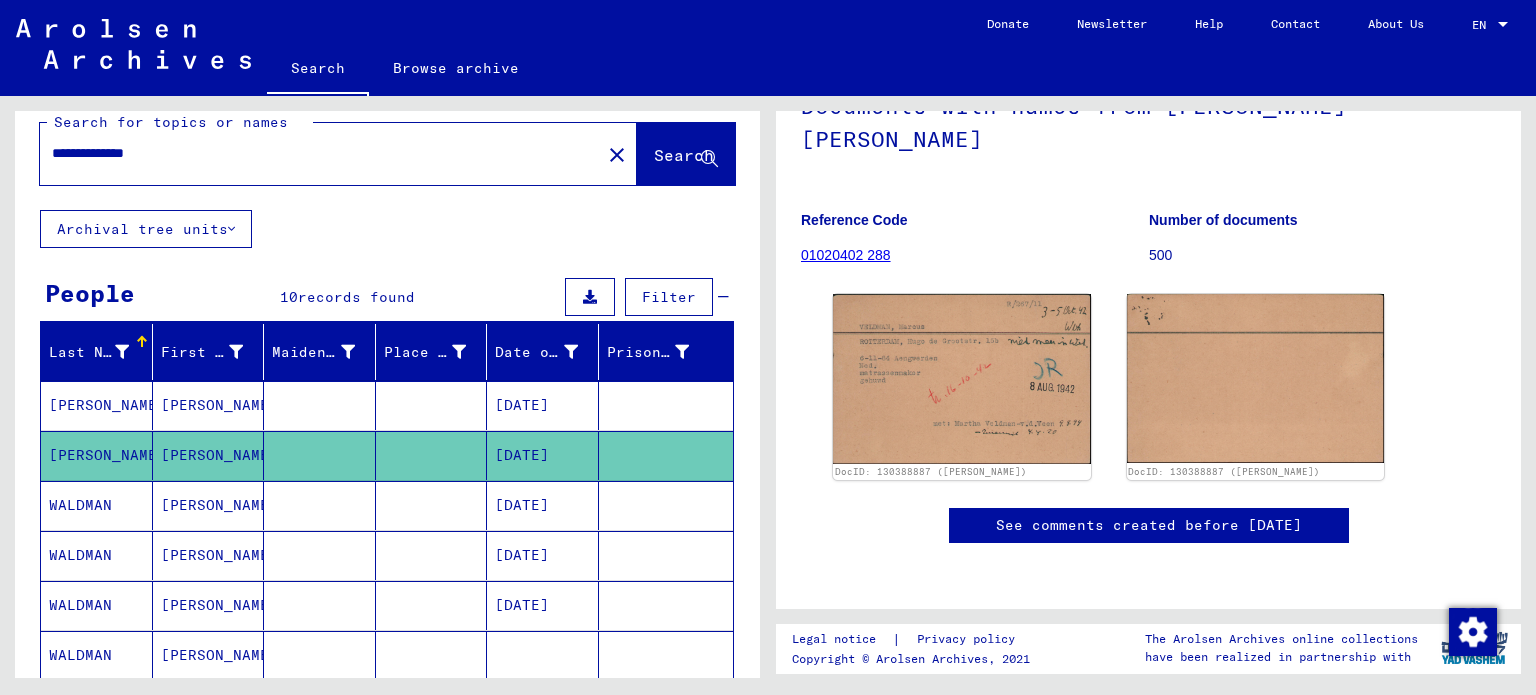 scroll, scrollTop: 0, scrollLeft: 0, axis: both 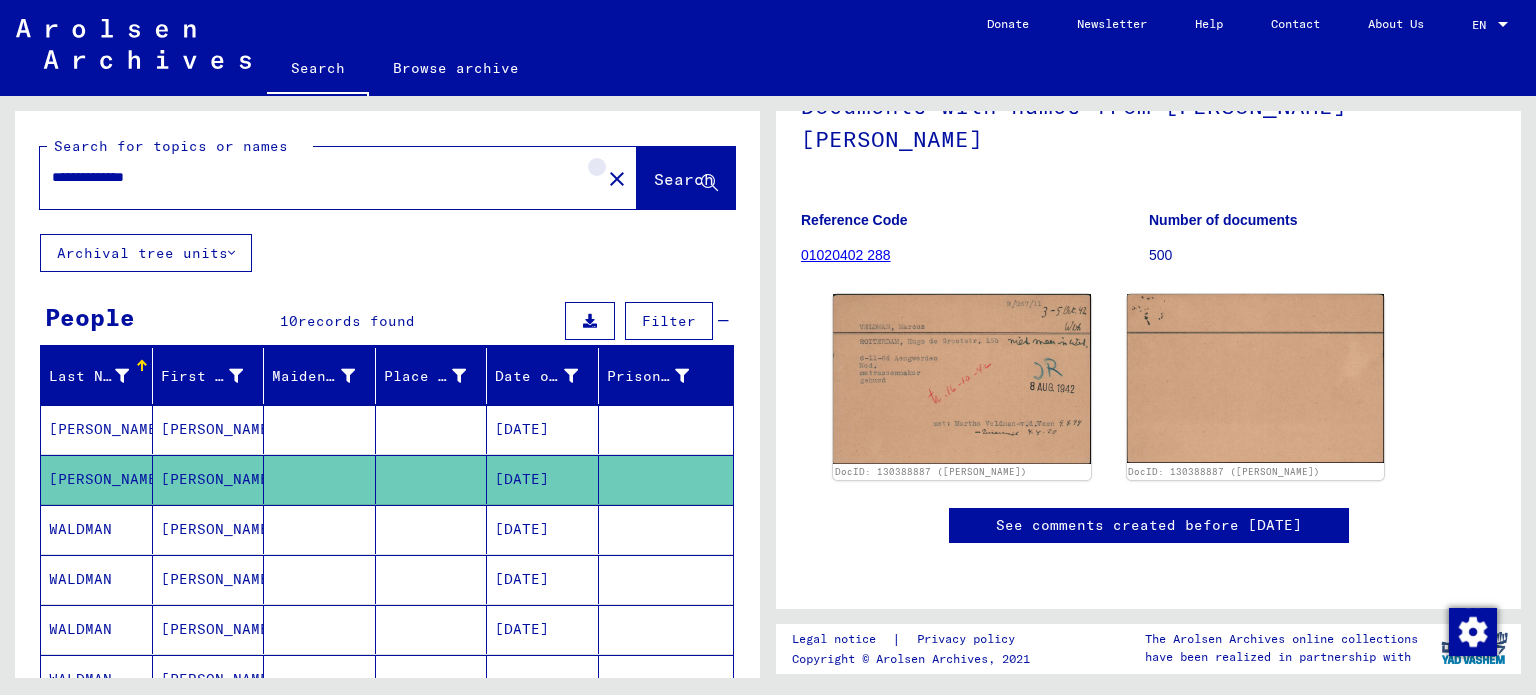 click on "close" 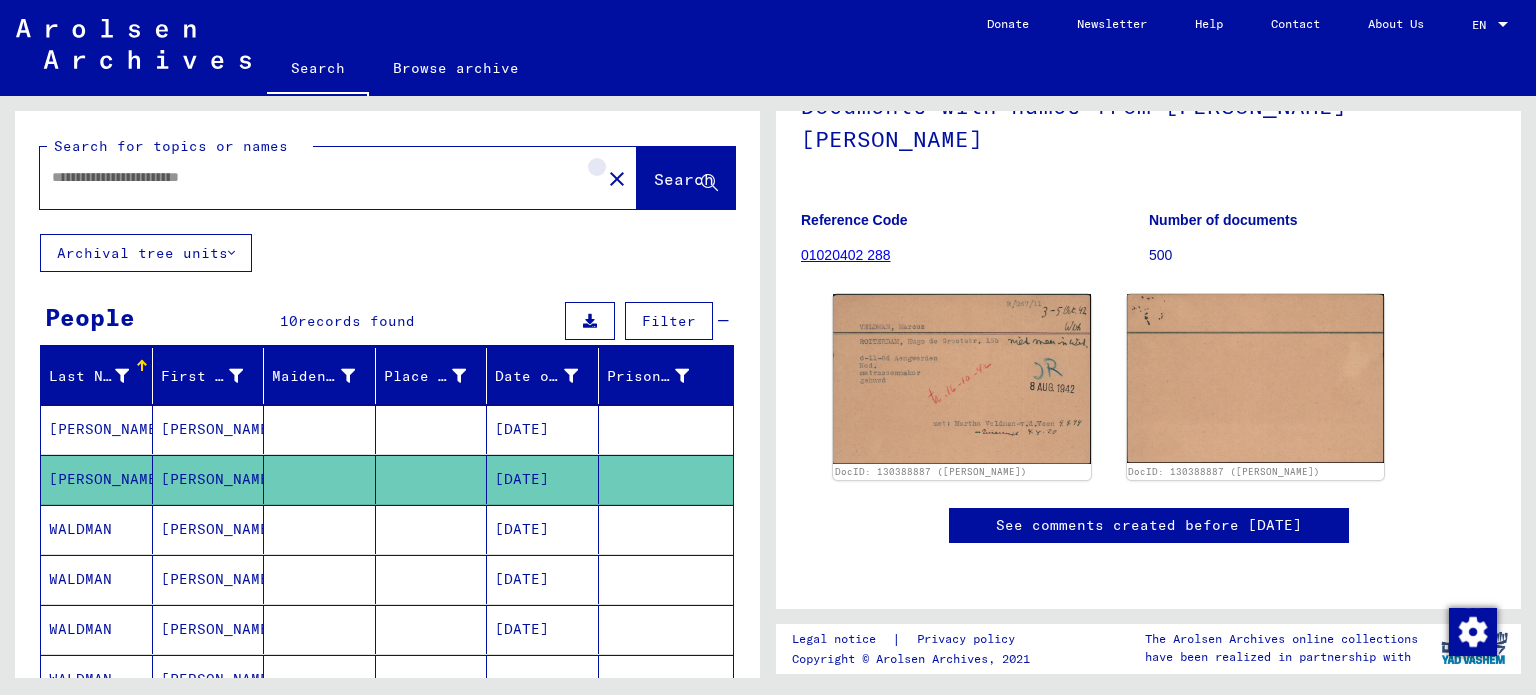 scroll, scrollTop: 0, scrollLeft: 0, axis: both 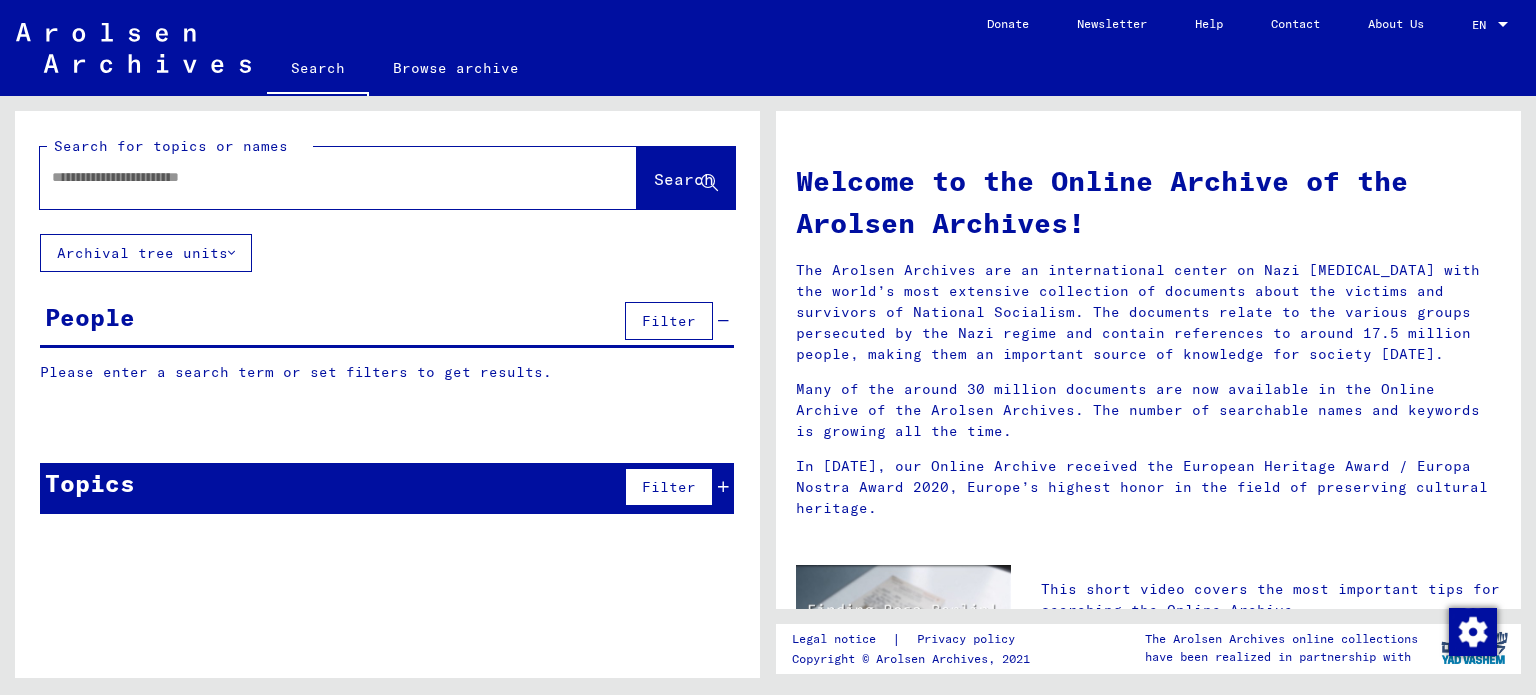click at bounding box center [314, 177] 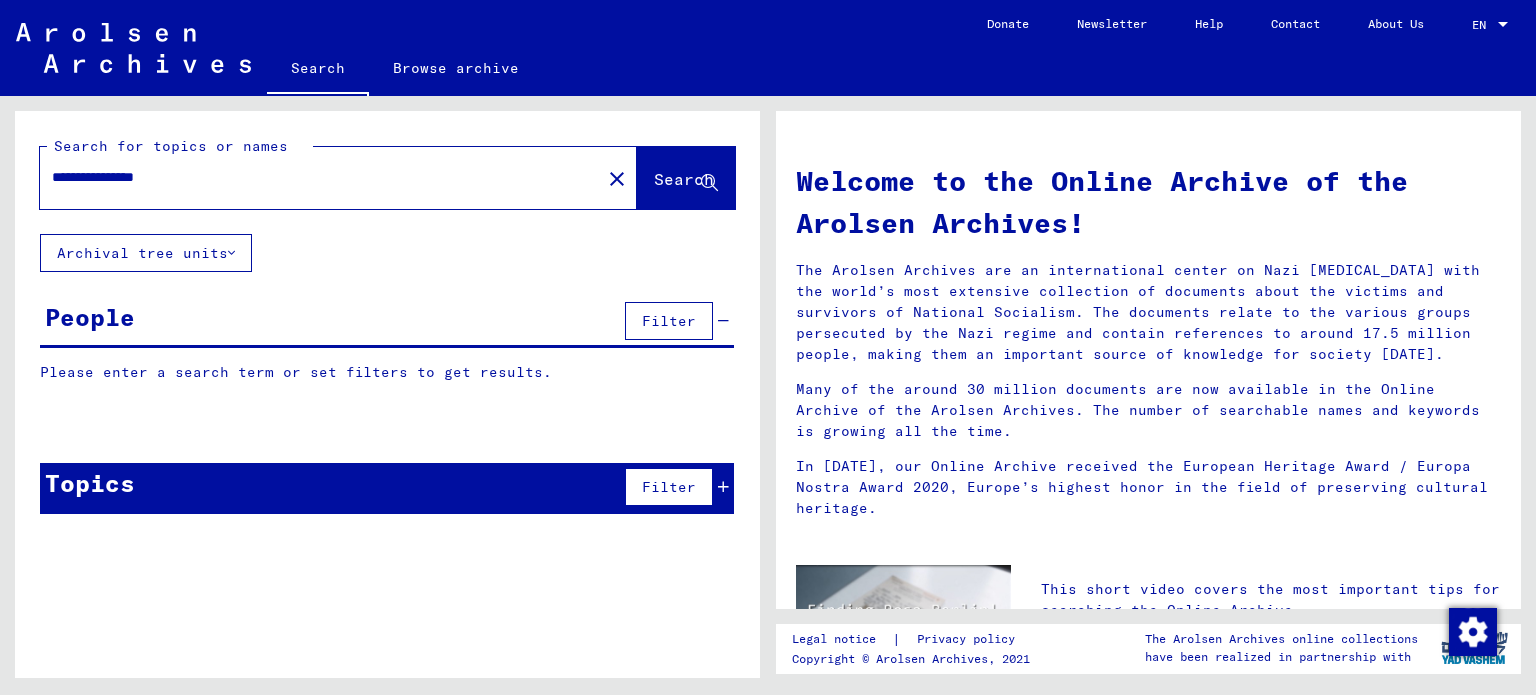 type on "**********" 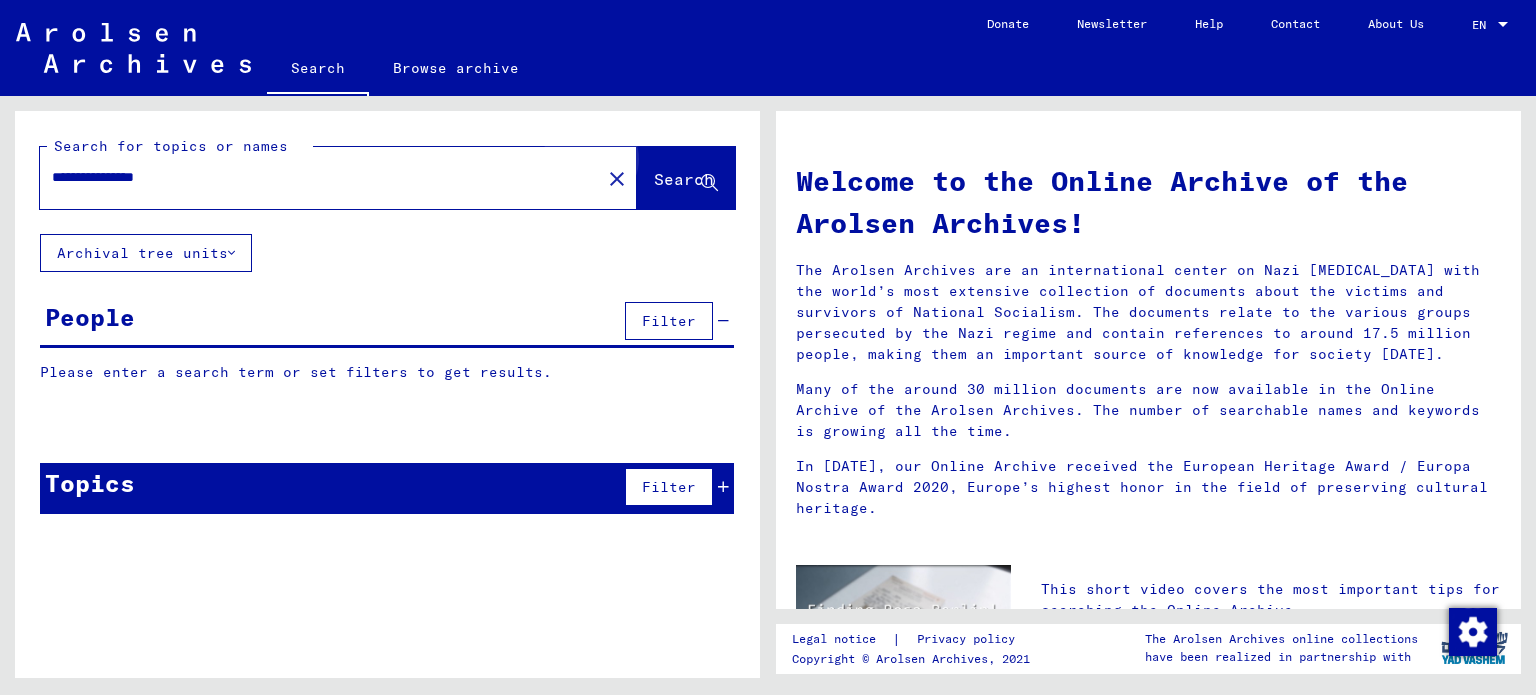 click on "Search" 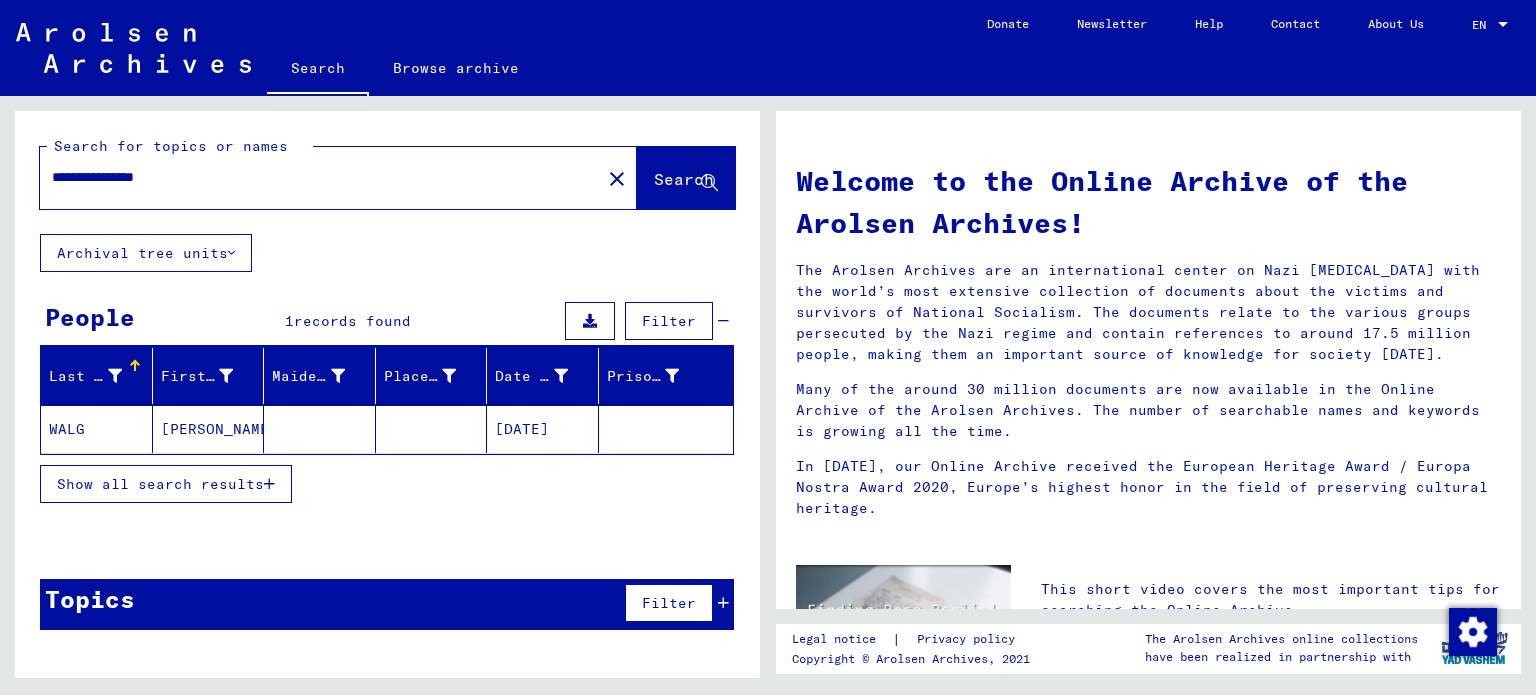 click on "[DATE]" 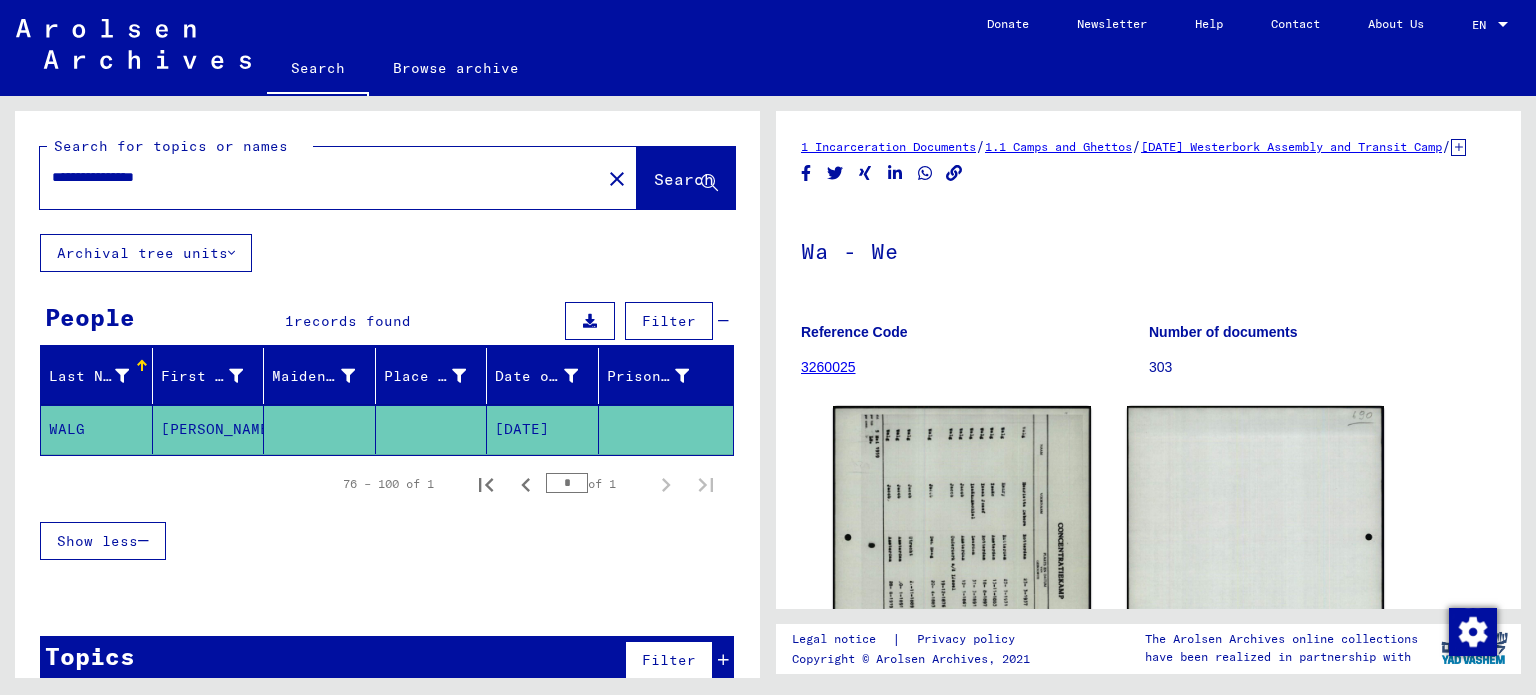 scroll, scrollTop: 0, scrollLeft: 0, axis: both 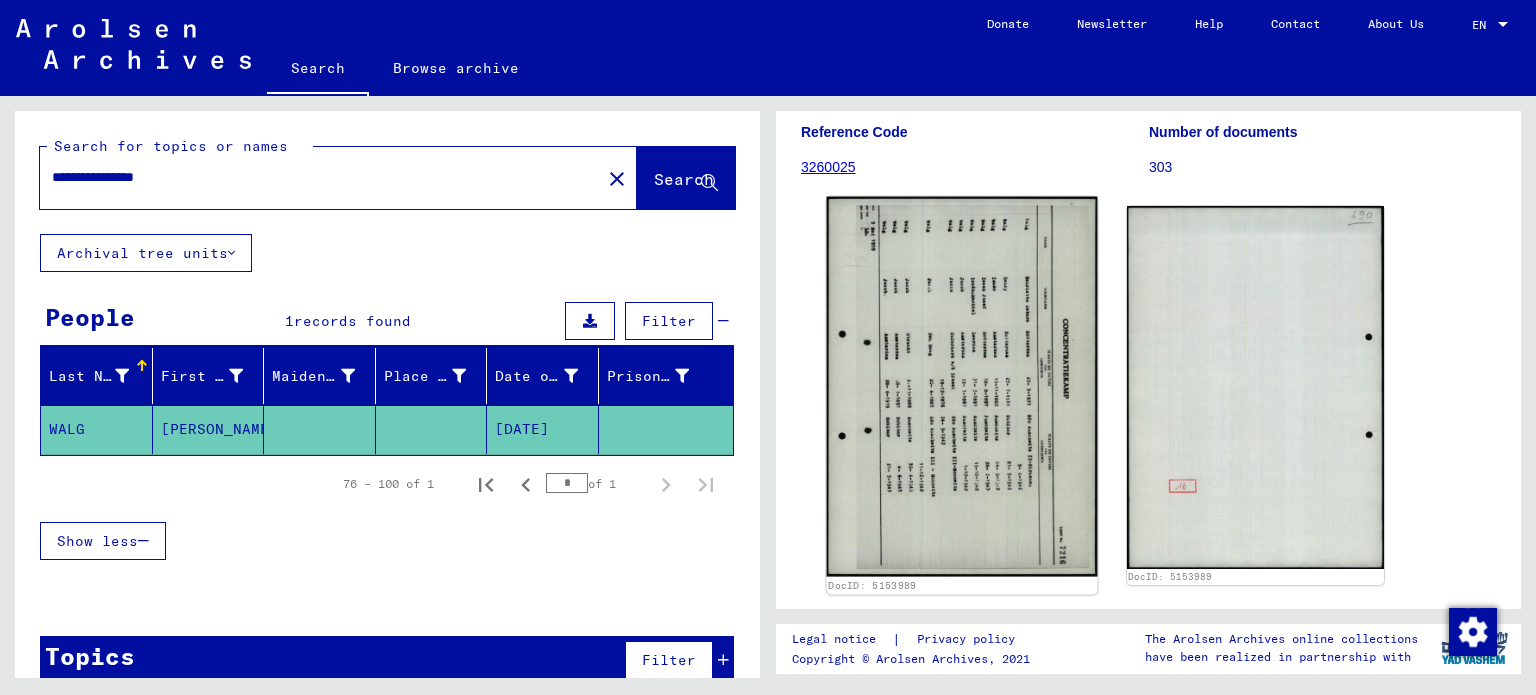 click 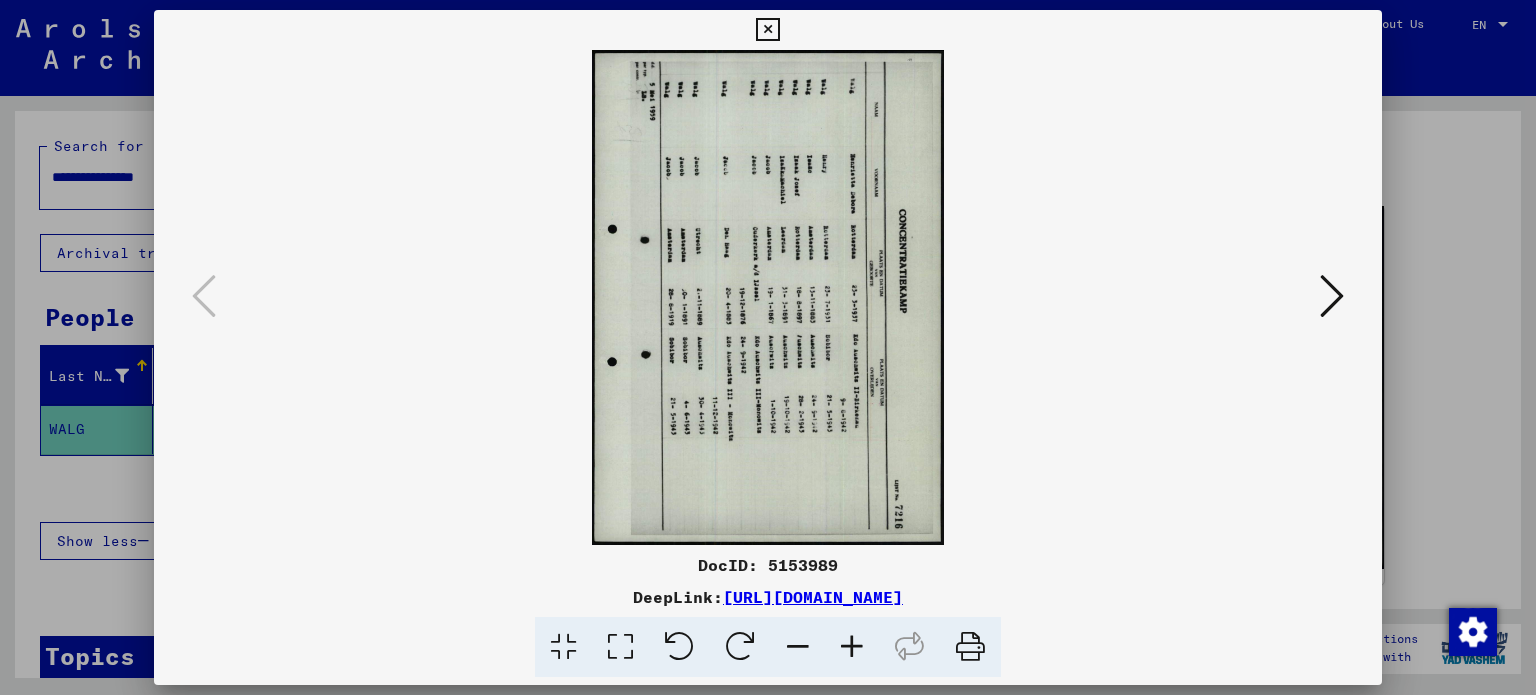 click at bounding box center (679, 647) 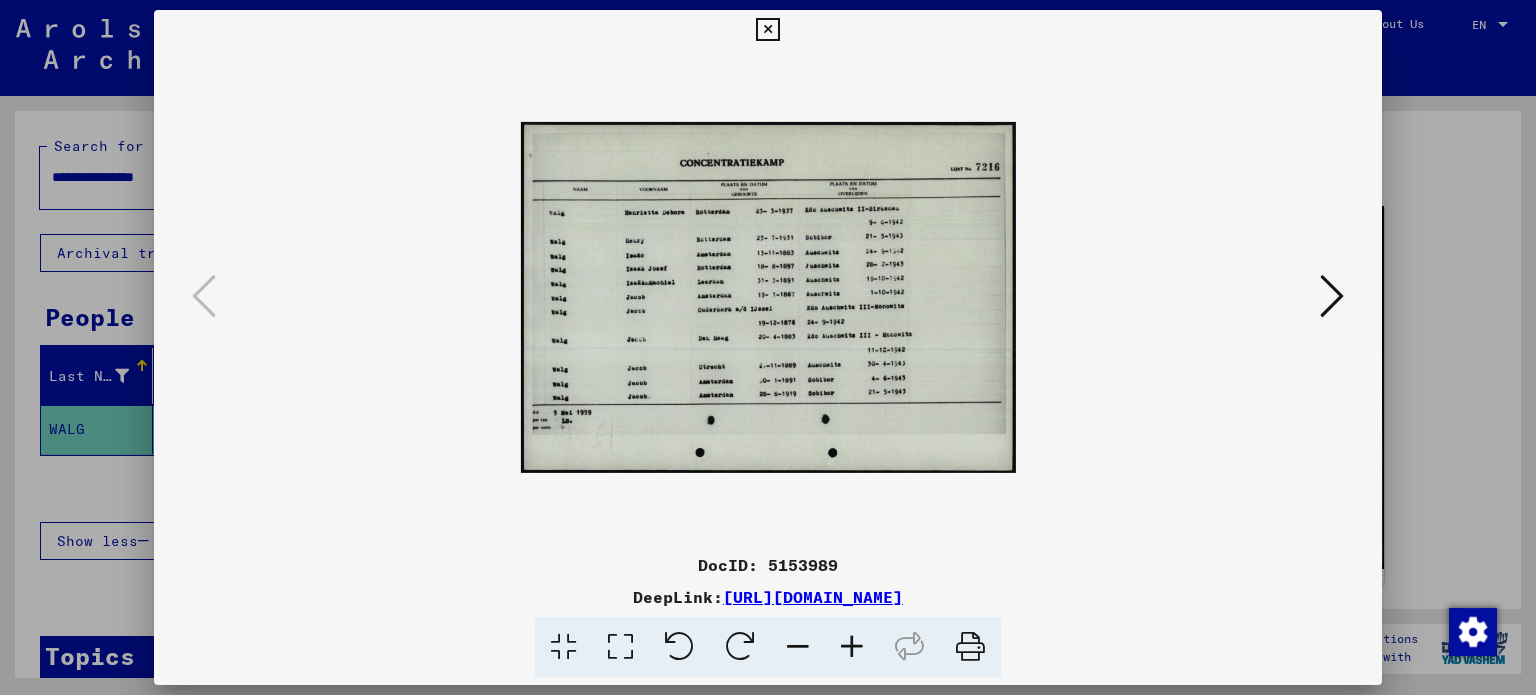 click at bounding box center [852, 647] 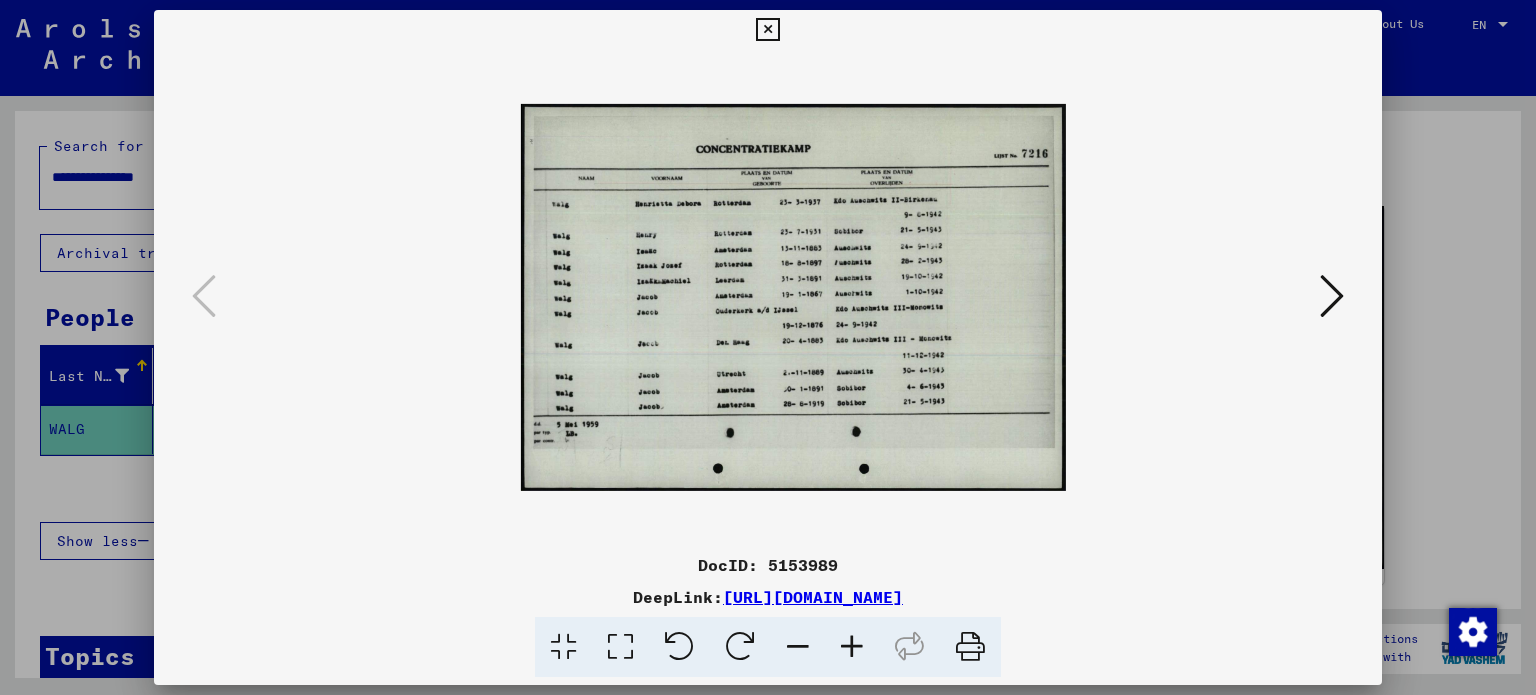 click at bounding box center [852, 647] 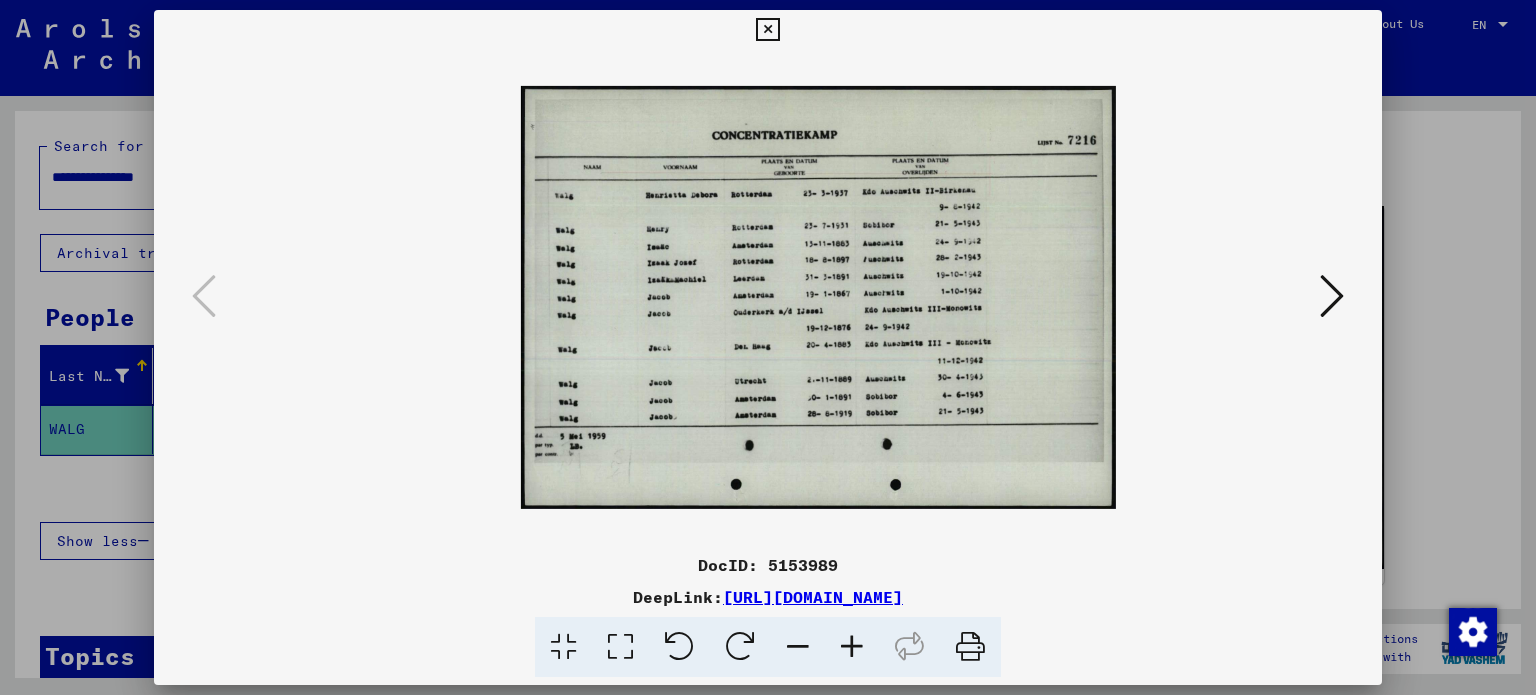 click at bounding box center (852, 647) 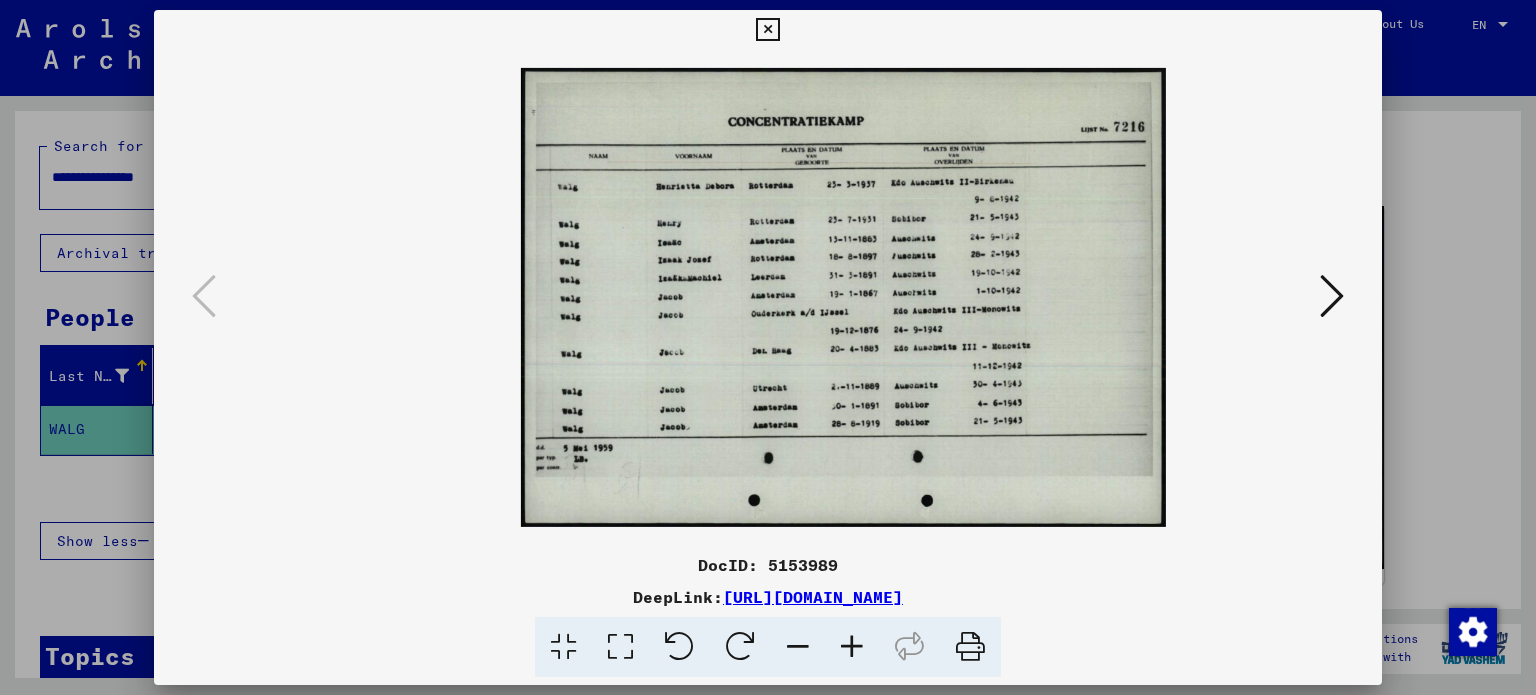 click at bounding box center (852, 647) 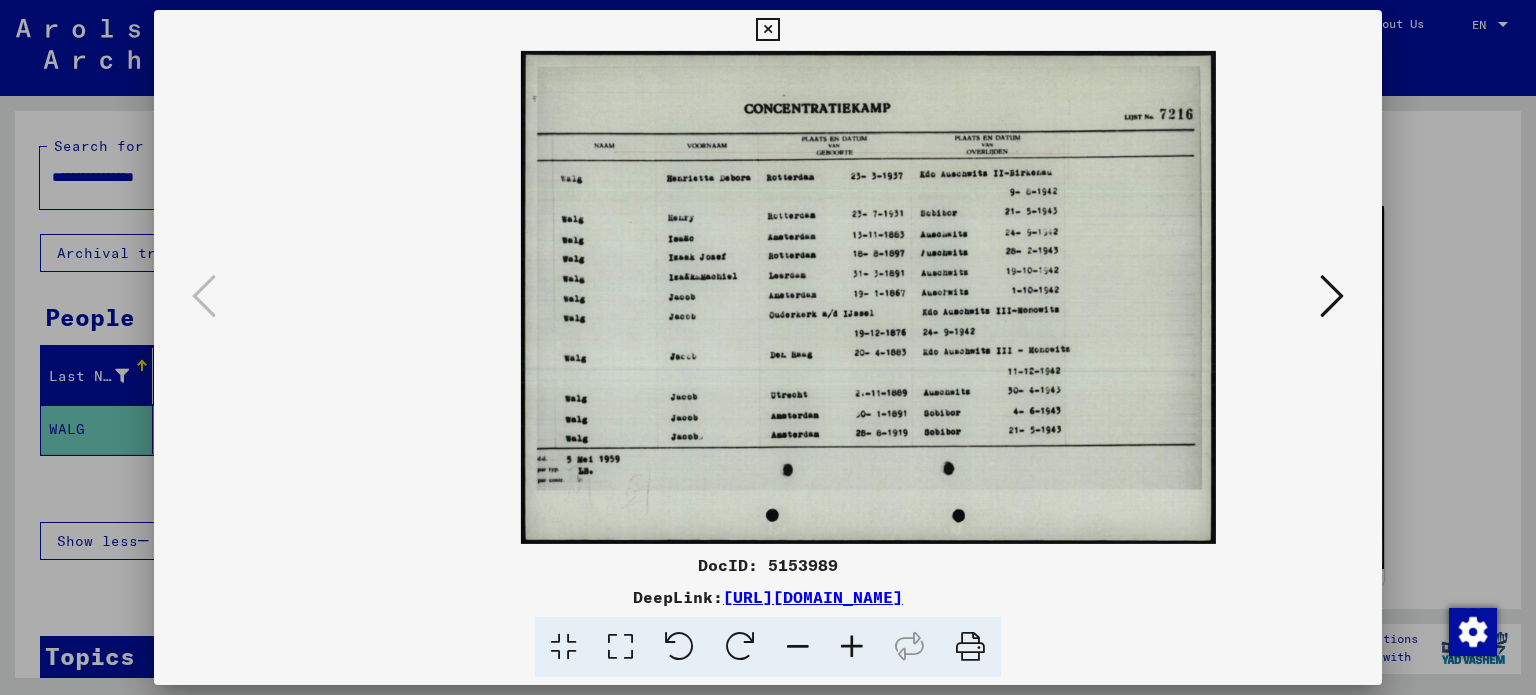 click at bounding box center (852, 647) 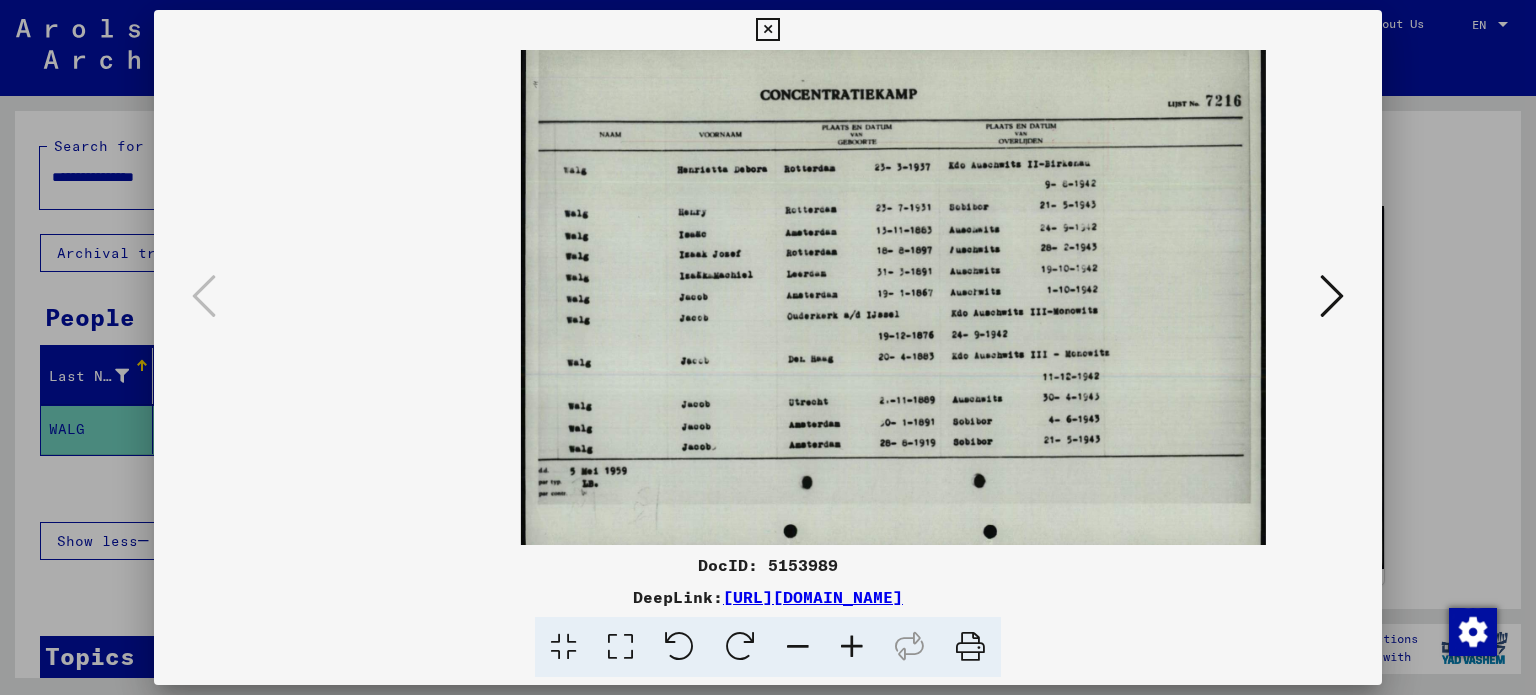 click at bounding box center [852, 647] 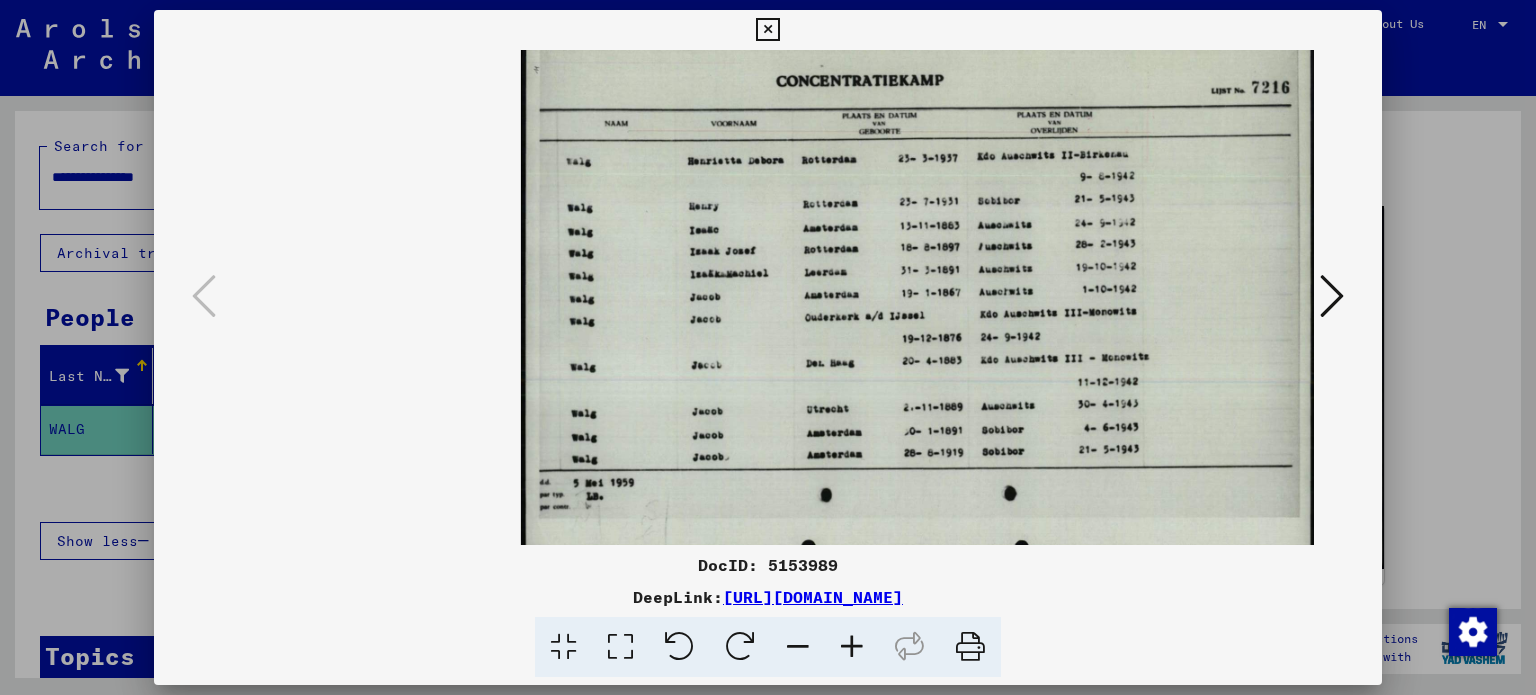click at bounding box center [767, 30] 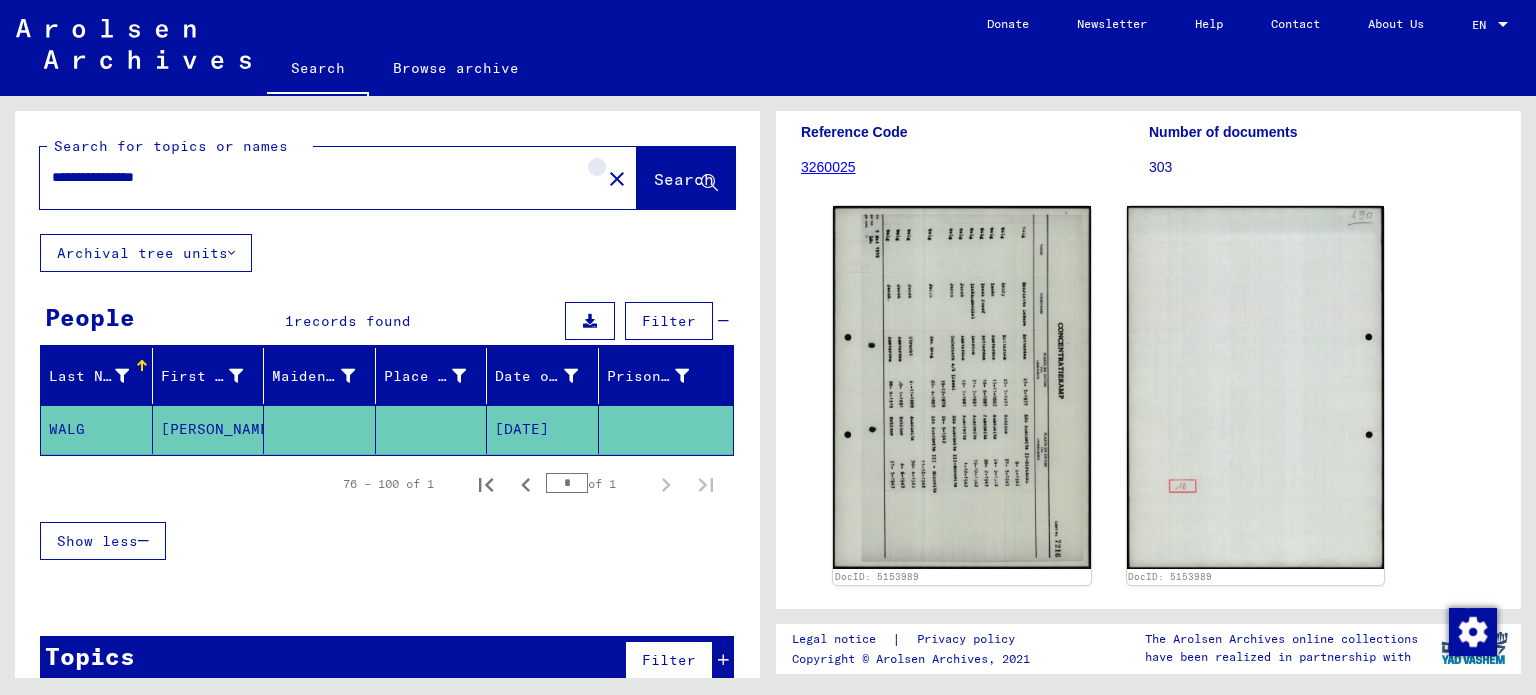 click on "close" 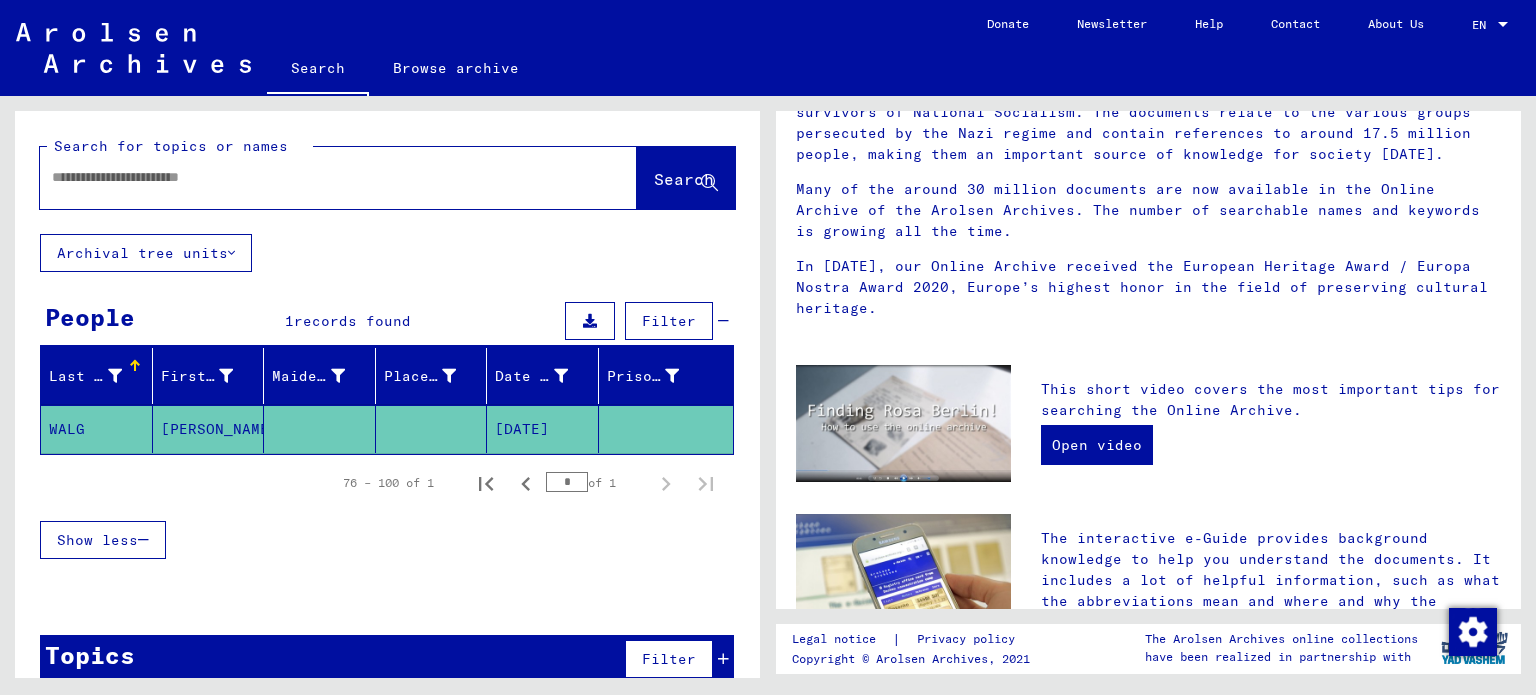 scroll, scrollTop: 0, scrollLeft: 0, axis: both 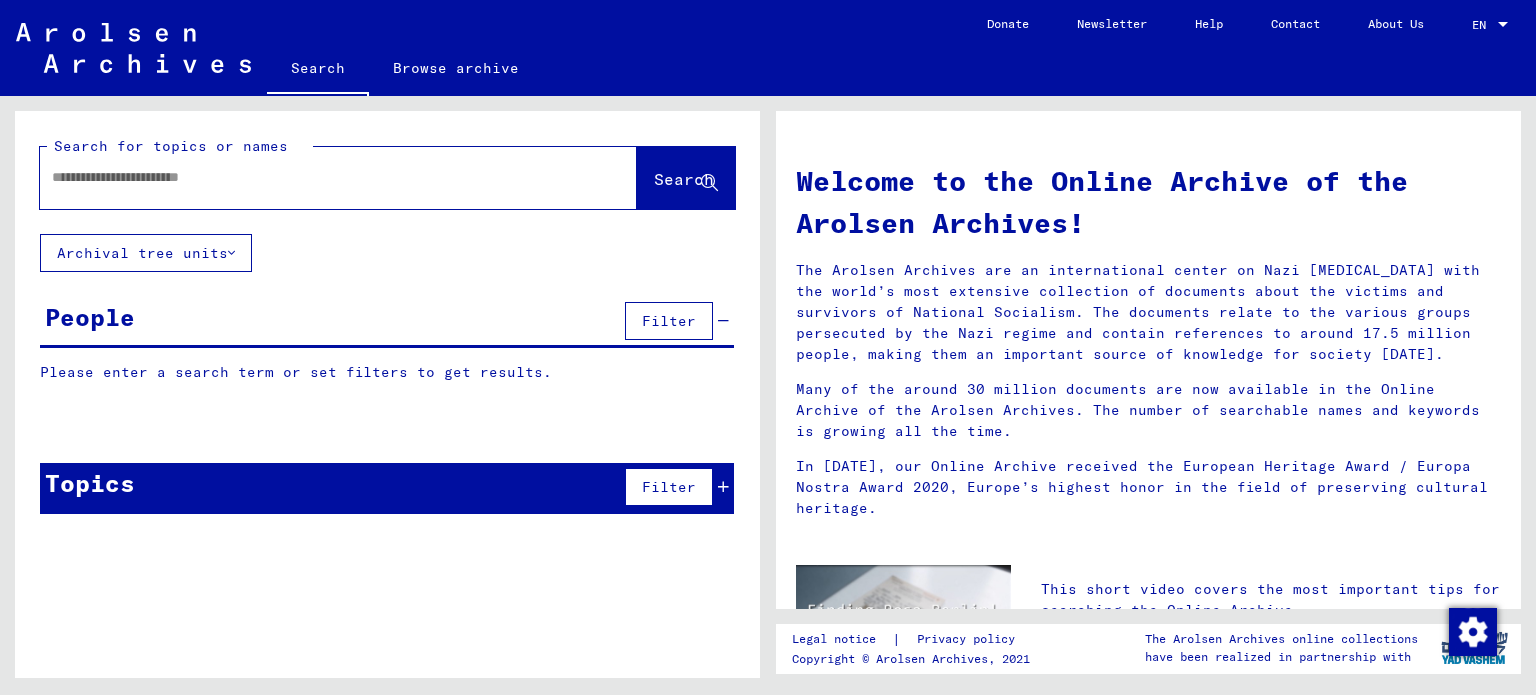 click at bounding box center [314, 177] 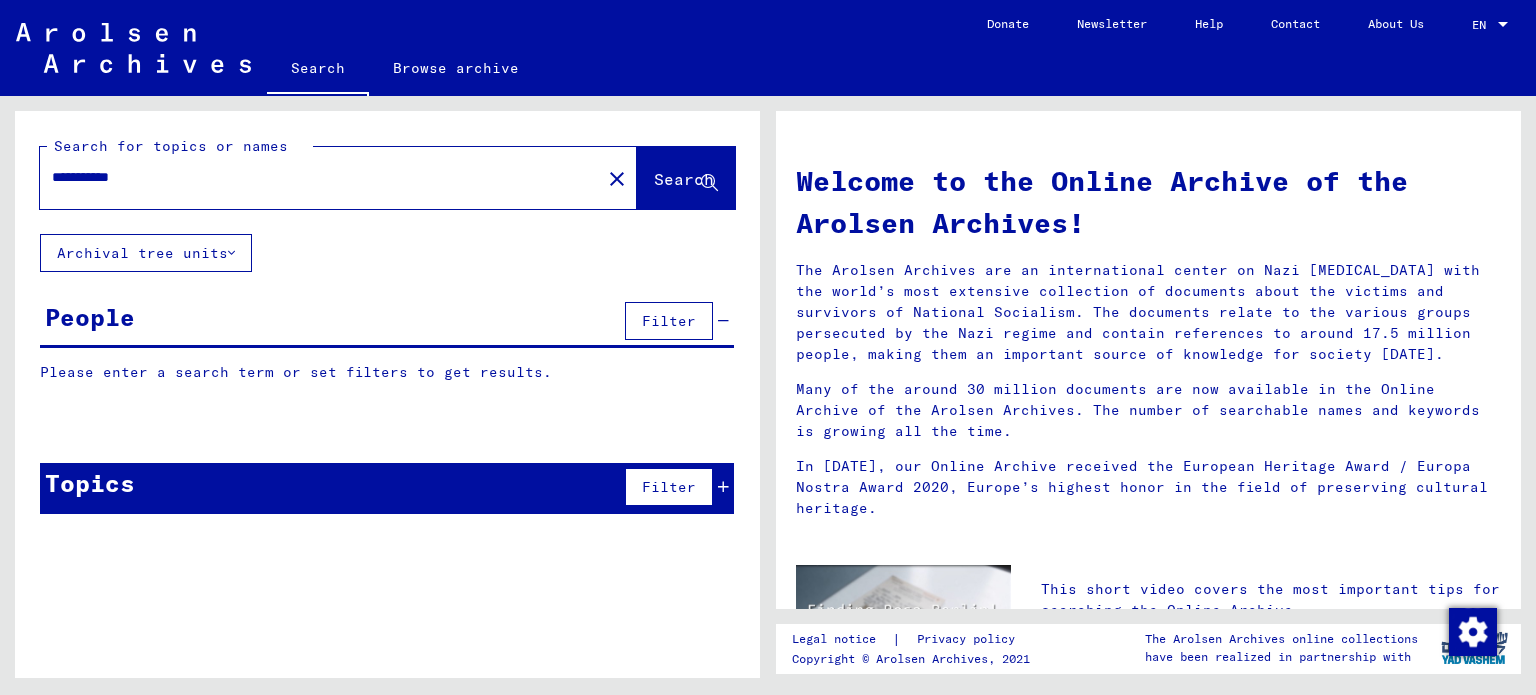 type on "**********" 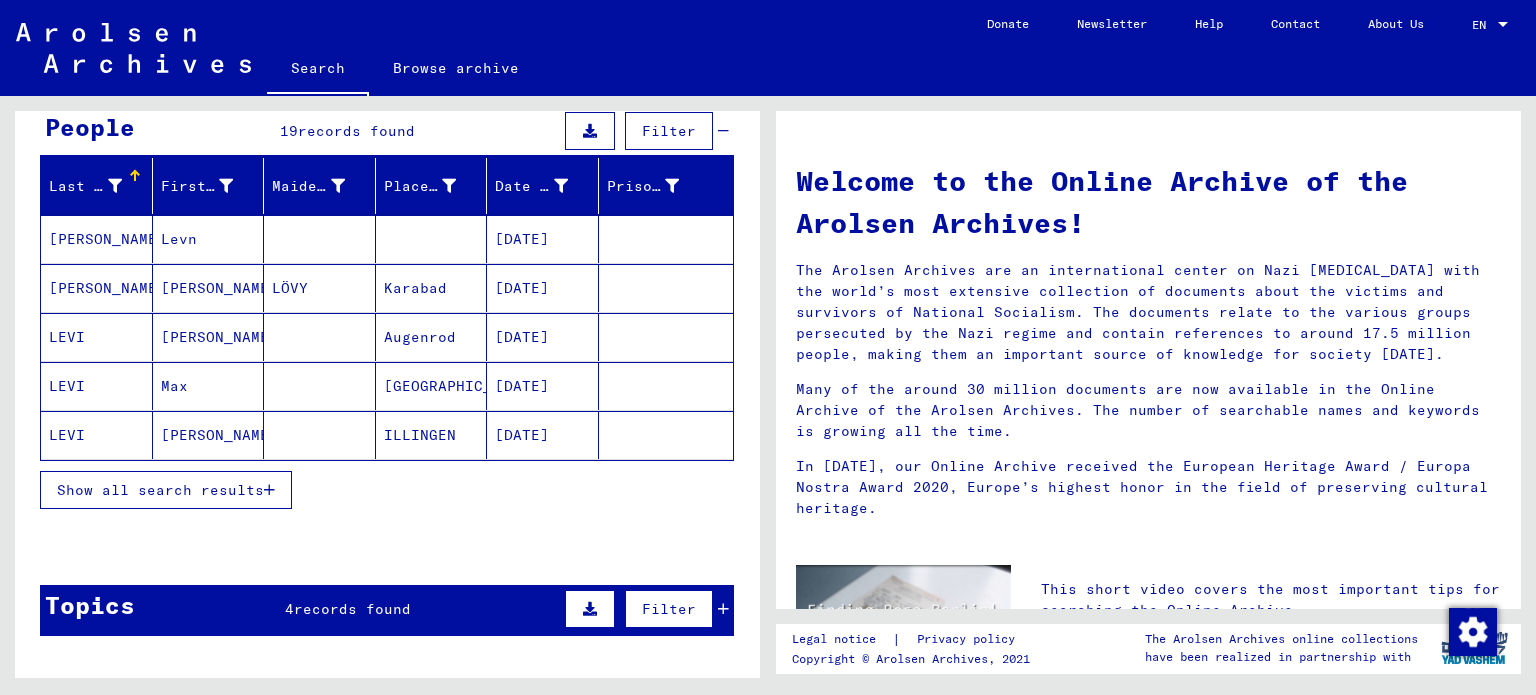 scroll, scrollTop: 200, scrollLeft: 0, axis: vertical 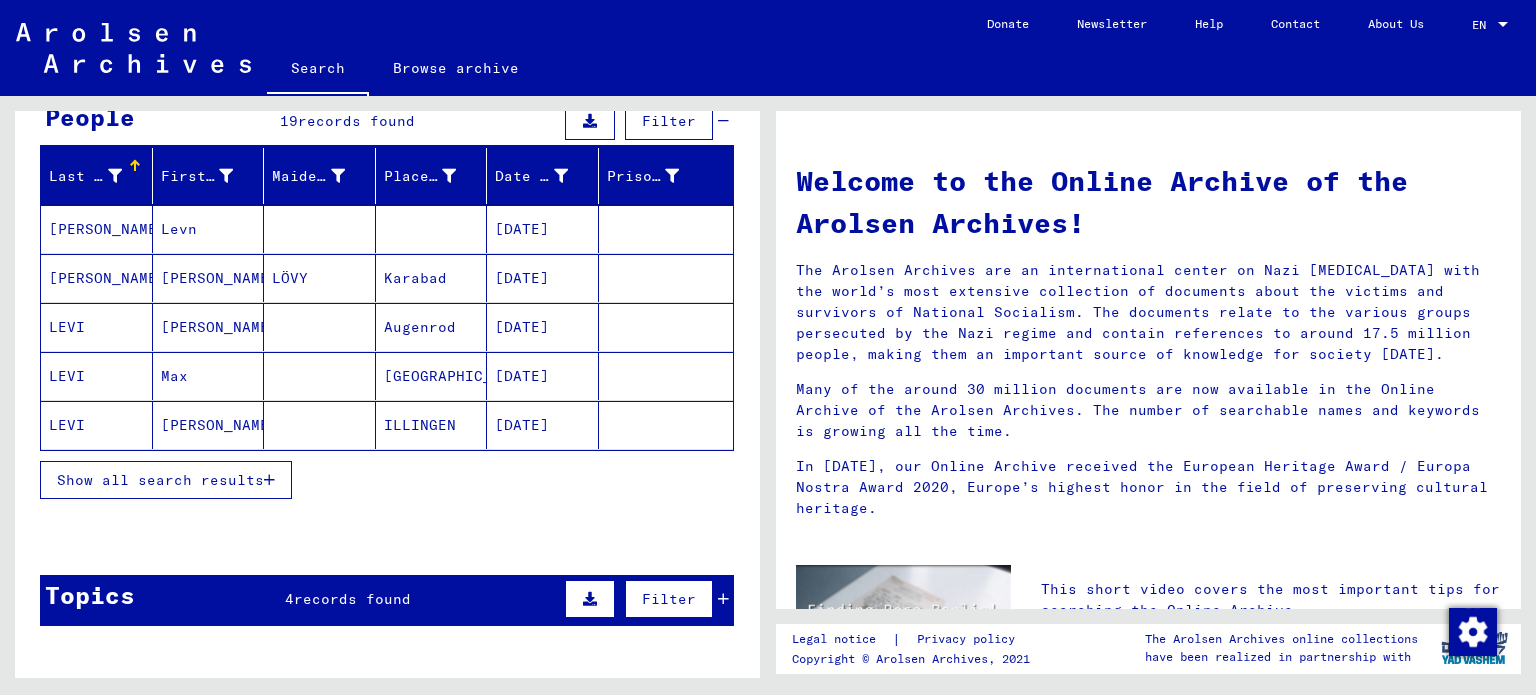 click on "Show all search results" at bounding box center (160, 480) 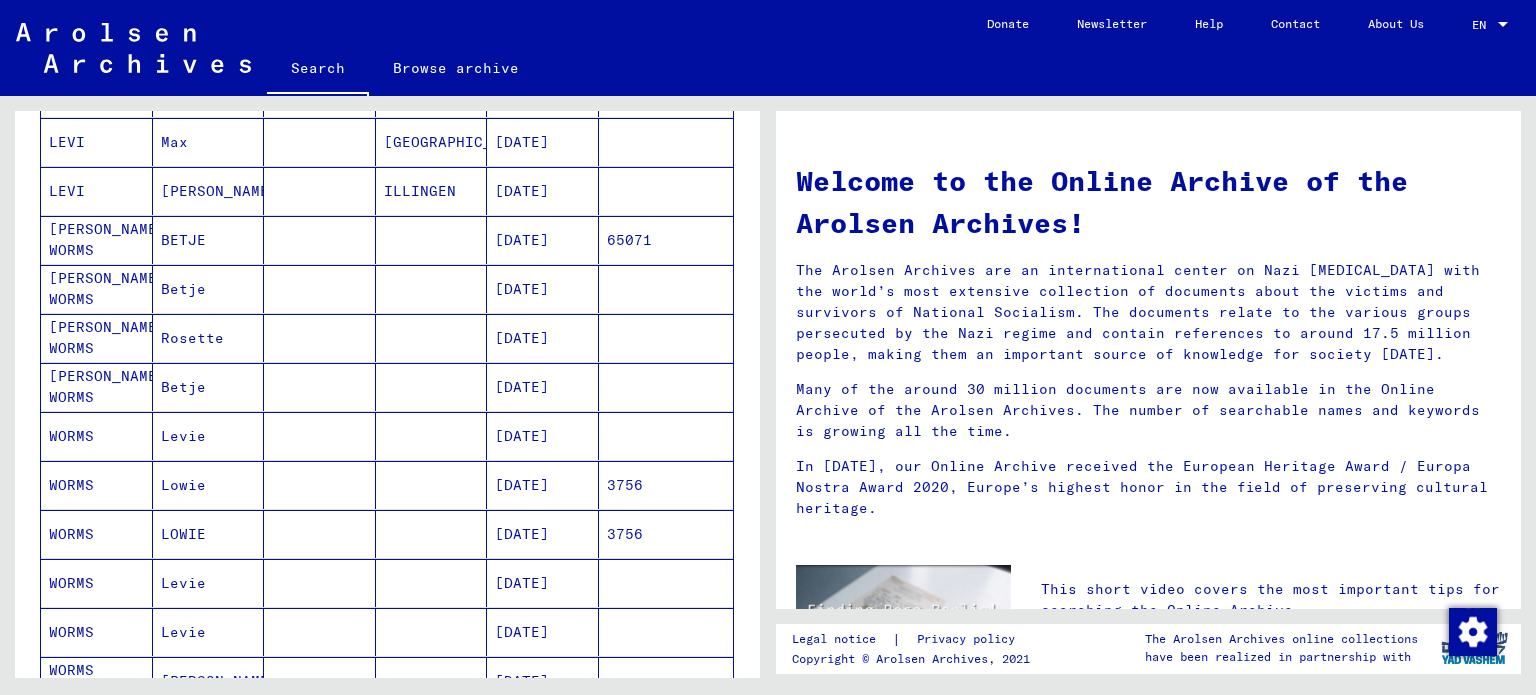 scroll, scrollTop: 500, scrollLeft: 0, axis: vertical 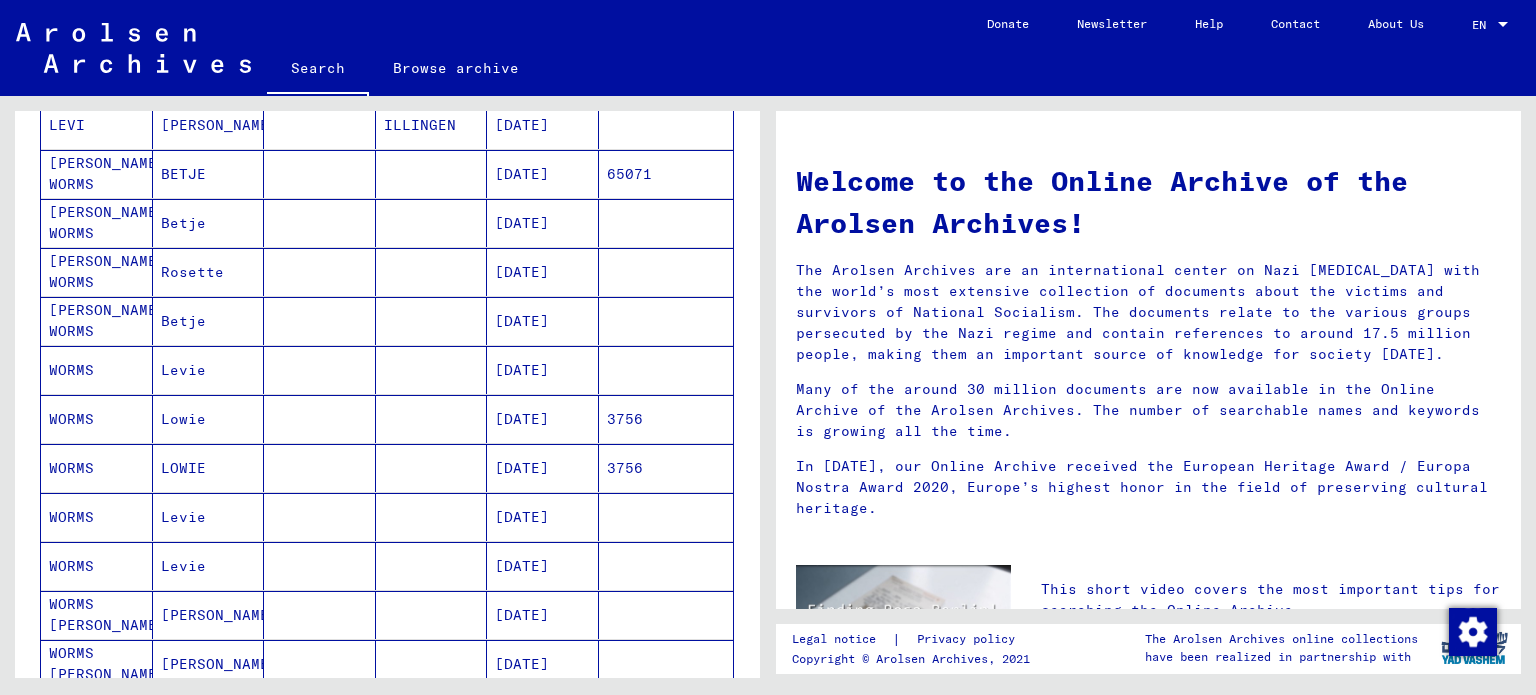click on "[DATE]" at bounding box center (543, 419) 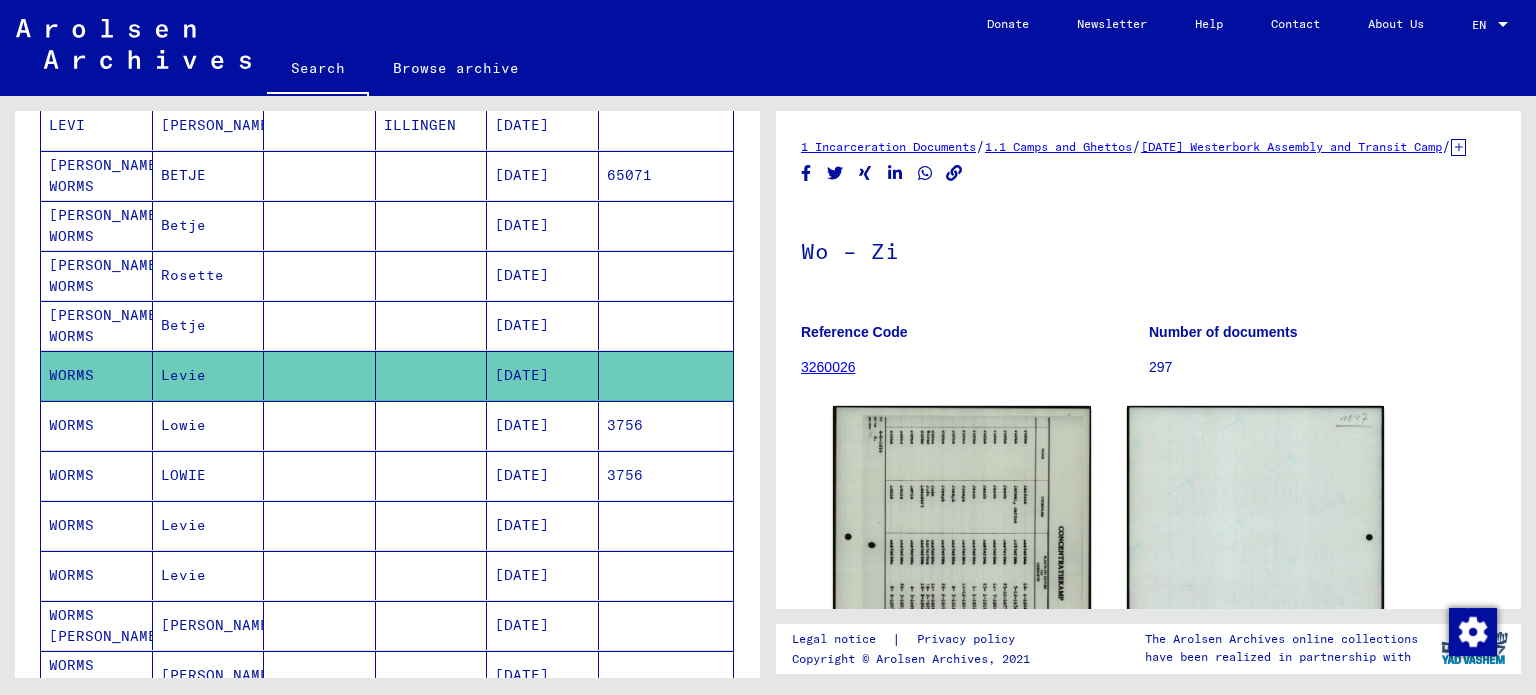 scroll, scrollTop: 0, scrollLeft: 0, axis: both 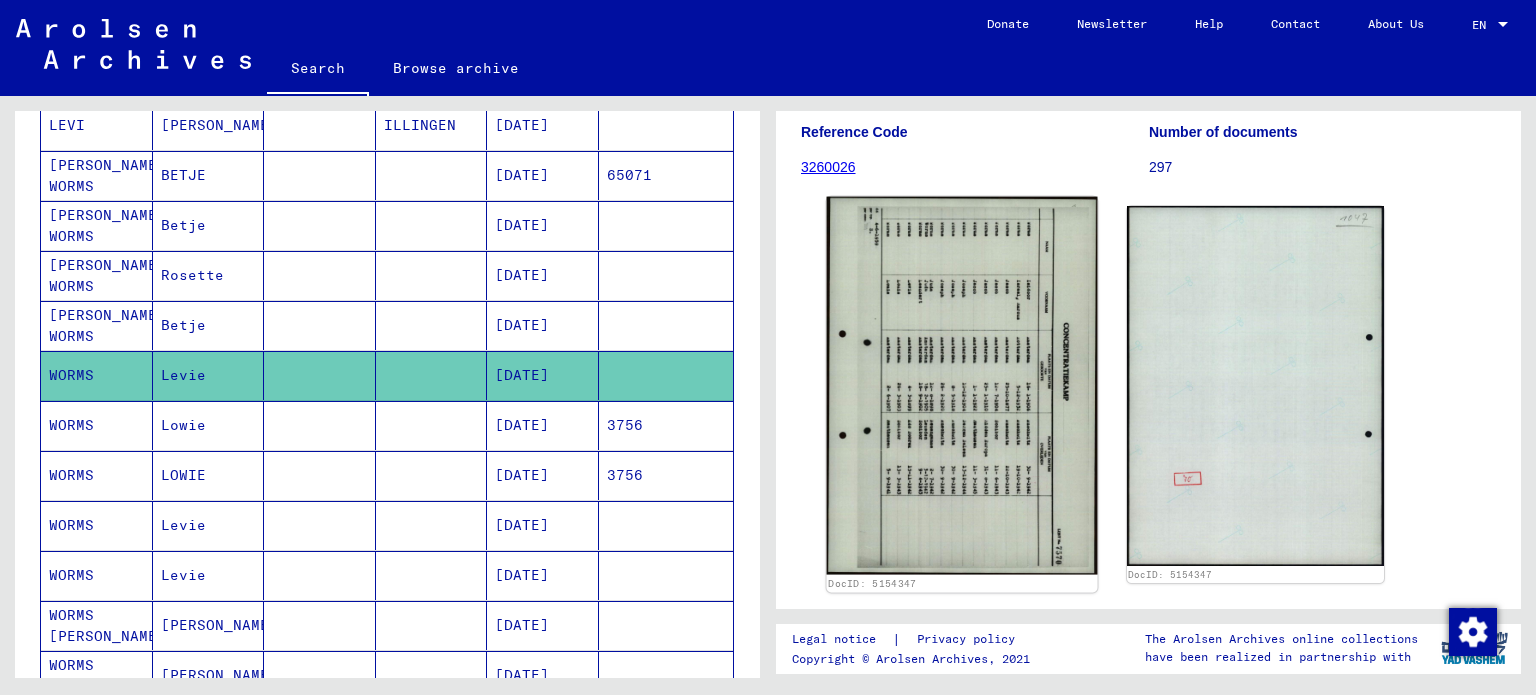 click 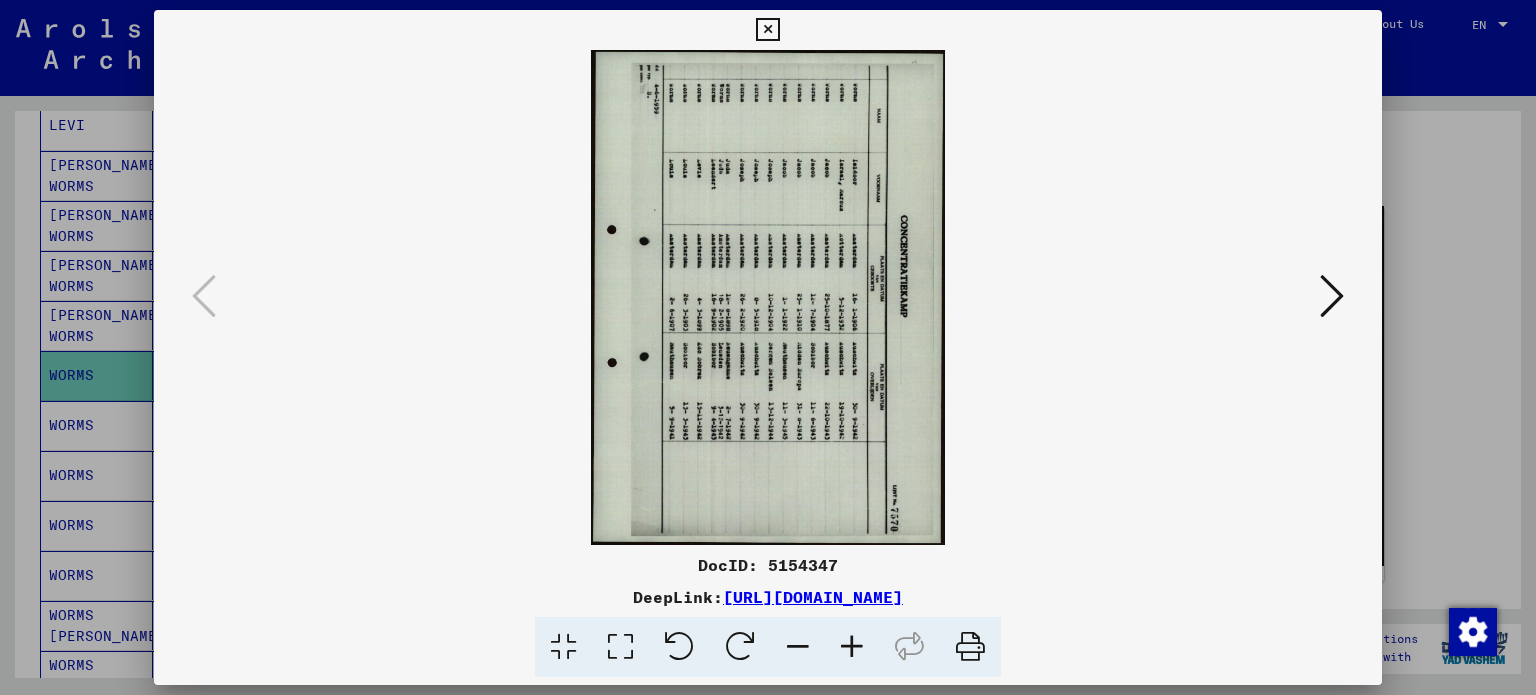 click at bounding box center (679, 647) 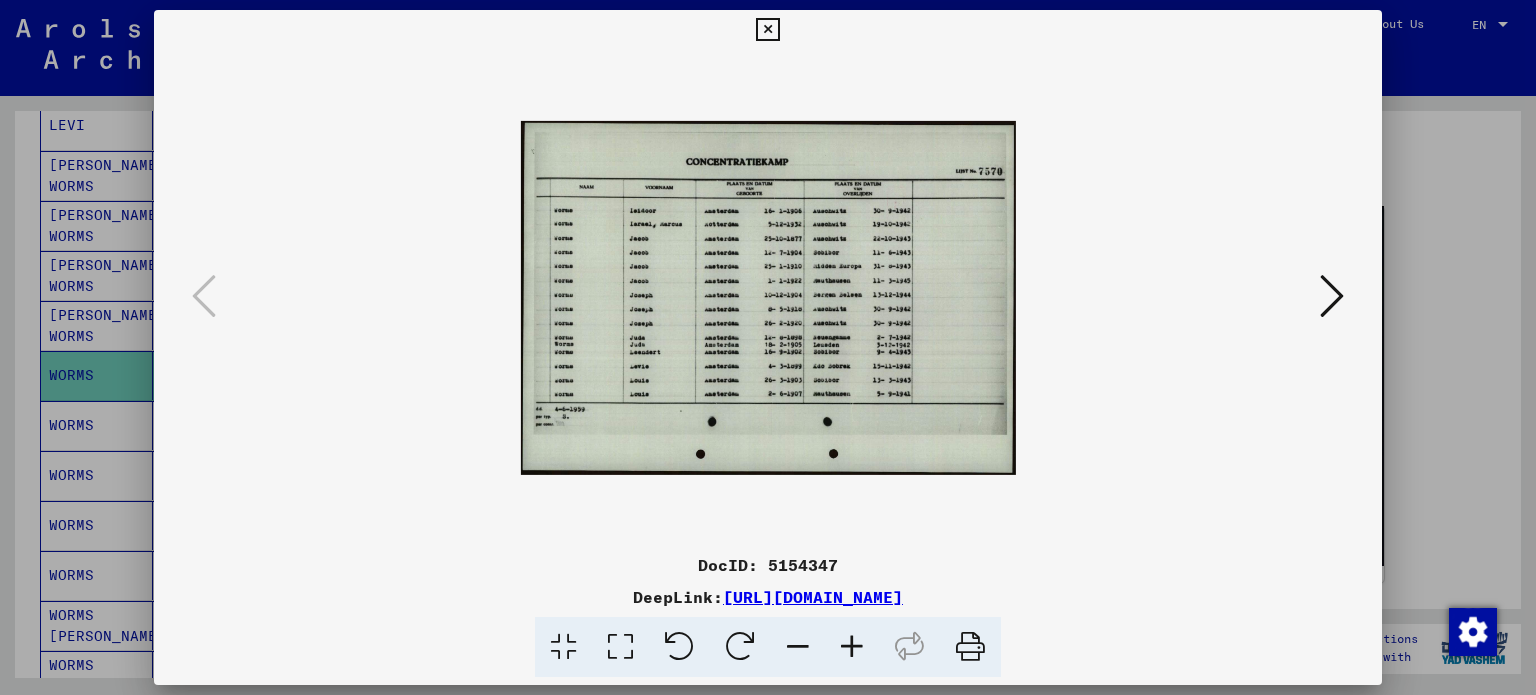 click at bounding box center [852, 647] 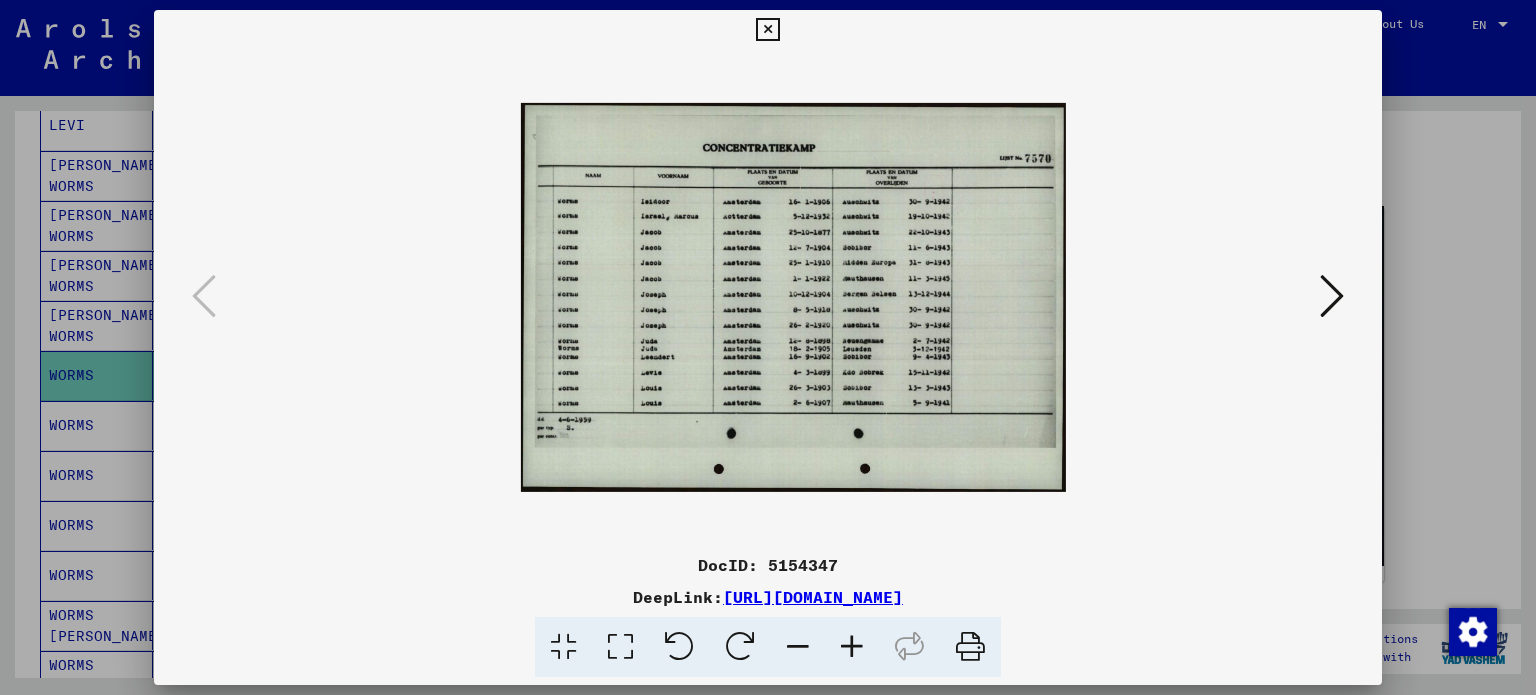 click at bounding box center (852, 647) 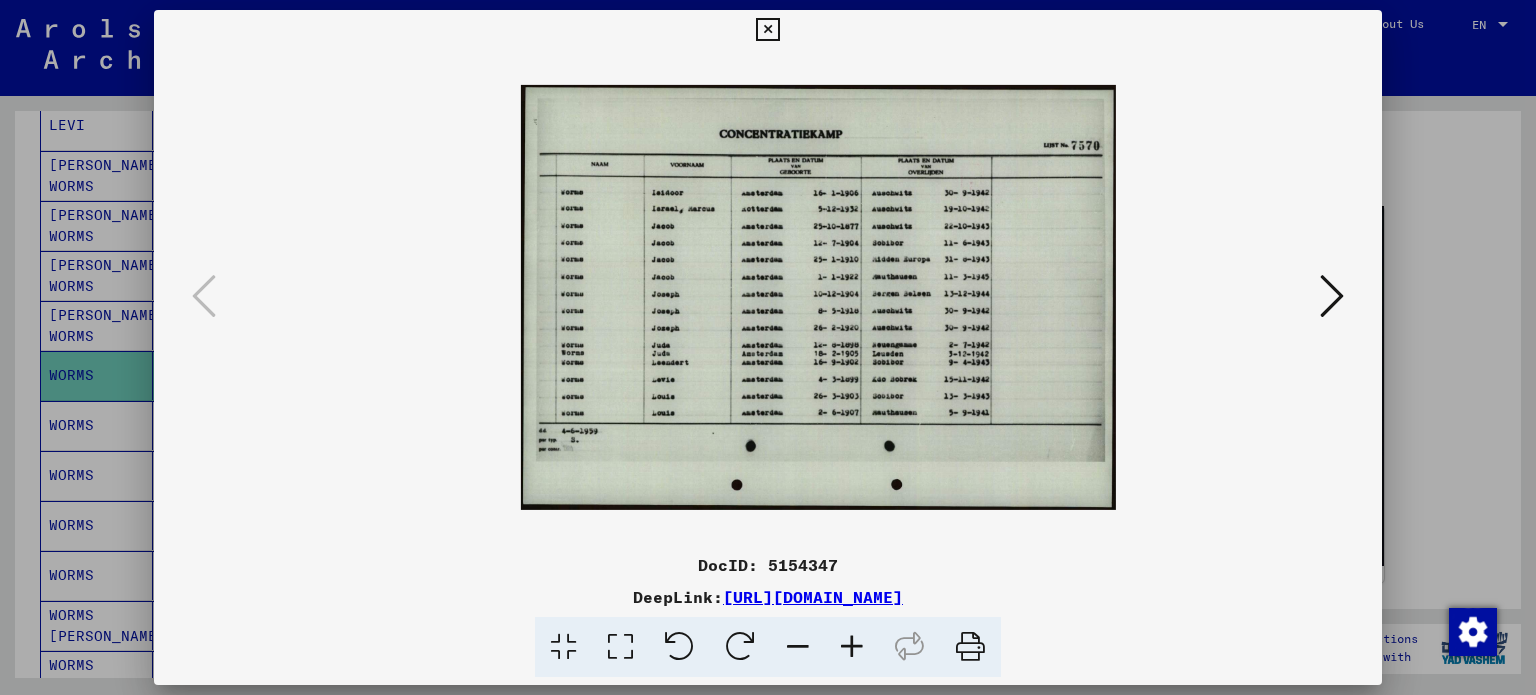 click at bounding box center [852, 647] 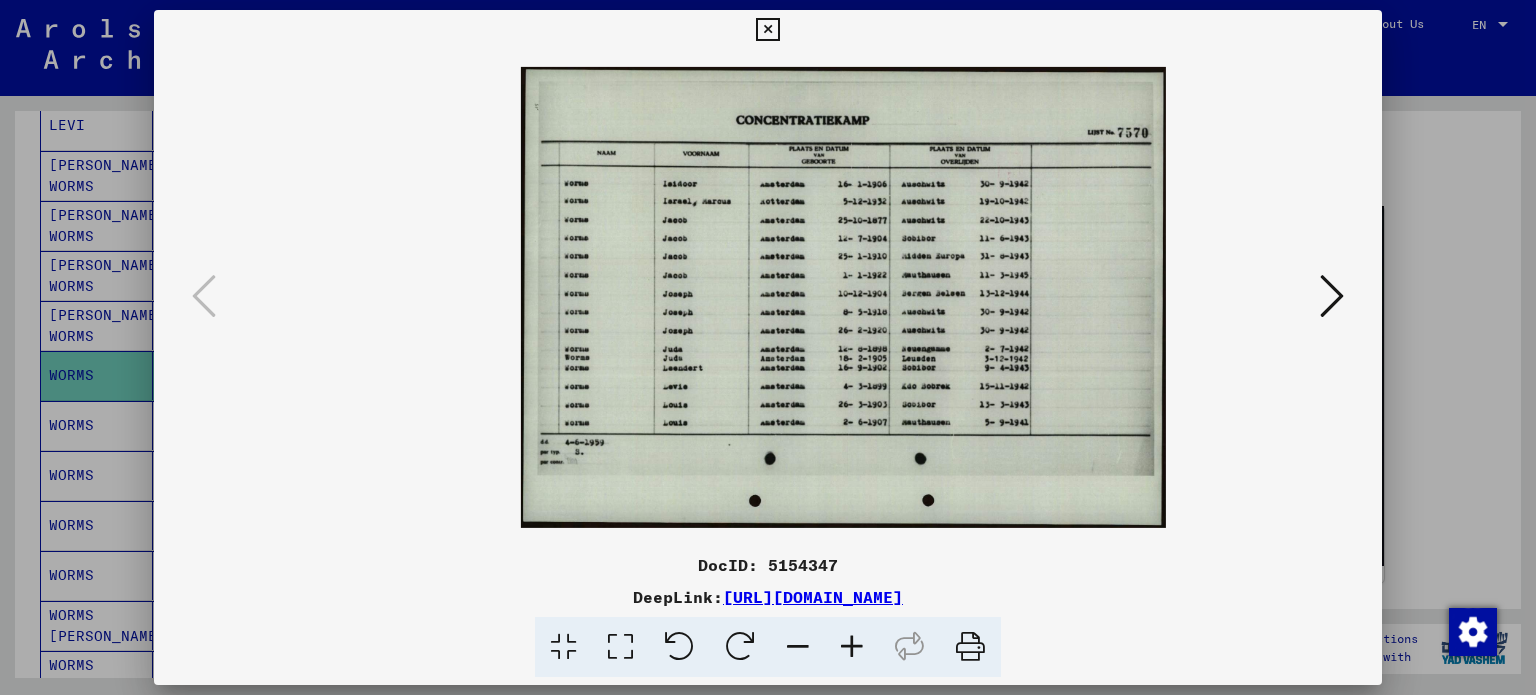 click at bounding box center [852, 647] 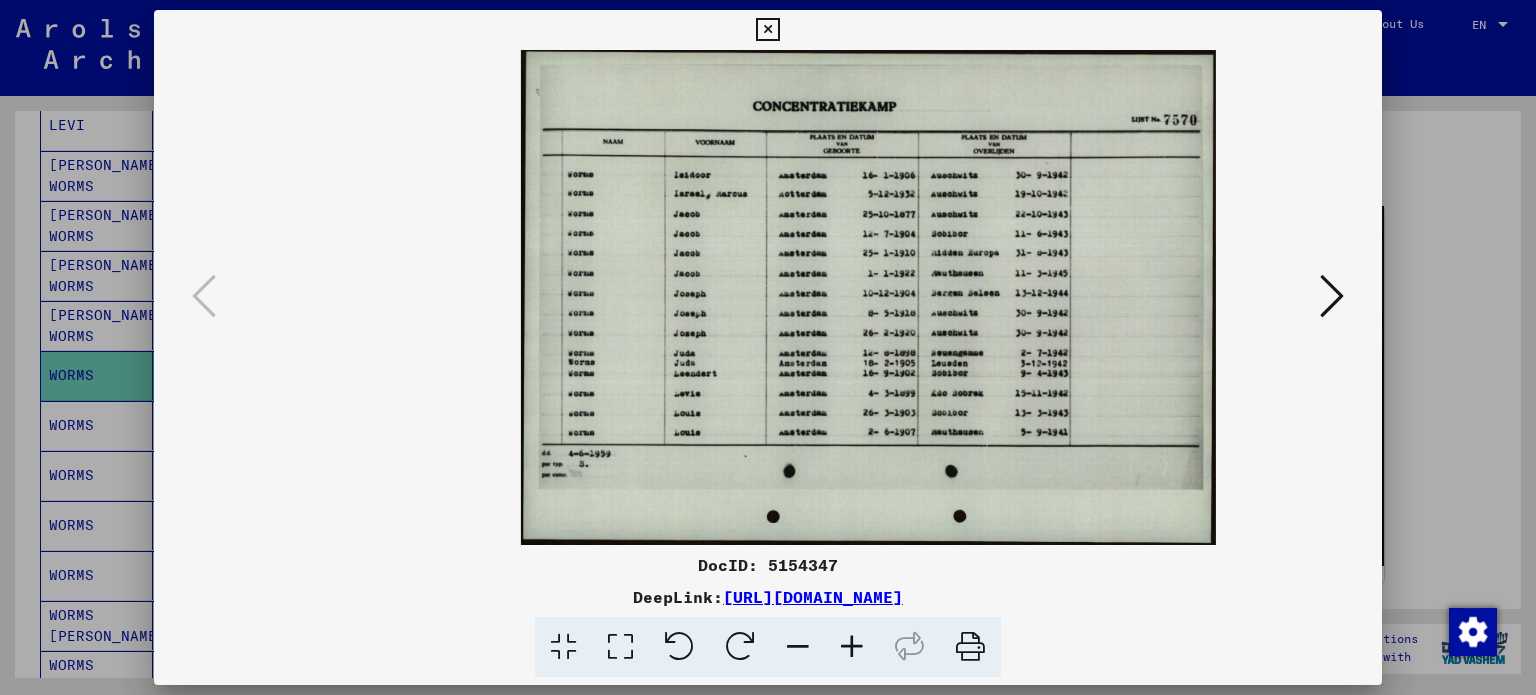 click at bounding box center (852, 647) 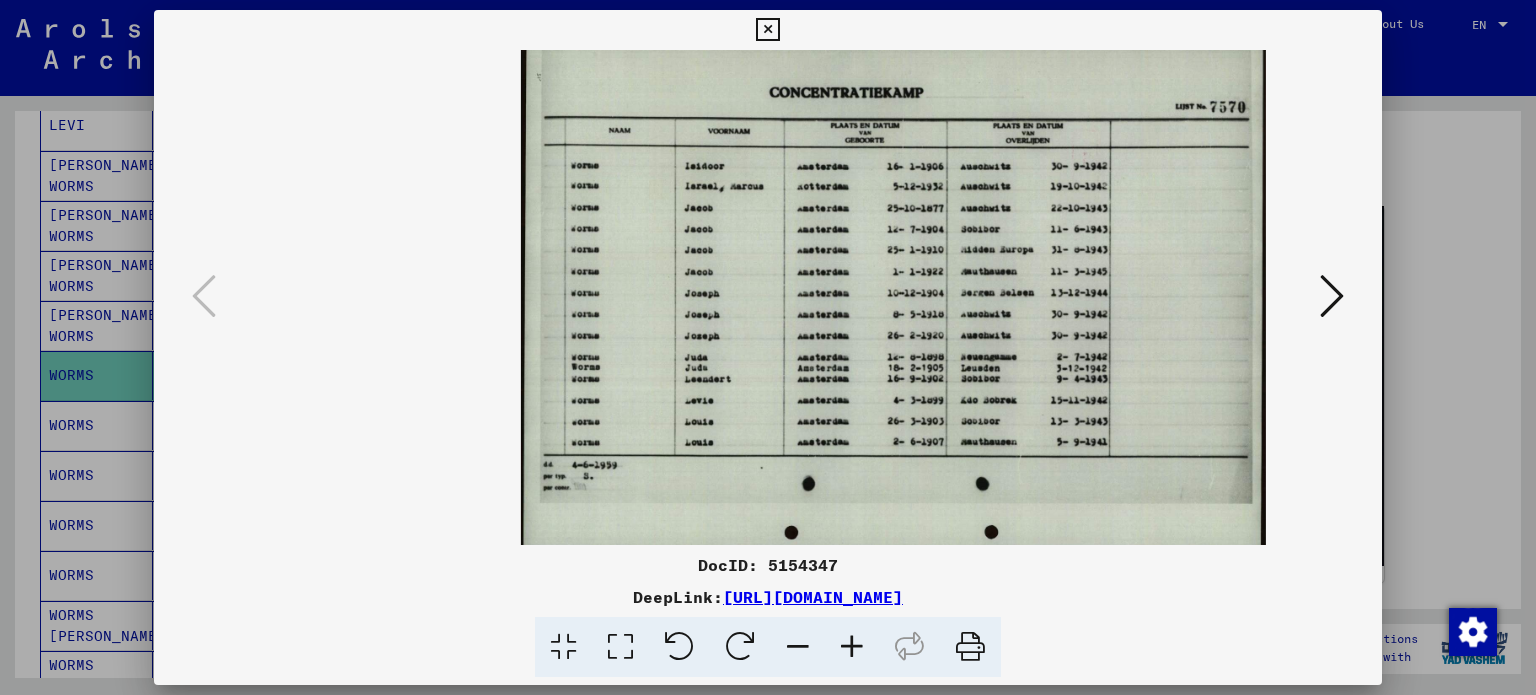 click at bounding box center [852, 647] 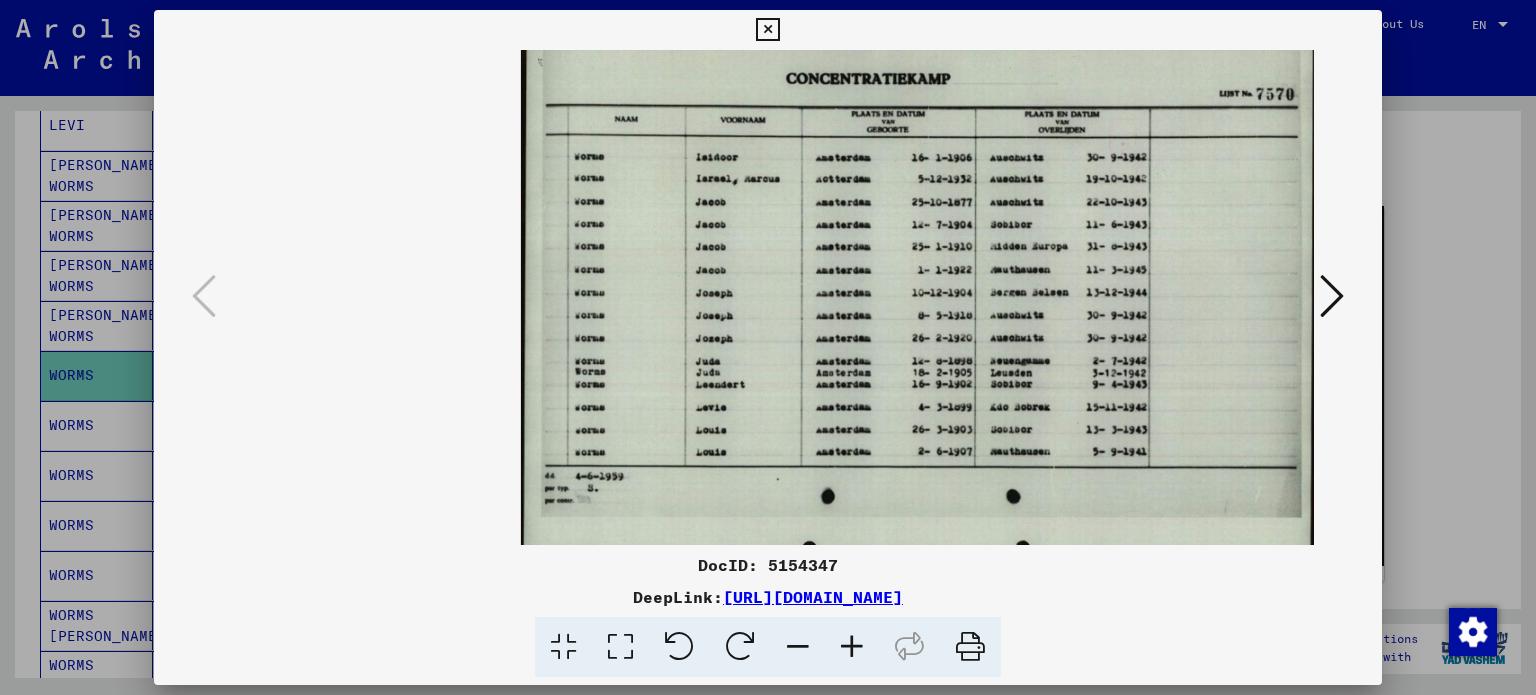 click at bounding box center [852, 647] 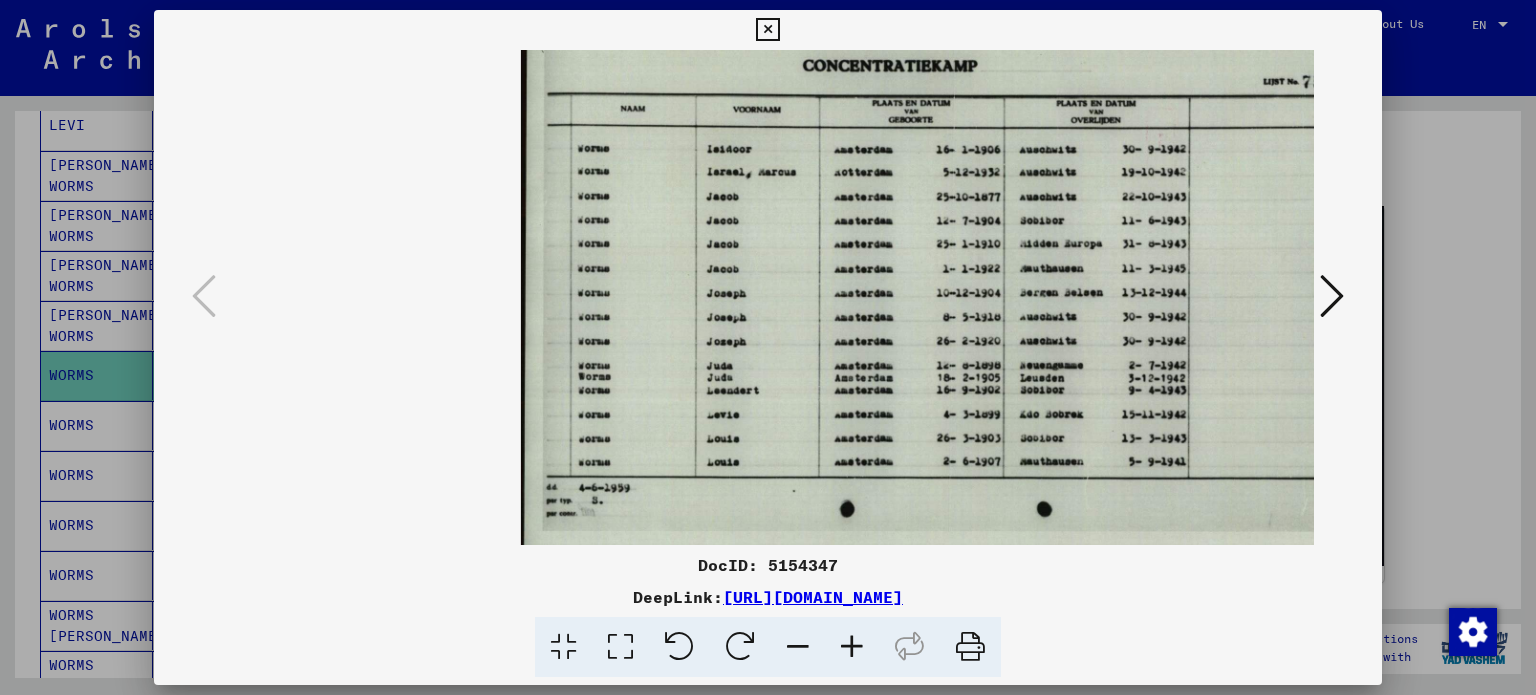 click at bounding box center [852, 647] 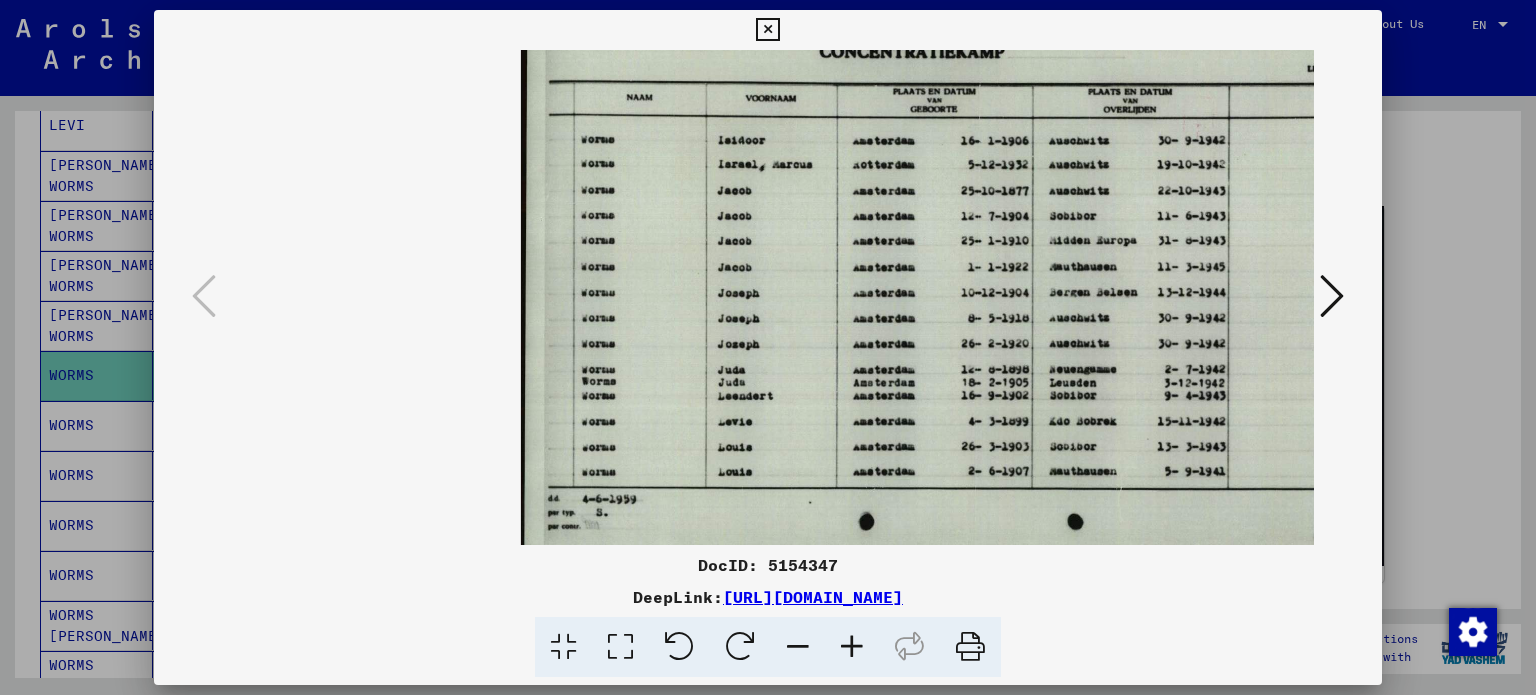click at bounding box center (852, 647) 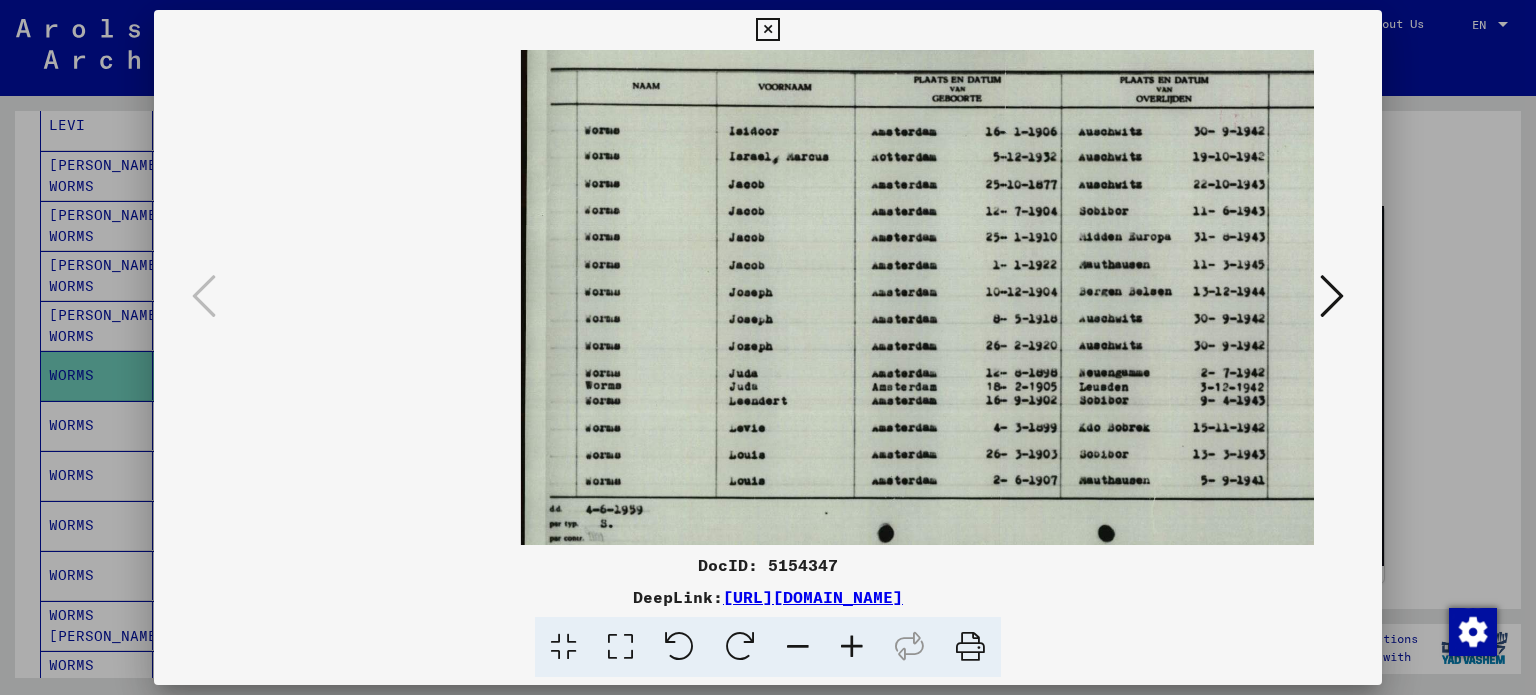 click at bounding box center [852, 647] 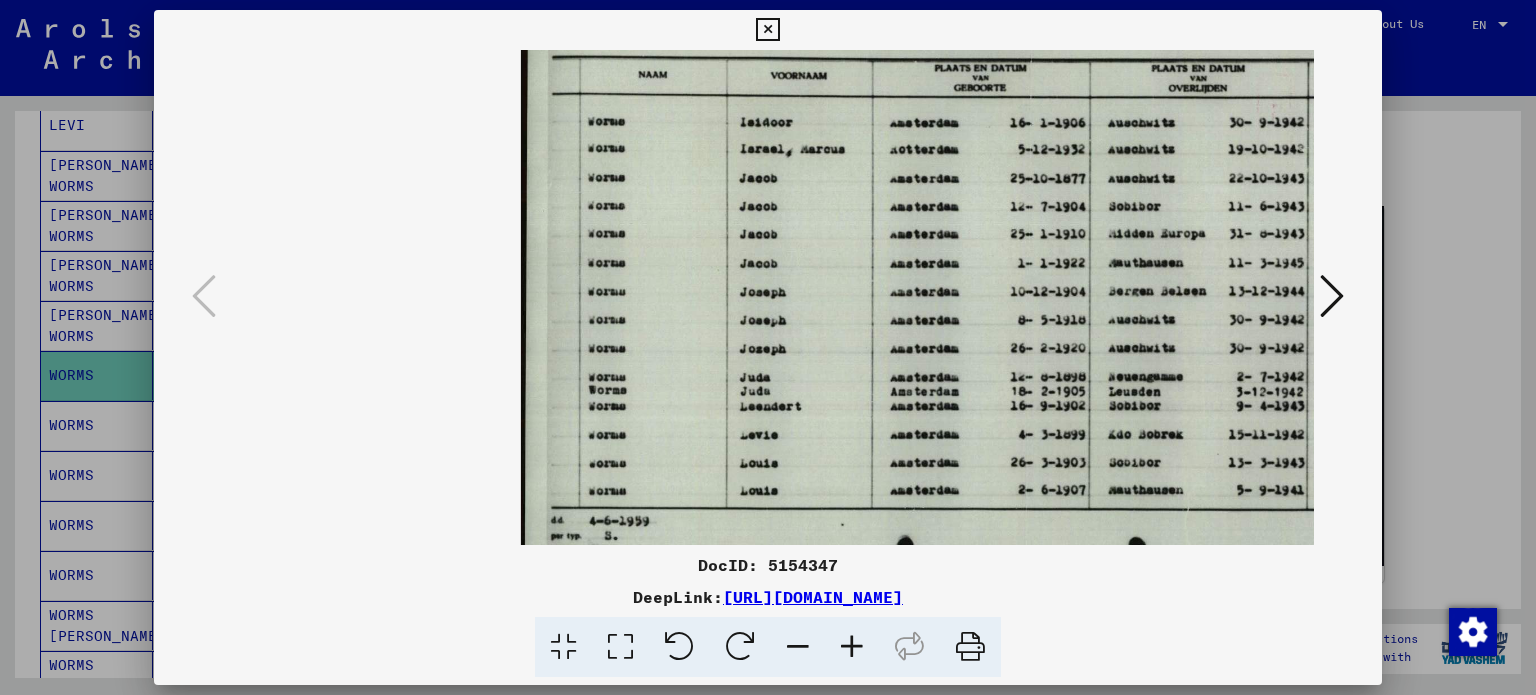 drag, startPoint x: 836, startPoint y: 307, endPoint x: 828, endPoint y: 320, distance: 15.264338 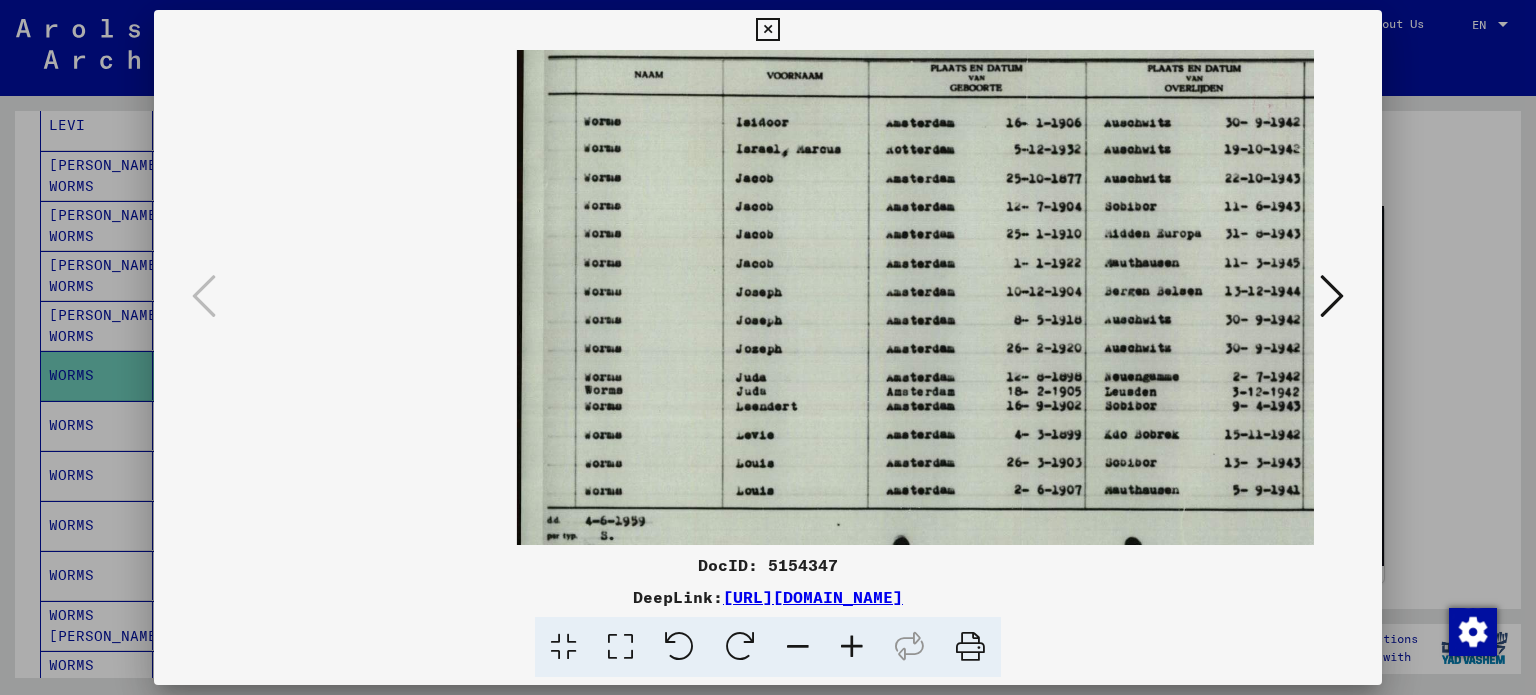 click at bounding box center [767, 30] 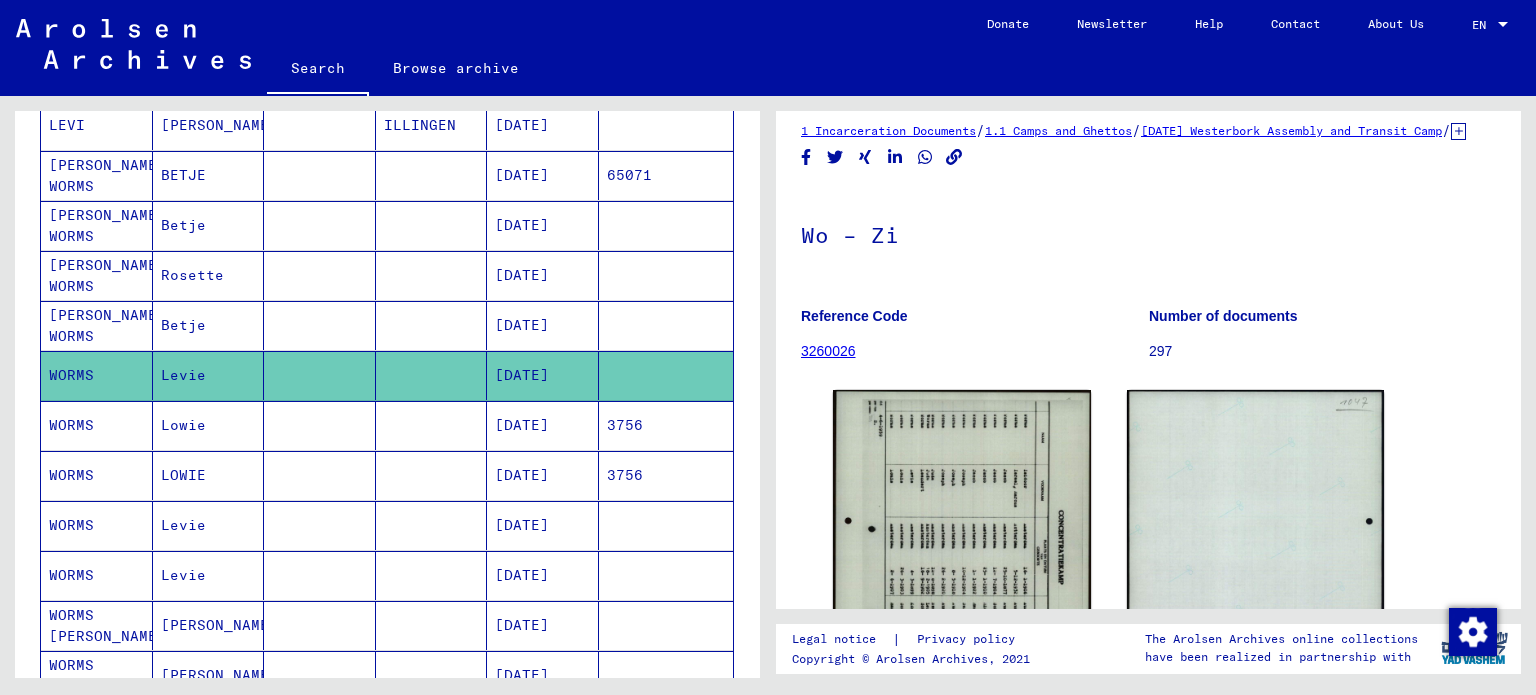 scroll, scrollTop: 0, scrollLeft: 0, axis: both 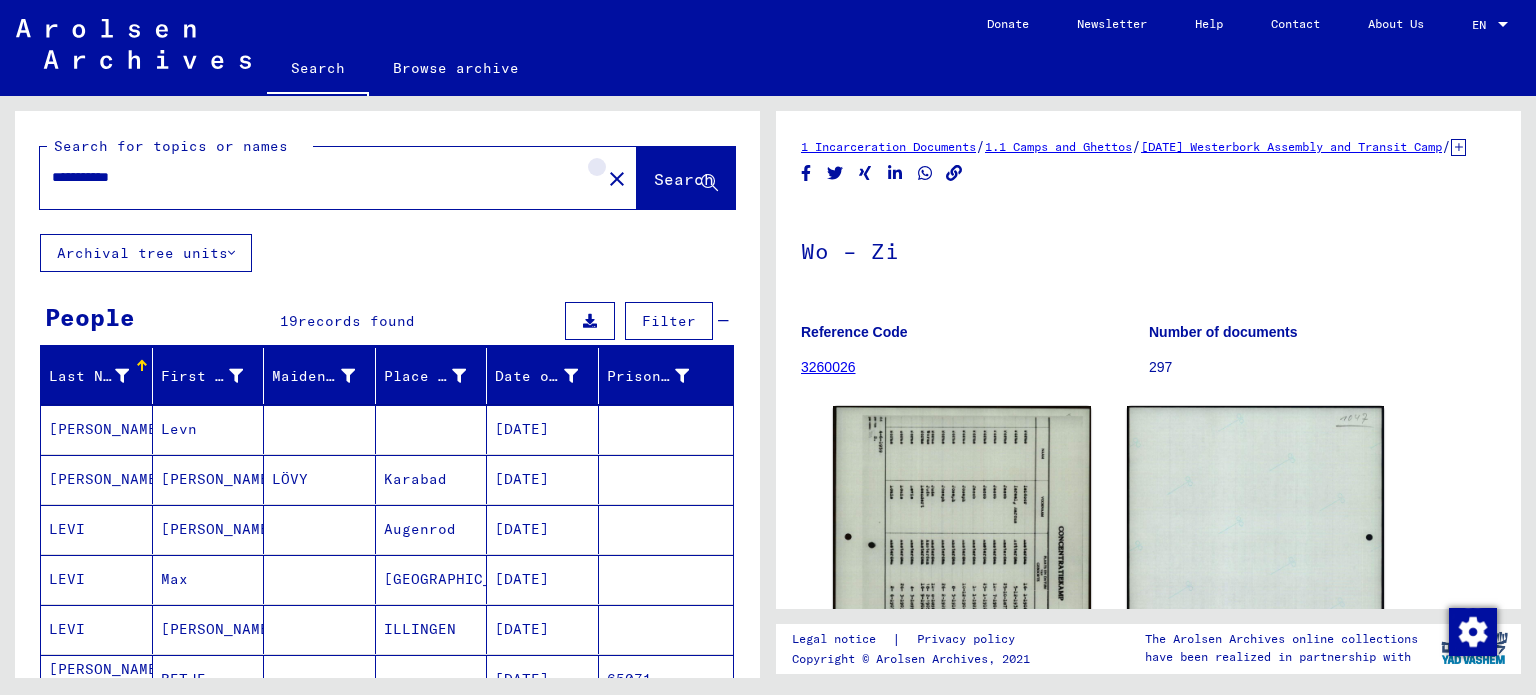 click on "close" 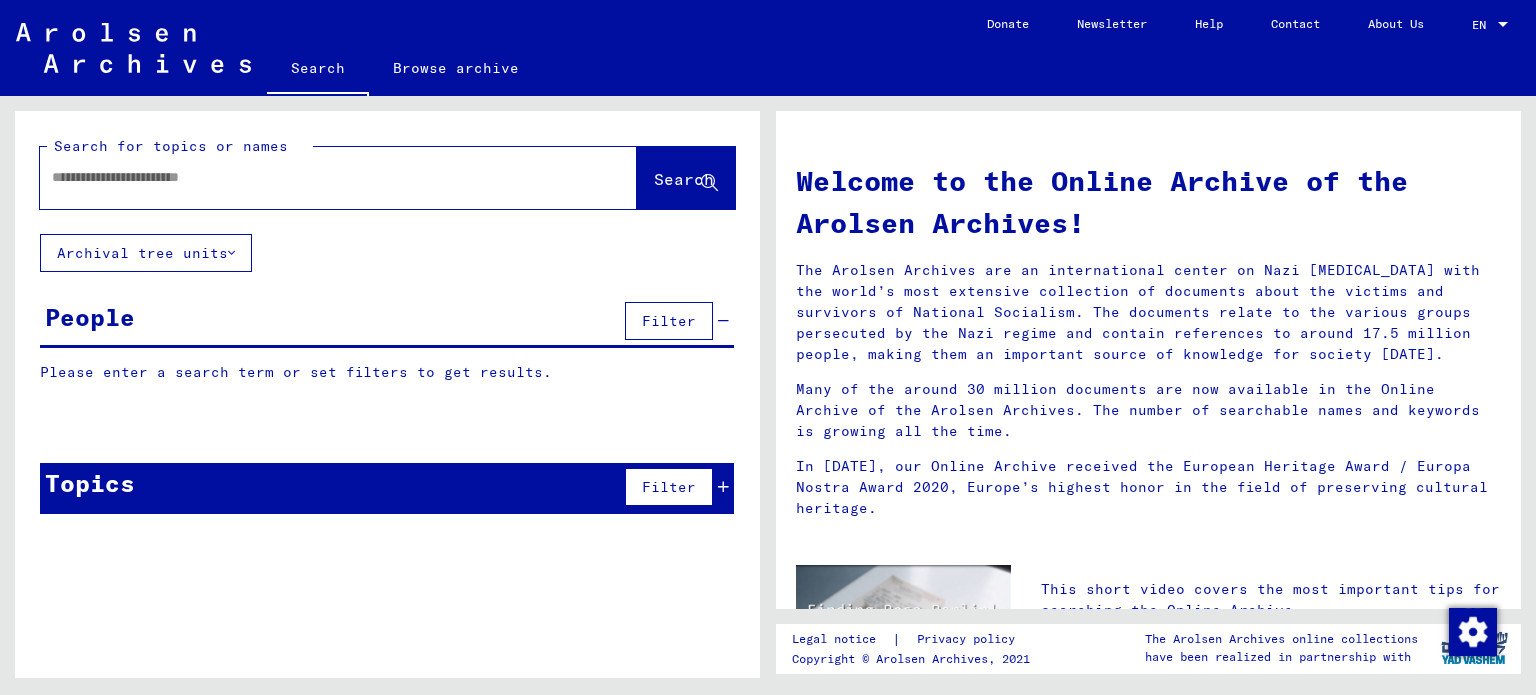 click at bounding box center (314, 177) 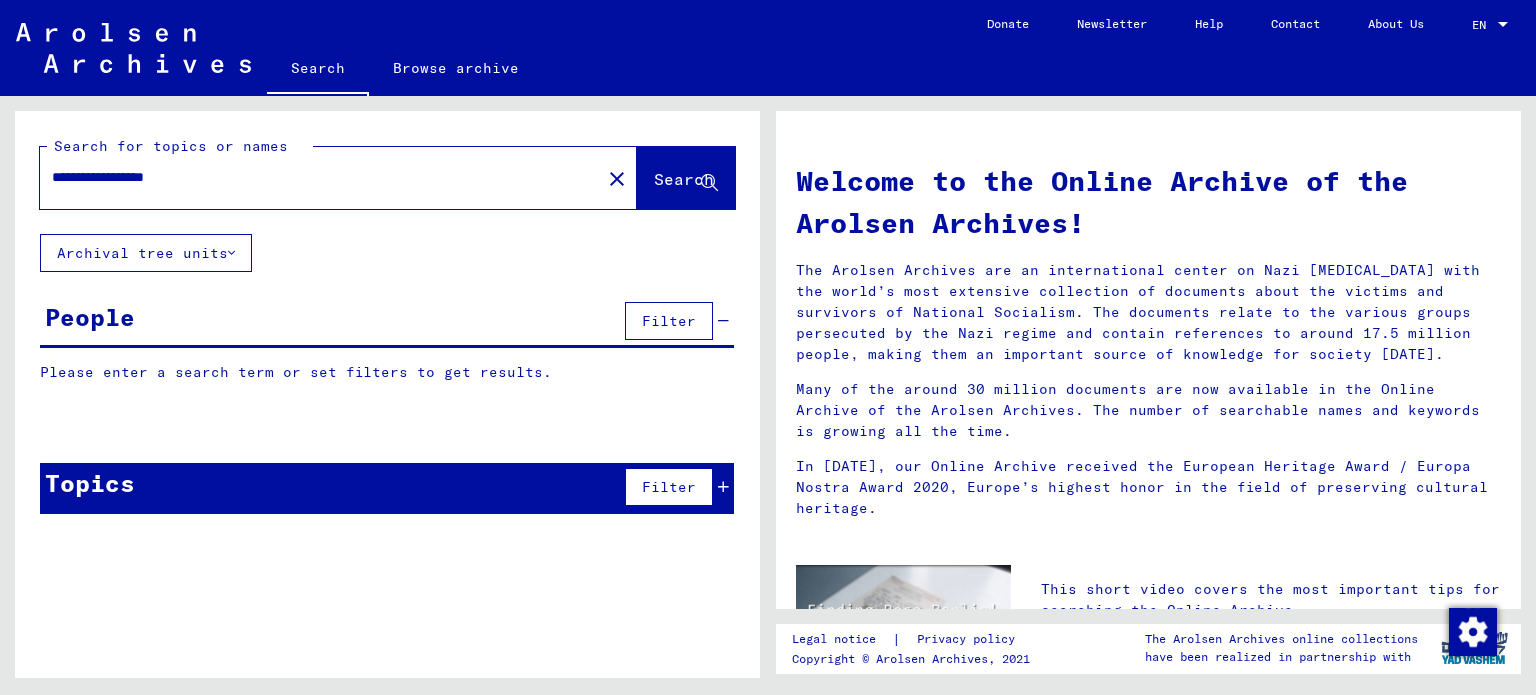 type on "**********" 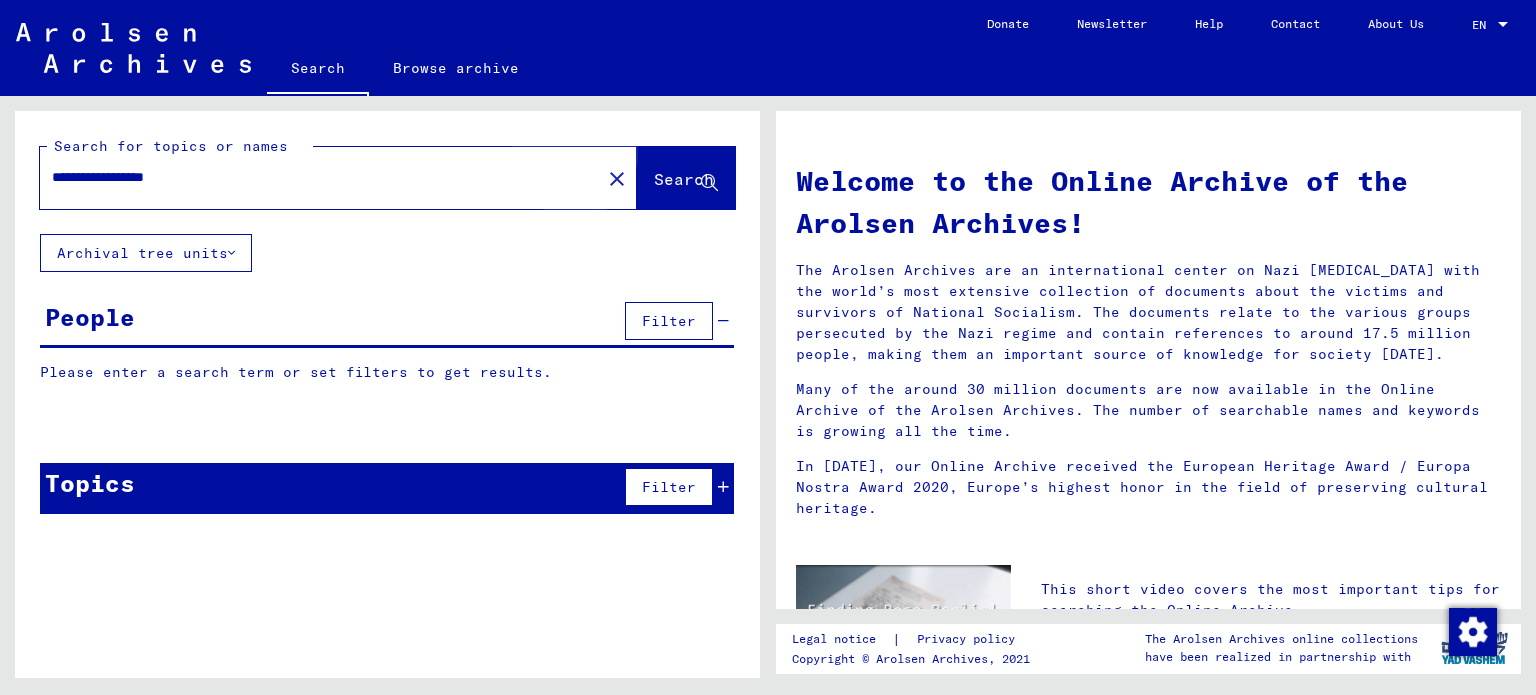 click on "Search" 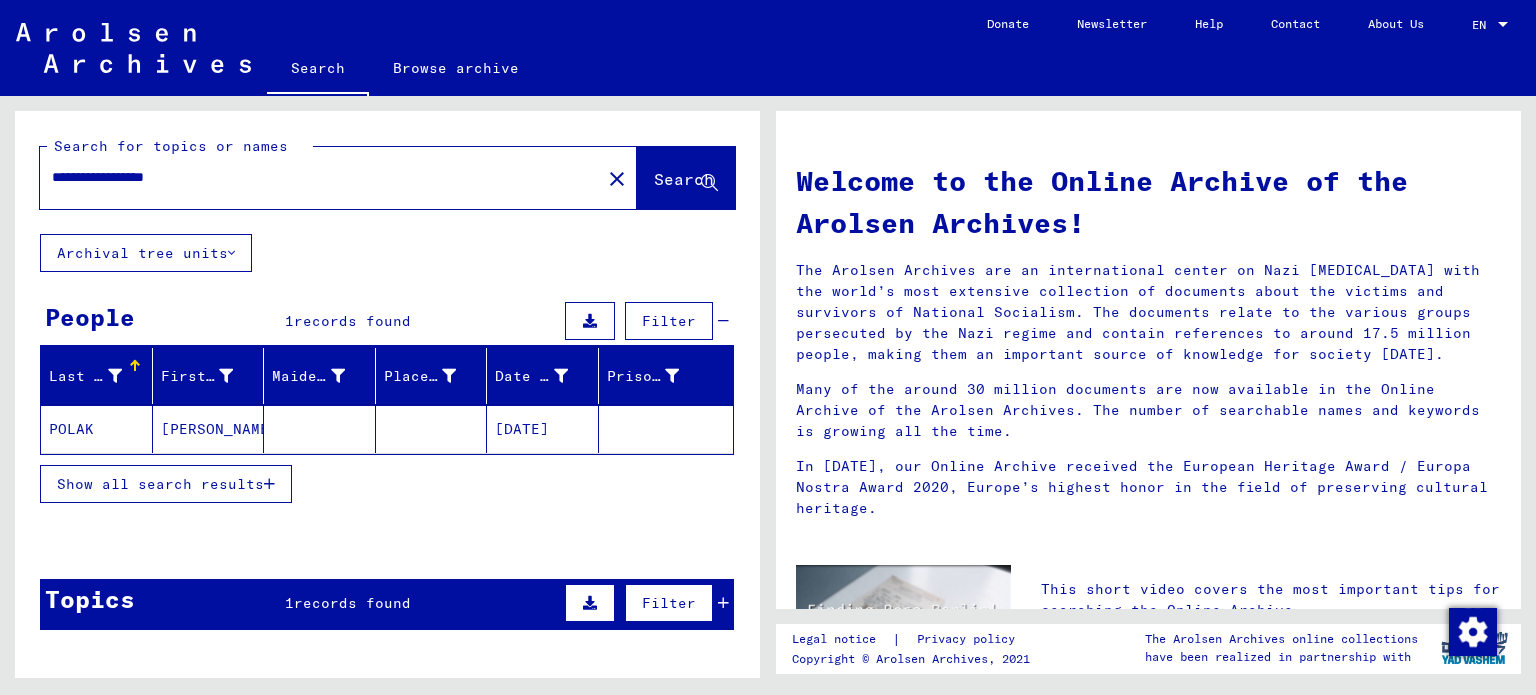 click 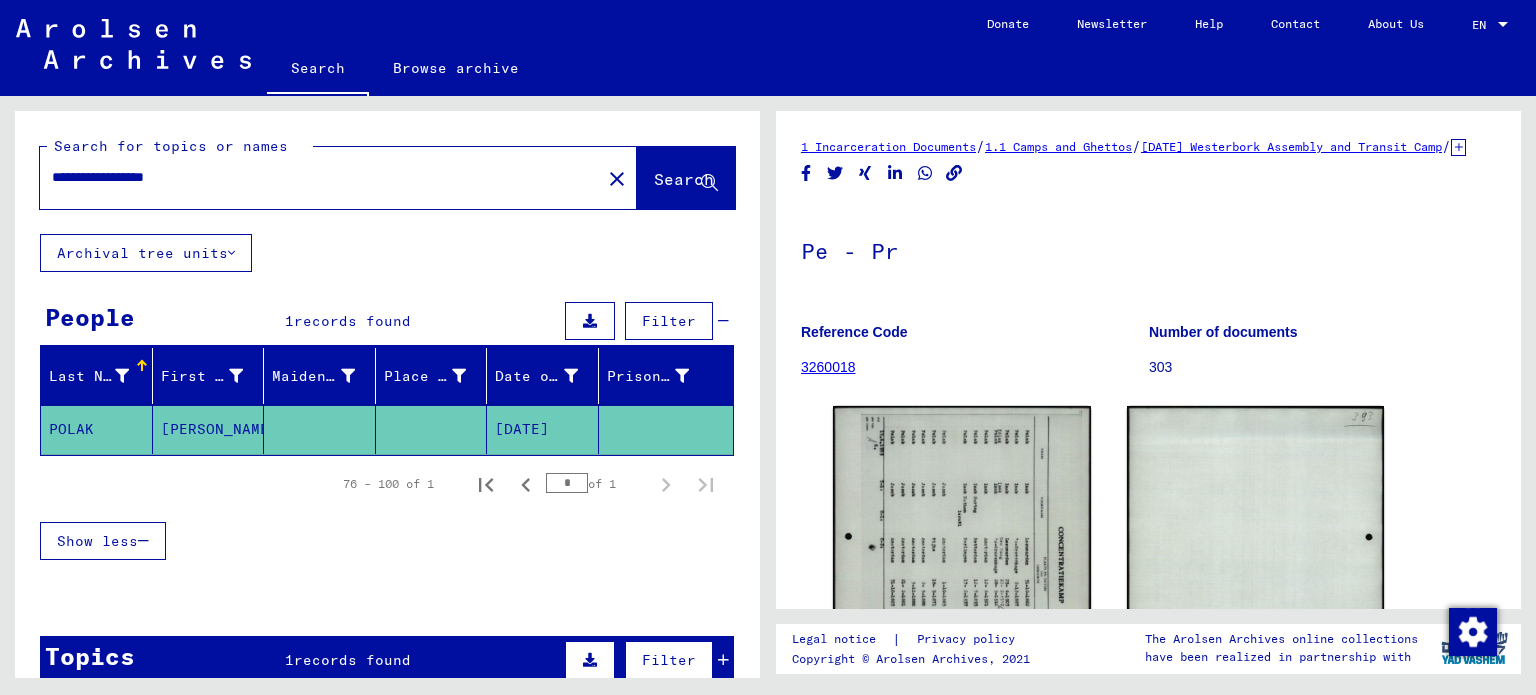 scroll, scrollTop: 0, scrollLeft: 0, axis: both 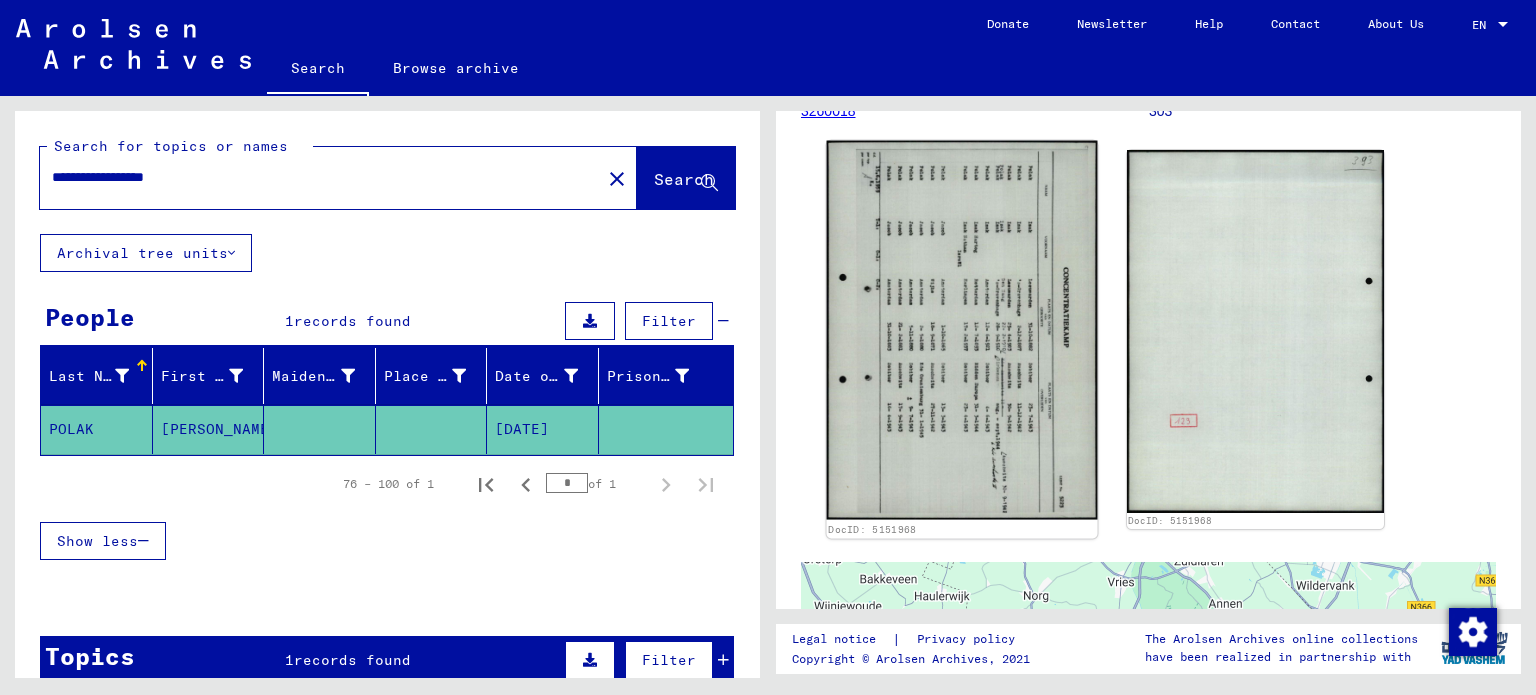click 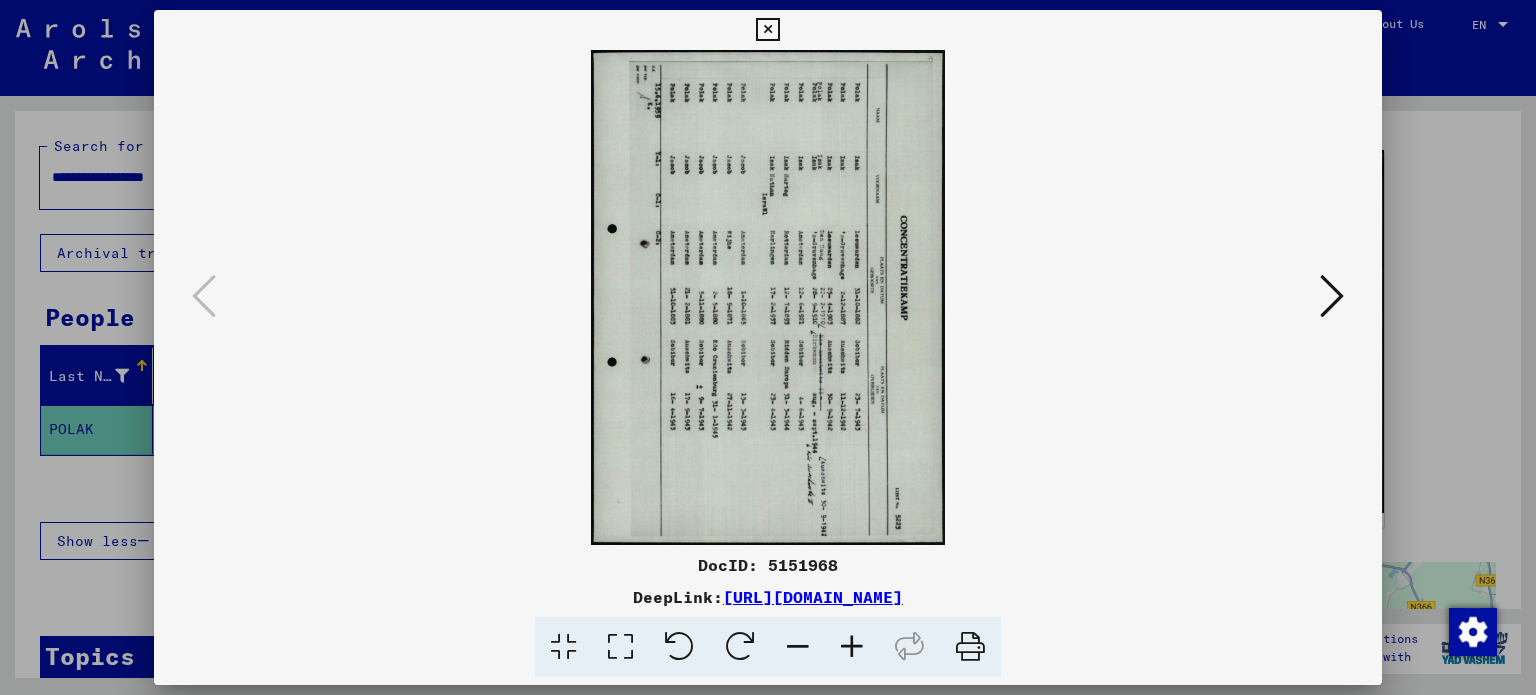 click at bounding box center [679, 647] 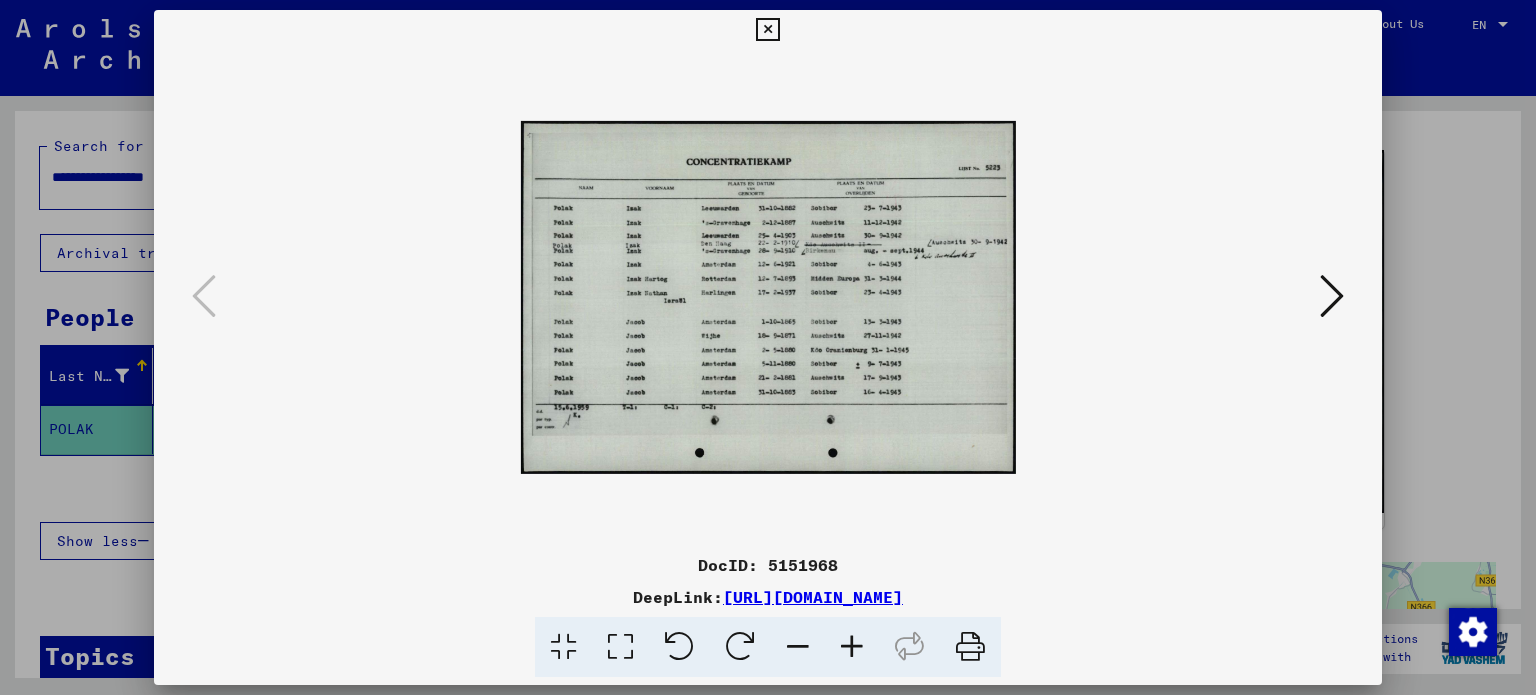 click at bounding box center [852, 647] 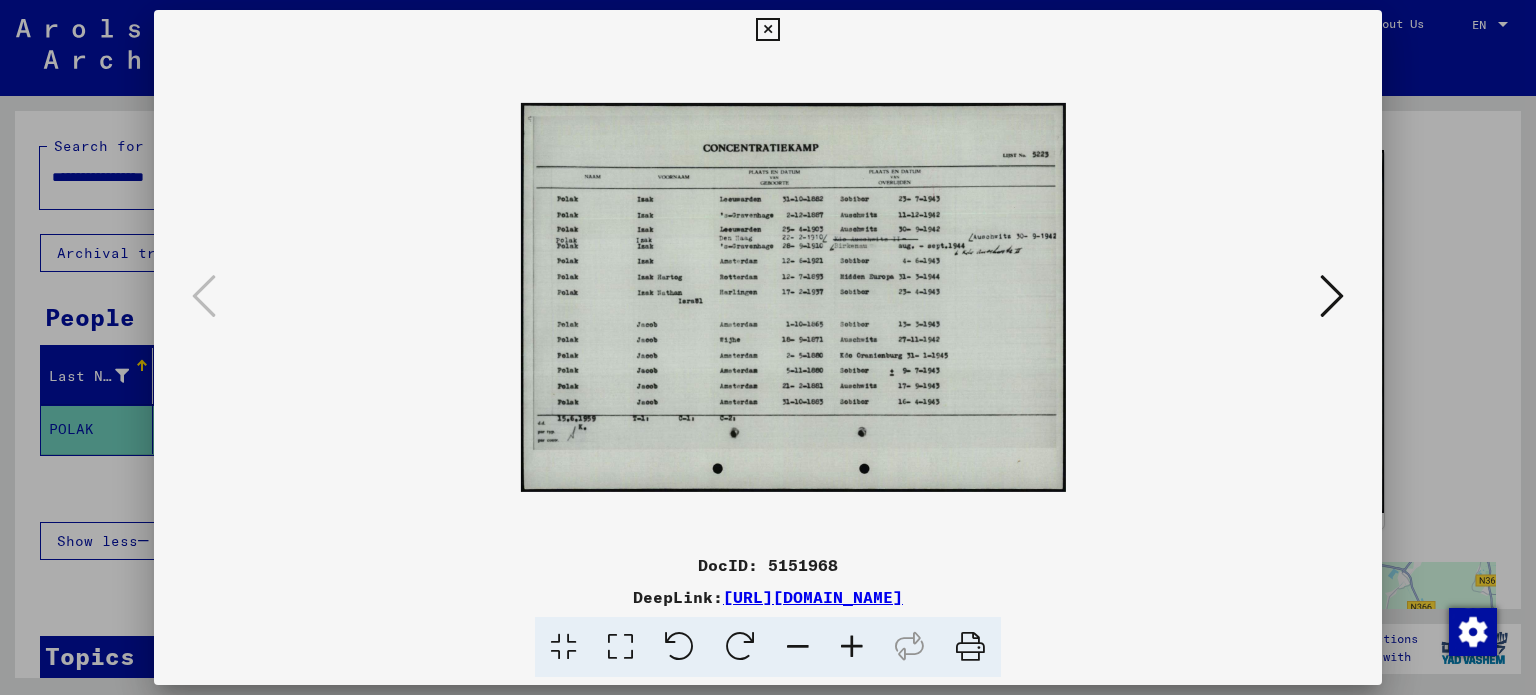 click at bounding box center [852, 647] 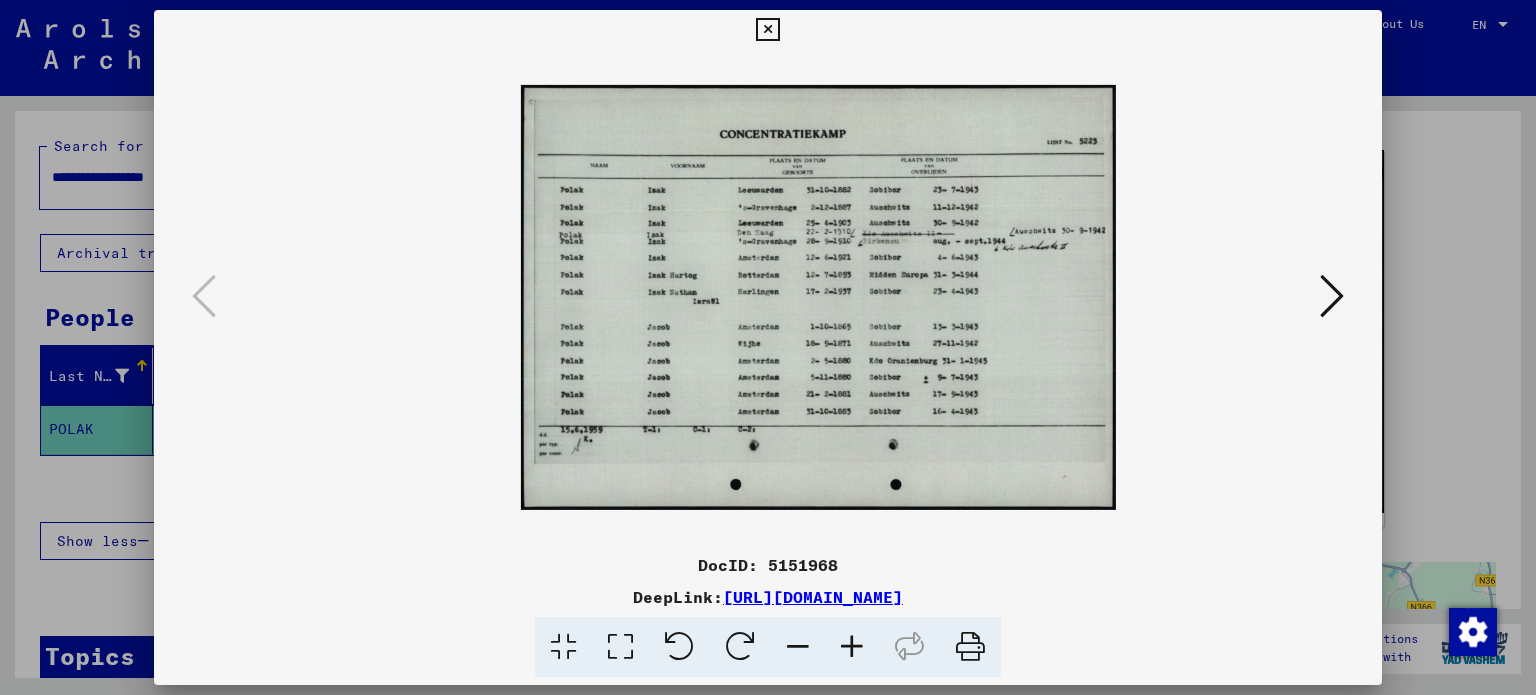 click at bounding box center (852, 647) 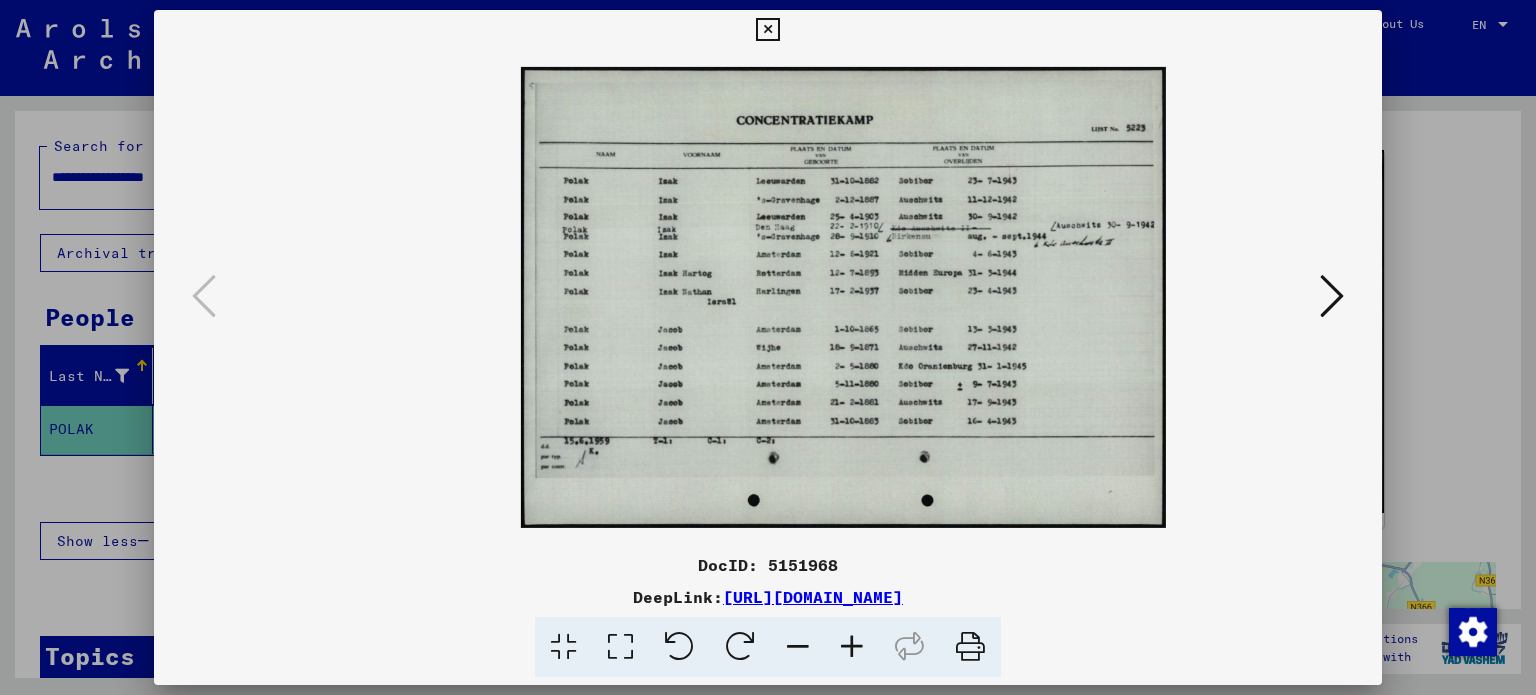 click at bounding box center (852, 647) 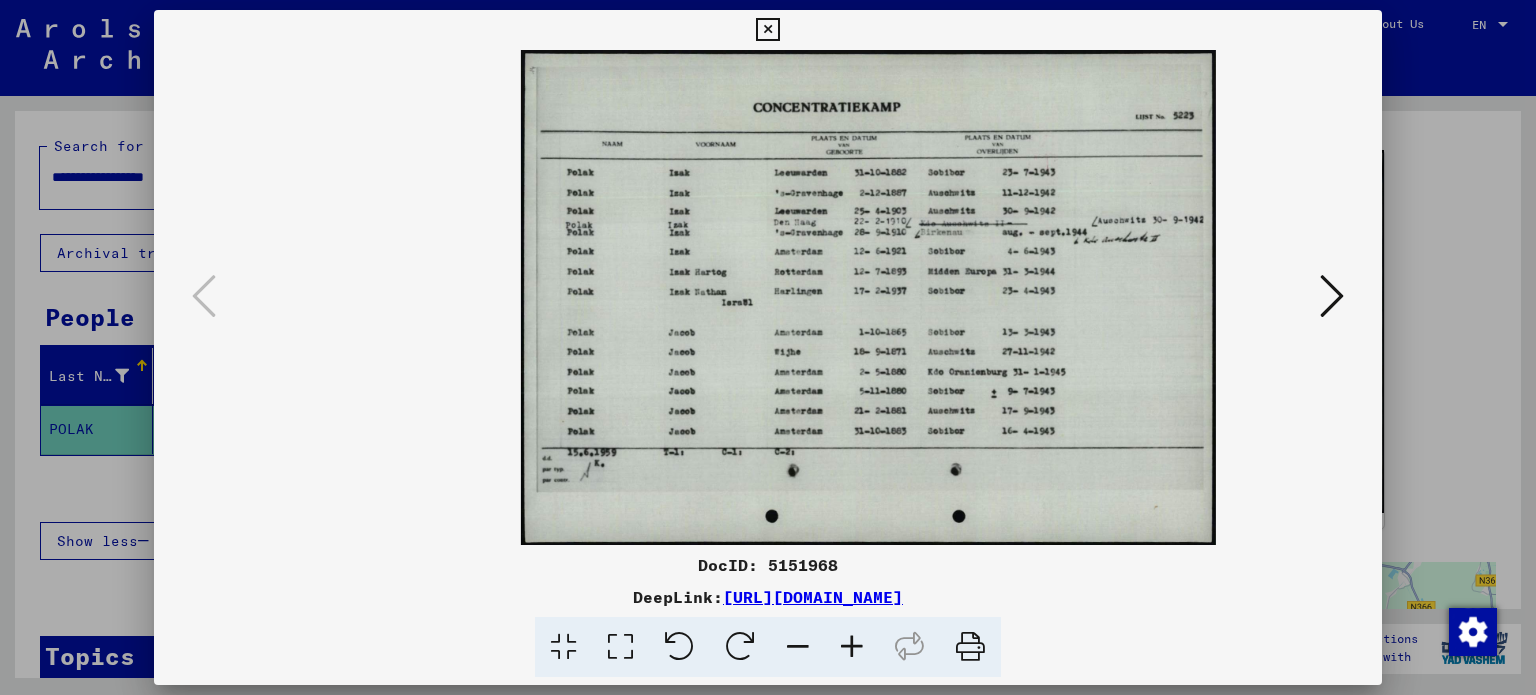 click at bounding box center (852, 647) 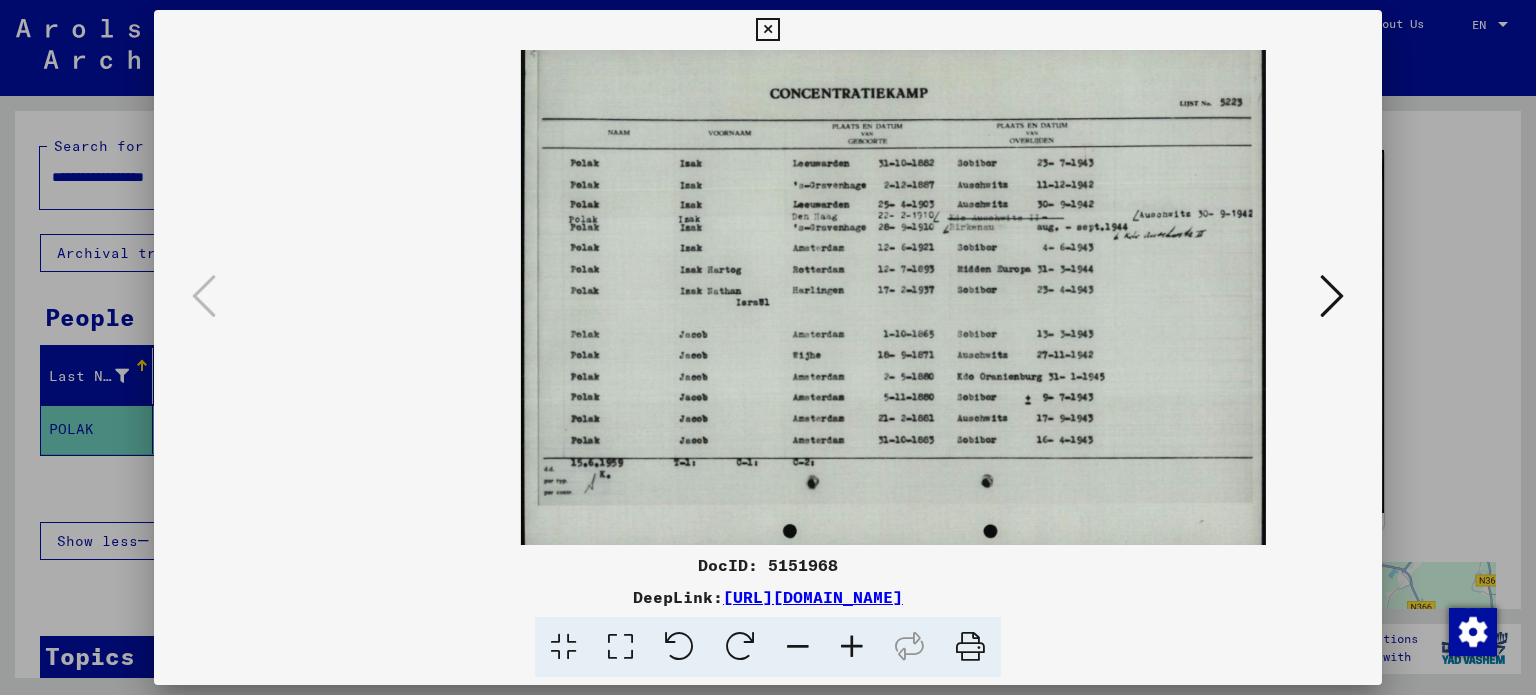 click at bounding box center (852, 647) 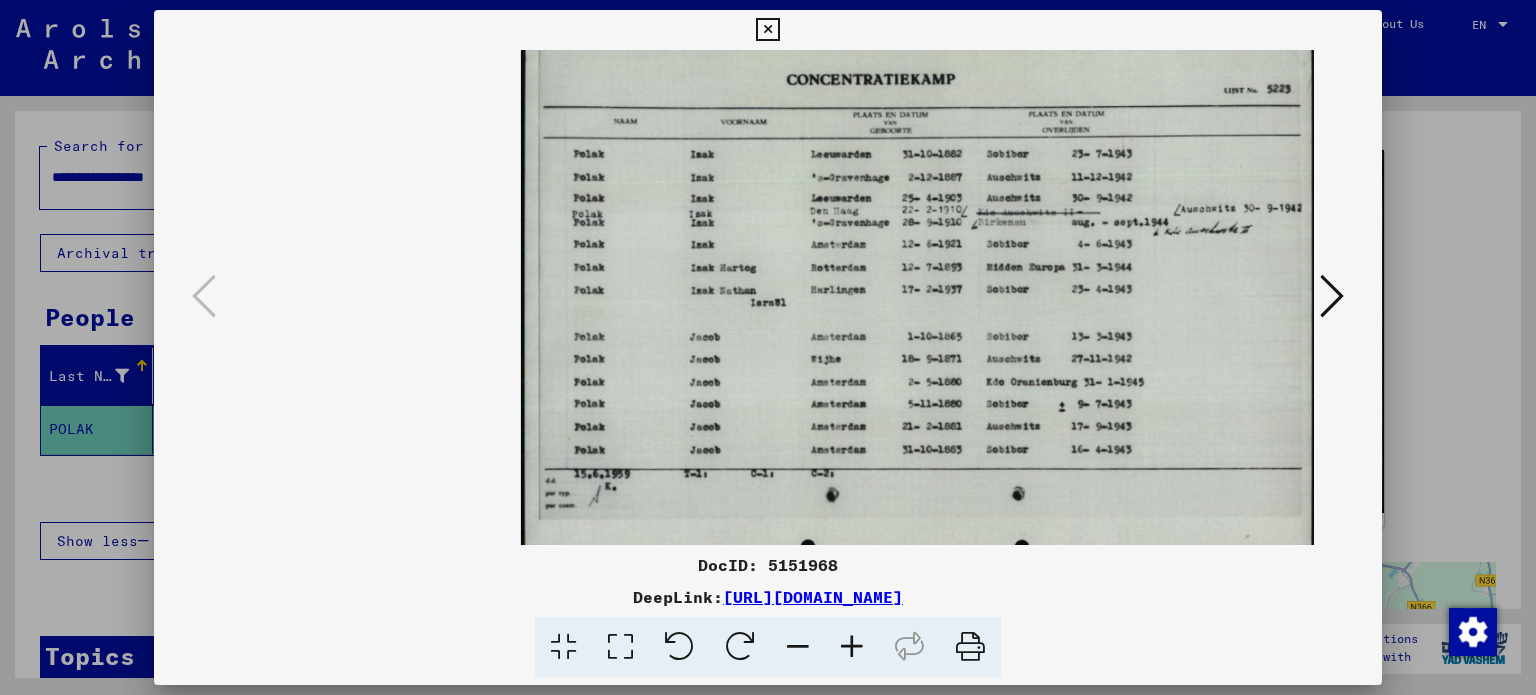click at bounding box center (852, 647) 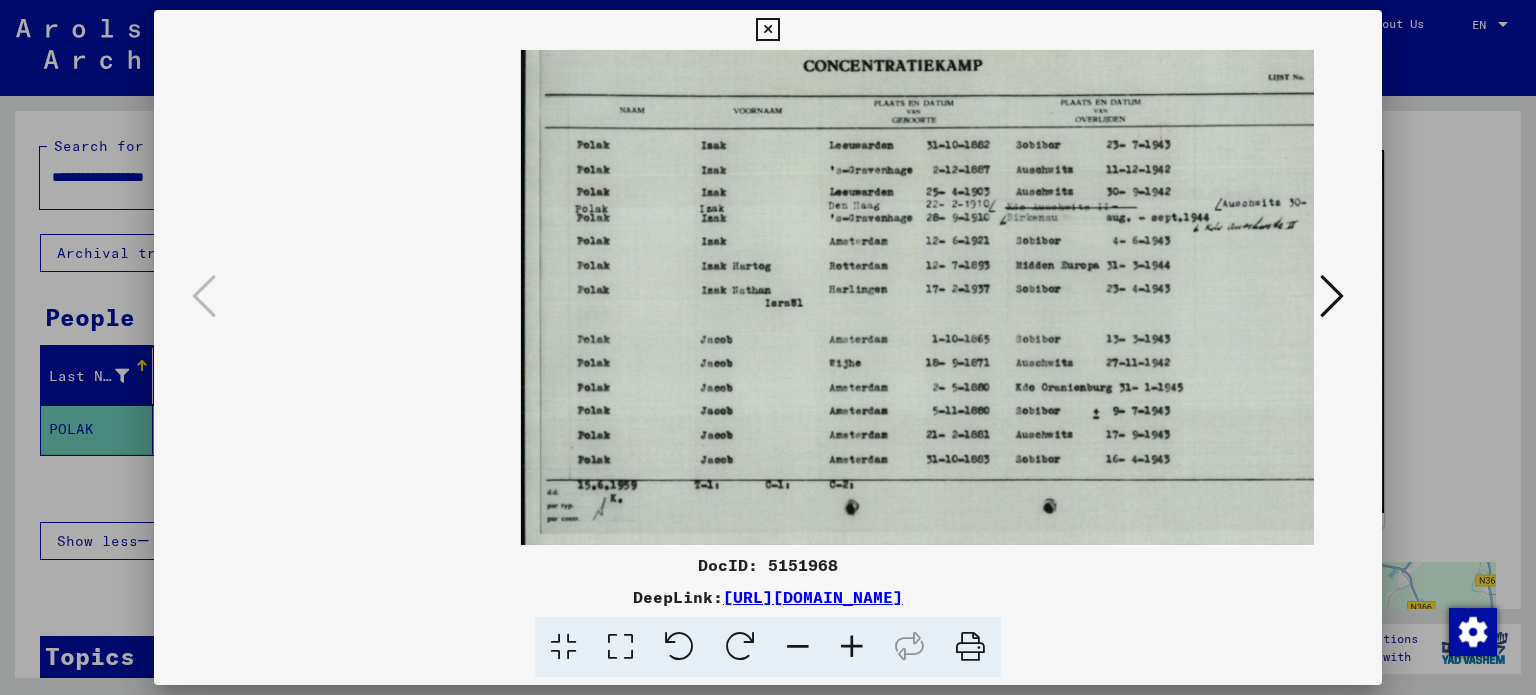 click at bounding box center (767, 30) 